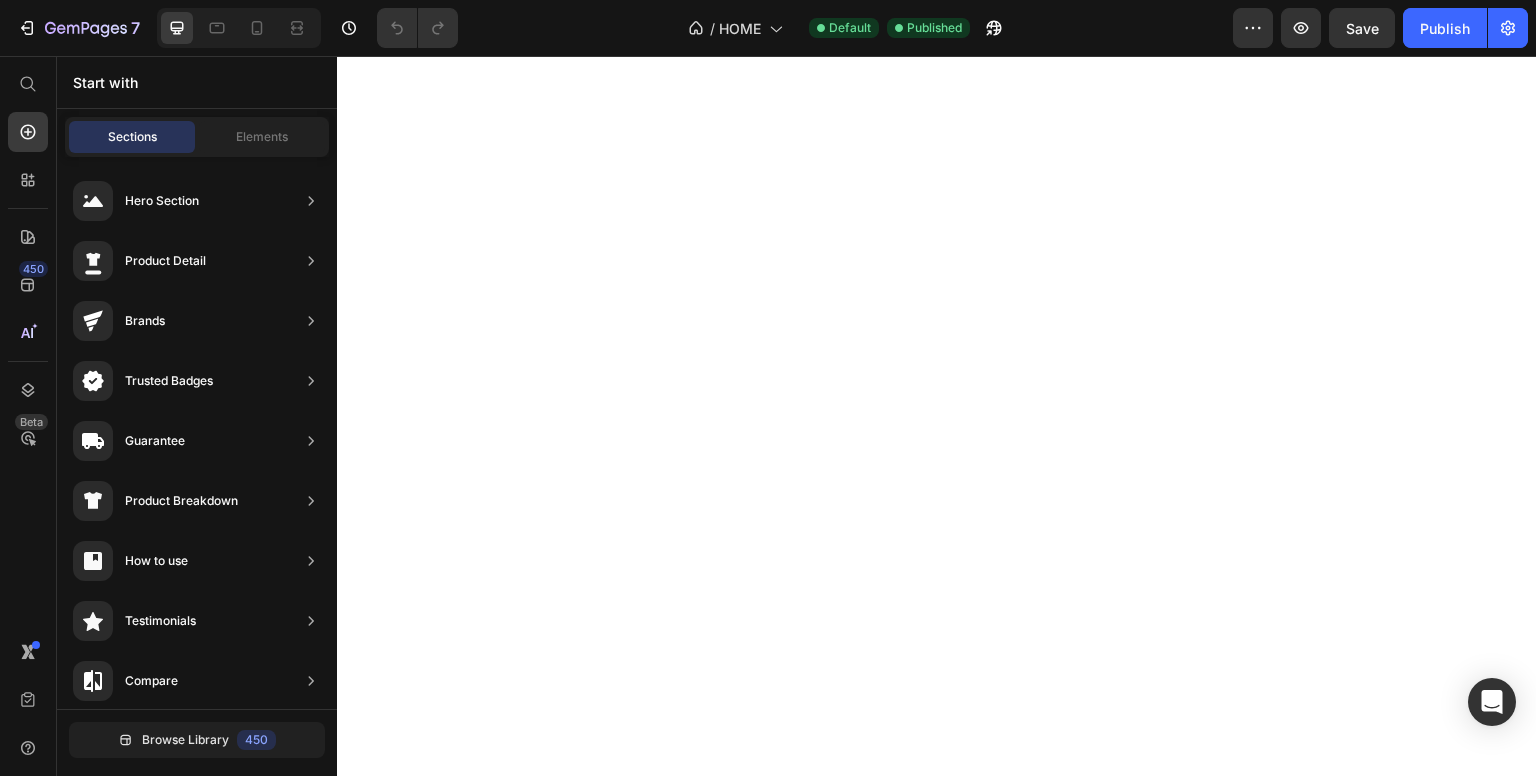 scroll, scrollTop: 0, scrollLeft: 0, axis: both 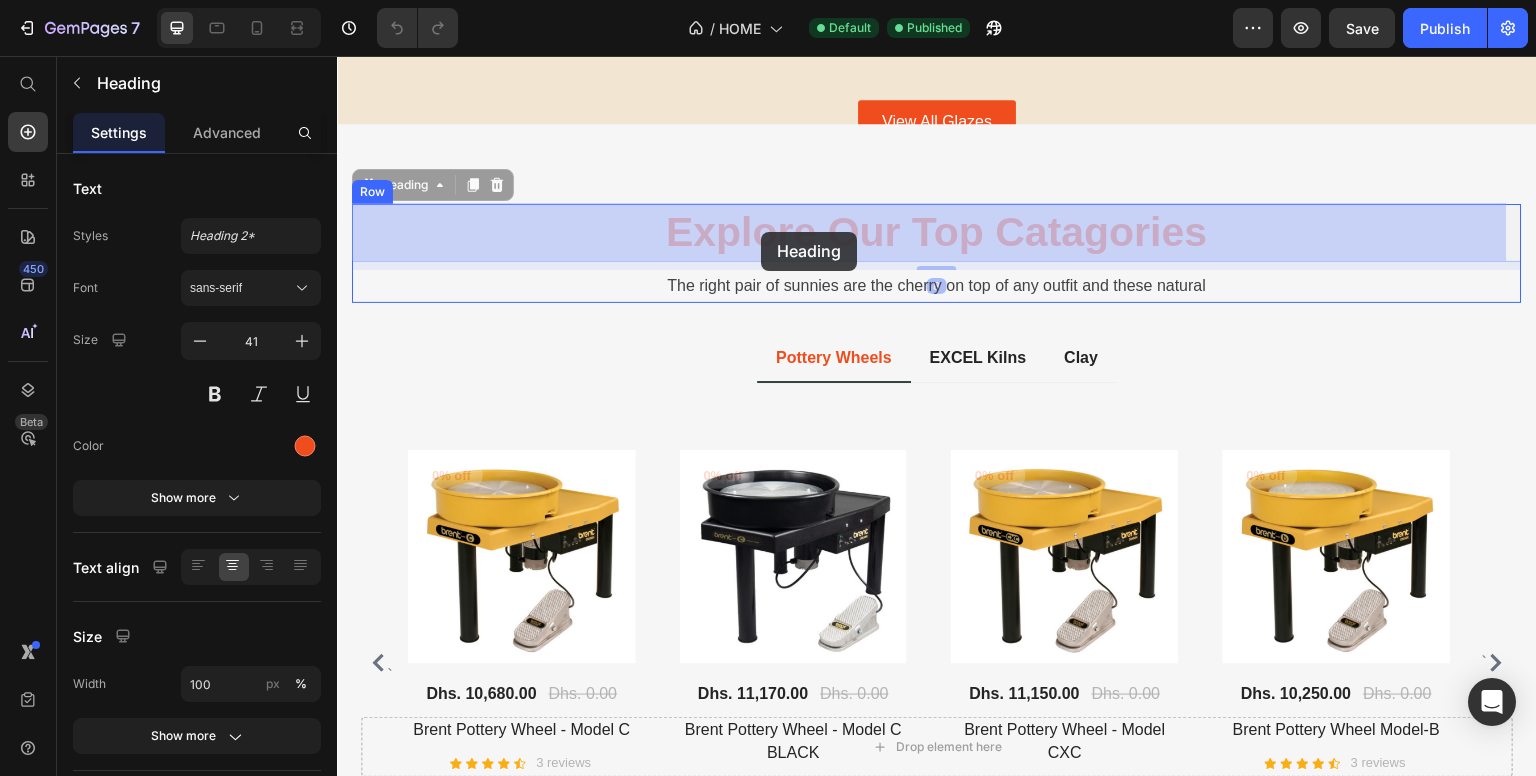 drag, startPoint x: 644, startPoint y: 221, endPoint x: 761, endPoint y: 232, distance: 117.51595 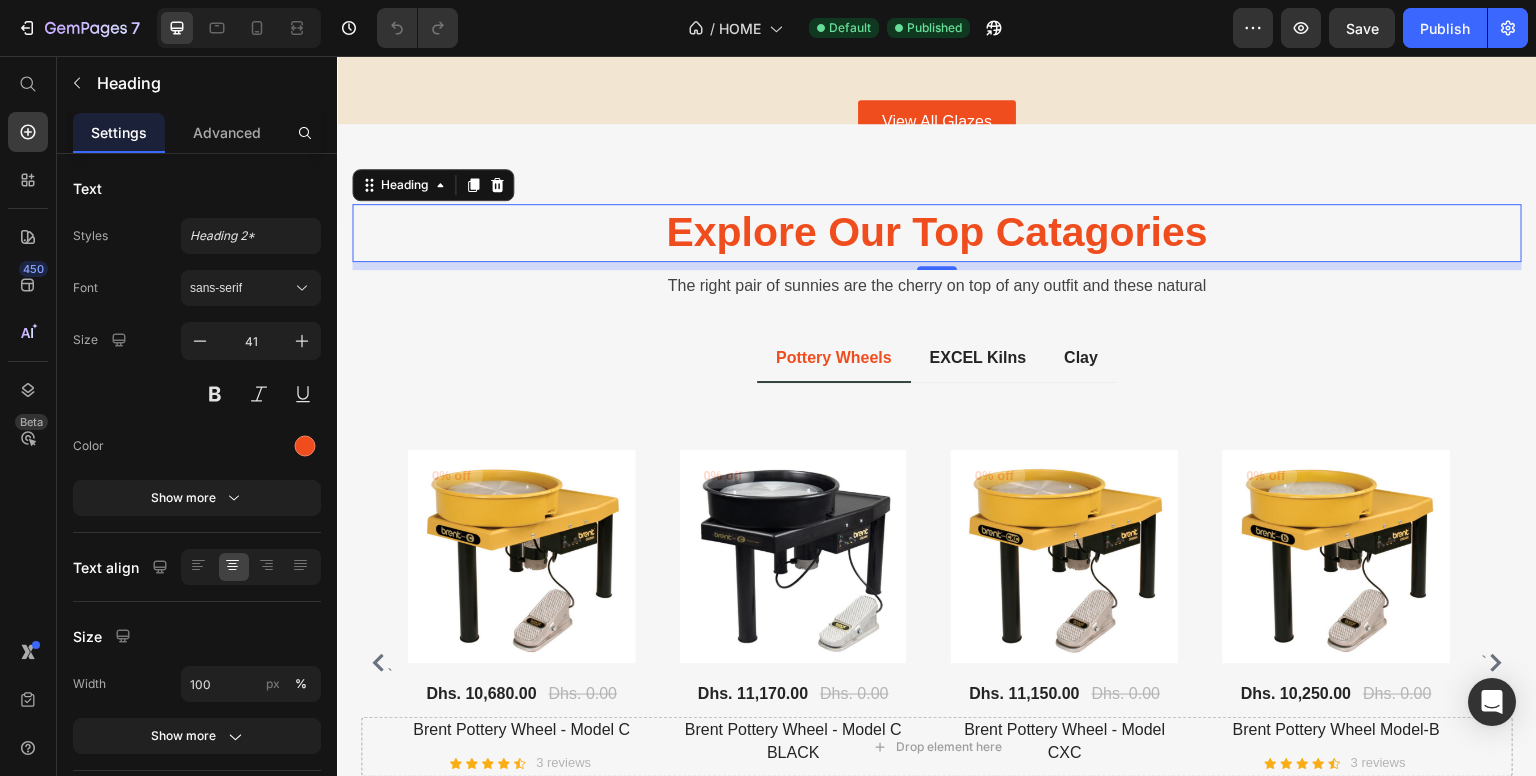 click on "Explore Our Top Catagories" at bounding box center [937, 232] 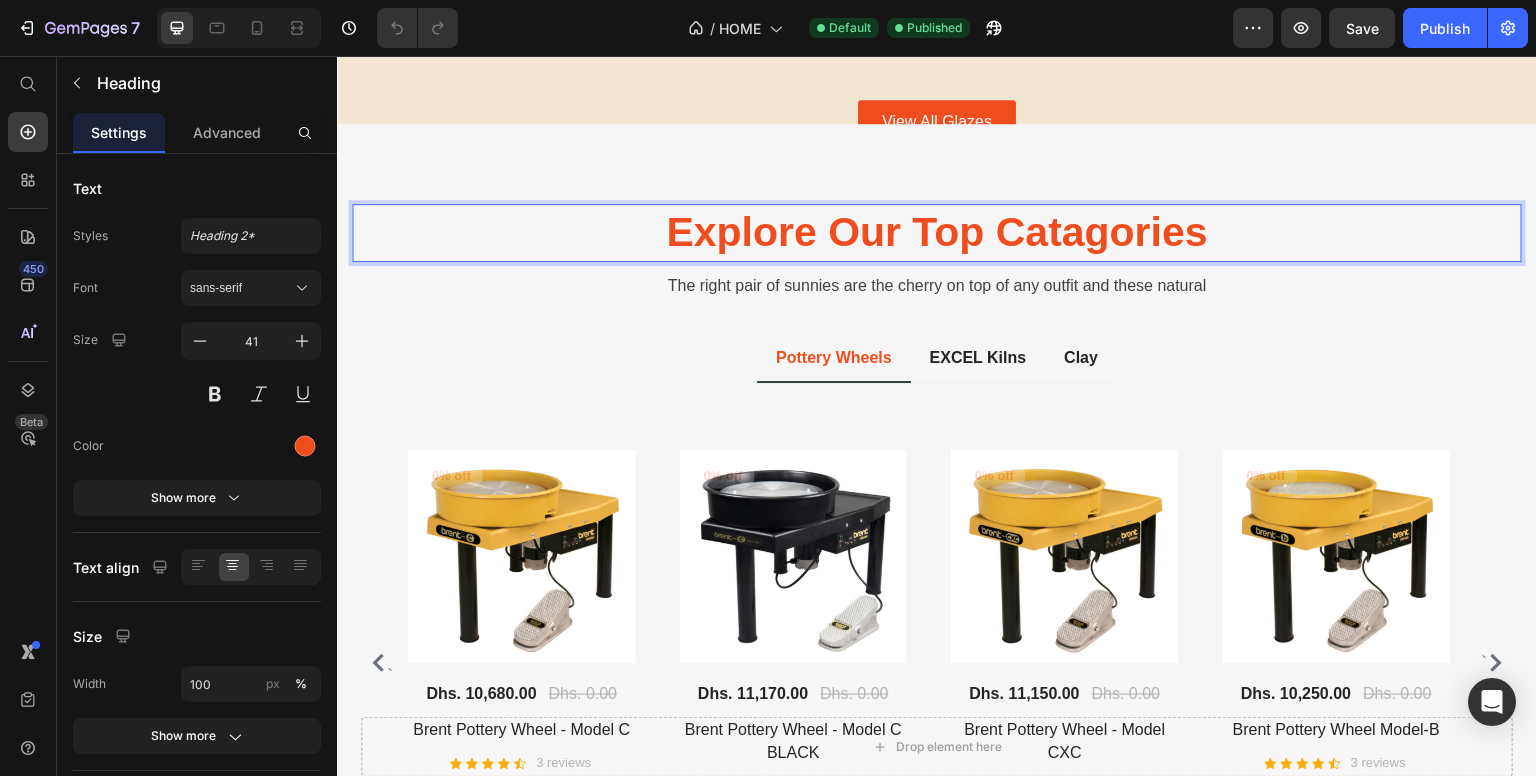 click on "Explore Our Top Catagories" at bounding box center [937, 232] 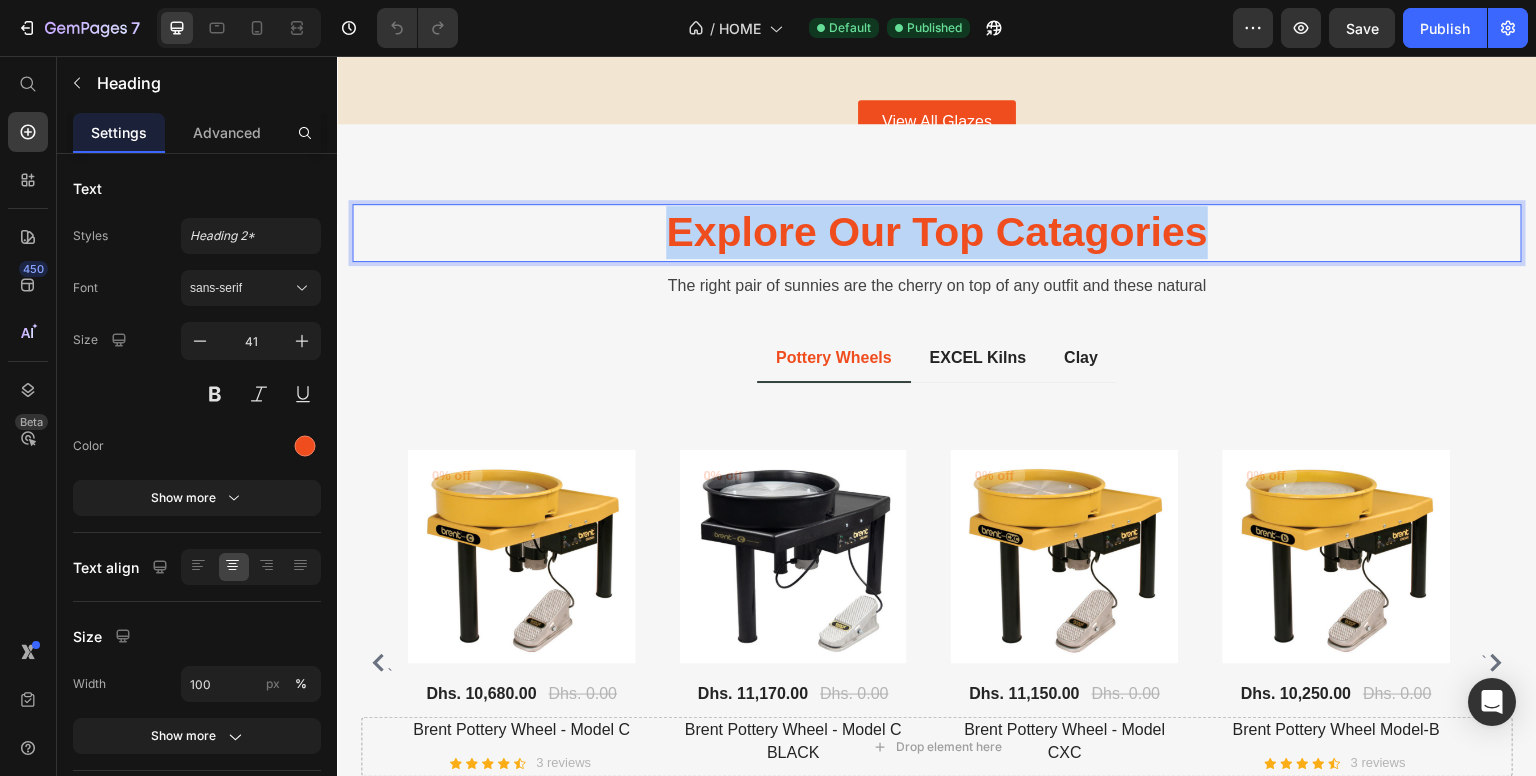 click on "Explore Our Top Catagories" at bounding box center [937, 232] 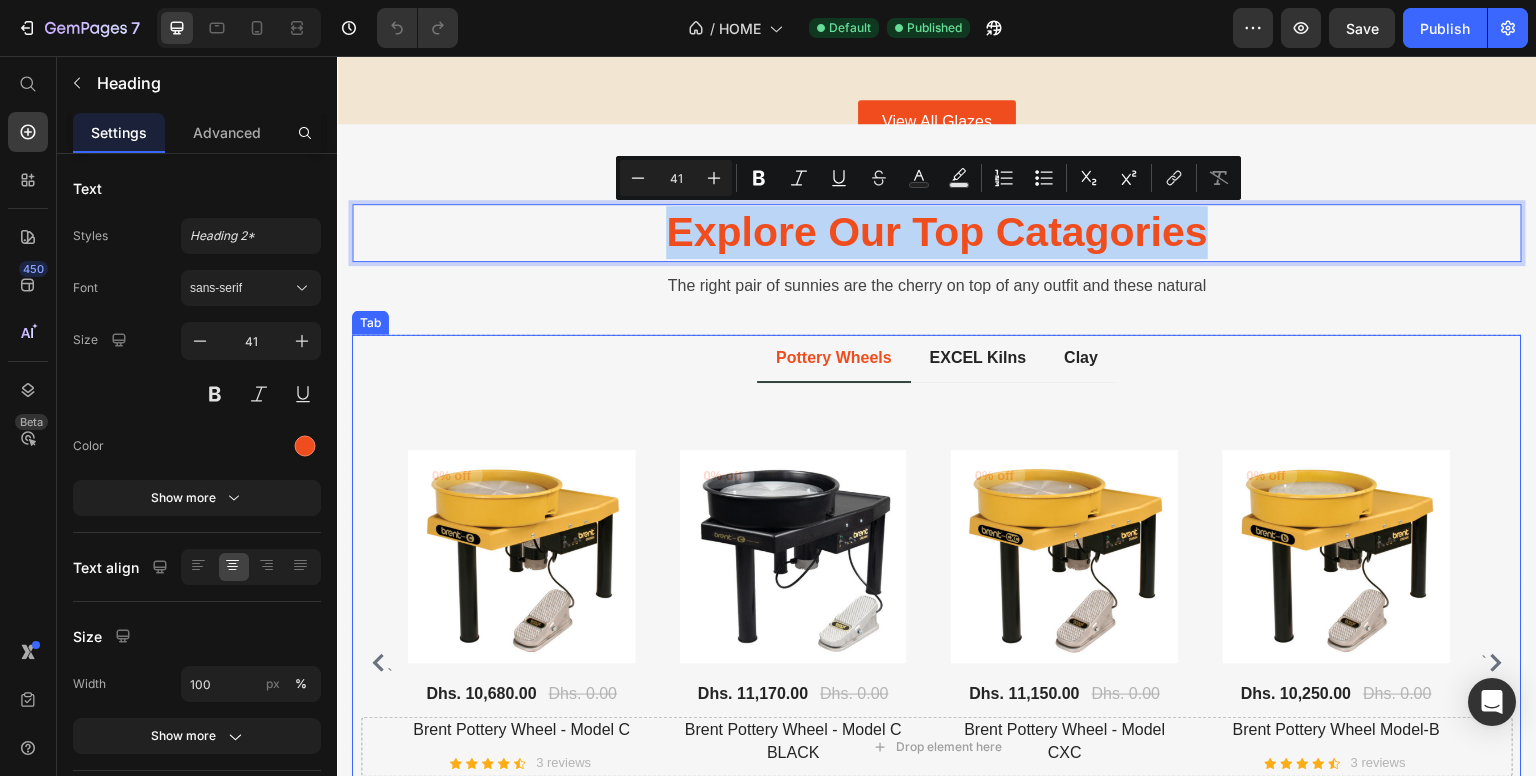 click on "Title Line ` 0% off Product Badge (P) Images Dhs. 10,680.00 (P) Price Dhs. 0.00 (P) Price Row Brent Pottery Wheel - Model C (P) Title                Icon                Icon                Icon                Icon
Icon Icon List Hoz 3 reviews Text block Row Out Of Stock (P) Cart Button Row 0% off Product Badge (P) Images Dhs. 11,170.00 (P) Price Dhs. 0.00 (P) Price Row Brent Pottery Wheel - Model C BLACK (P) Title                Icon                Icon                Icon                Icon
Icon Icon List Hoz 3 reviews Text block Row ADD TO CART (P) Cart Button Row 0% off Product Badge (P) Images Dhs. 11,150.00 (P) Price Dhs. 0.00 (P) Price Row Brent Pottery Wheel - Model CXC (P) Title                Icon                Icon                Icon                Icon
Icon Icon List Hoz 3 reviews Text block Row Out Of Stock (P) Cart Button Row 0% off Product Badge (P) Images Dhs. 10,250.00 (P) Price Dhs. 0.00 (P) Price Row (P) Title                `" at bounding box center [937, 638] 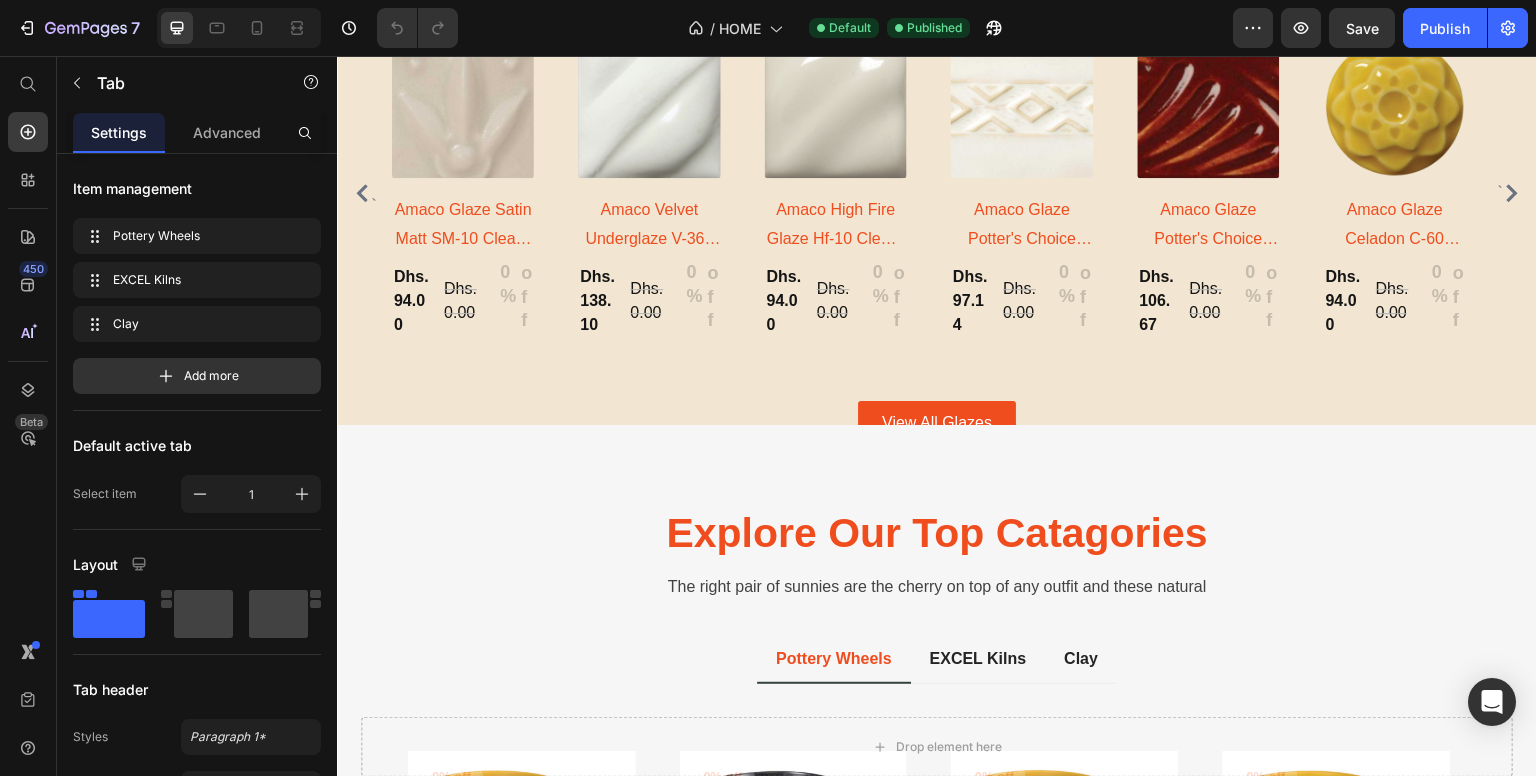 scroll, scrollTop: 2000, scrollLeft: 0, axis: vertical 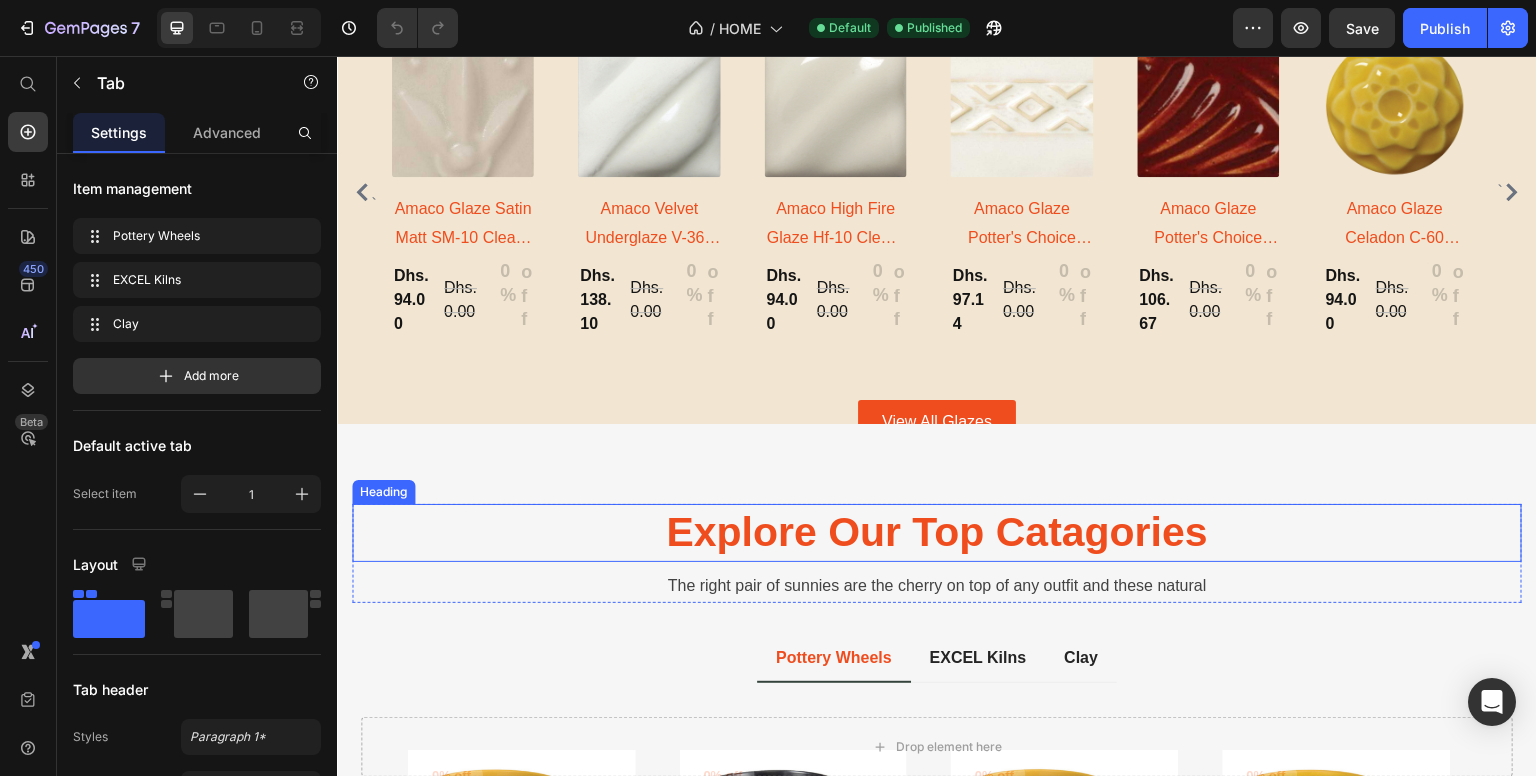 click on "Explore Our Top Catagories" at bounding box center (937, 532) 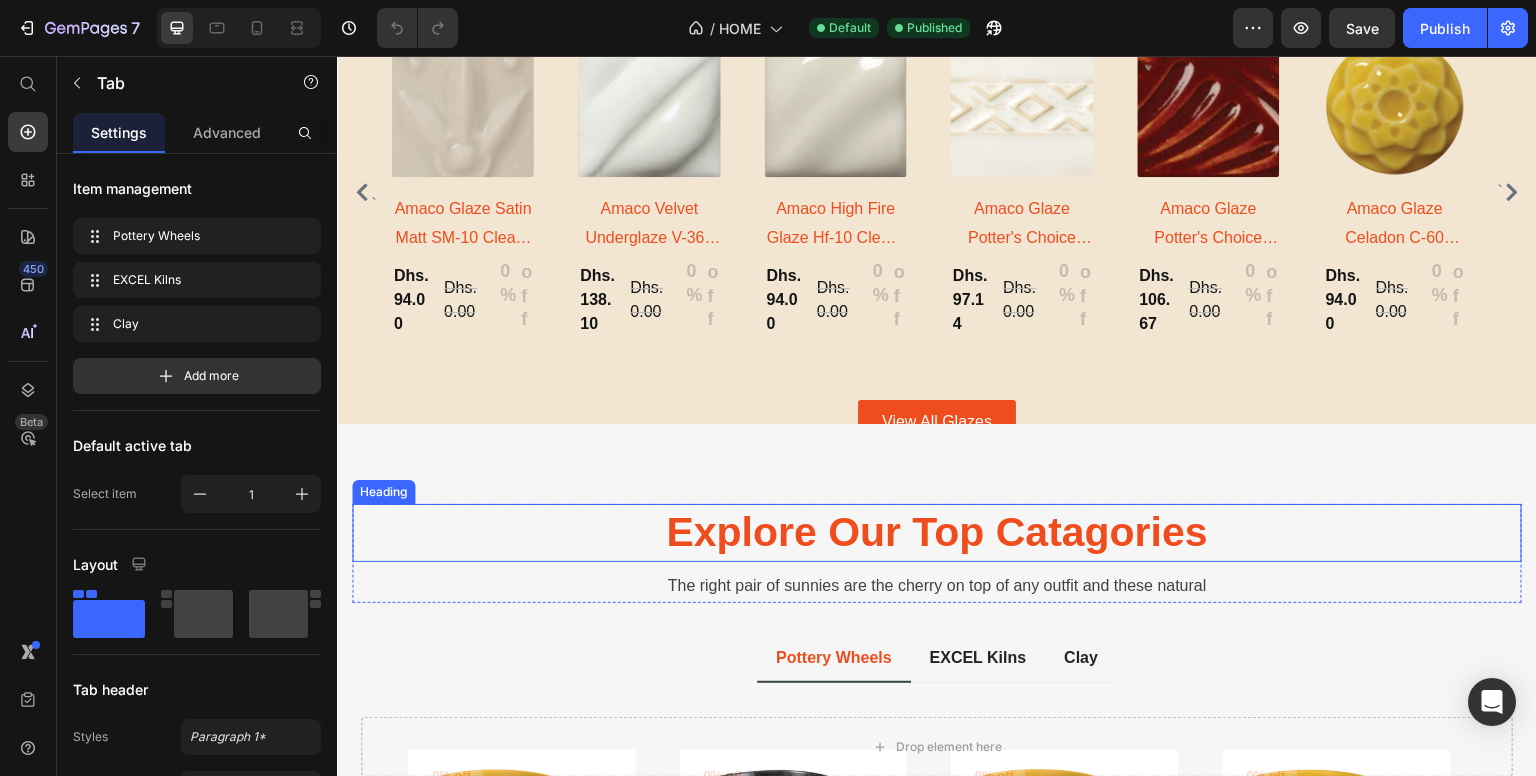 click on "Explore Our Top Catagories" at bounding box center (937, 532) 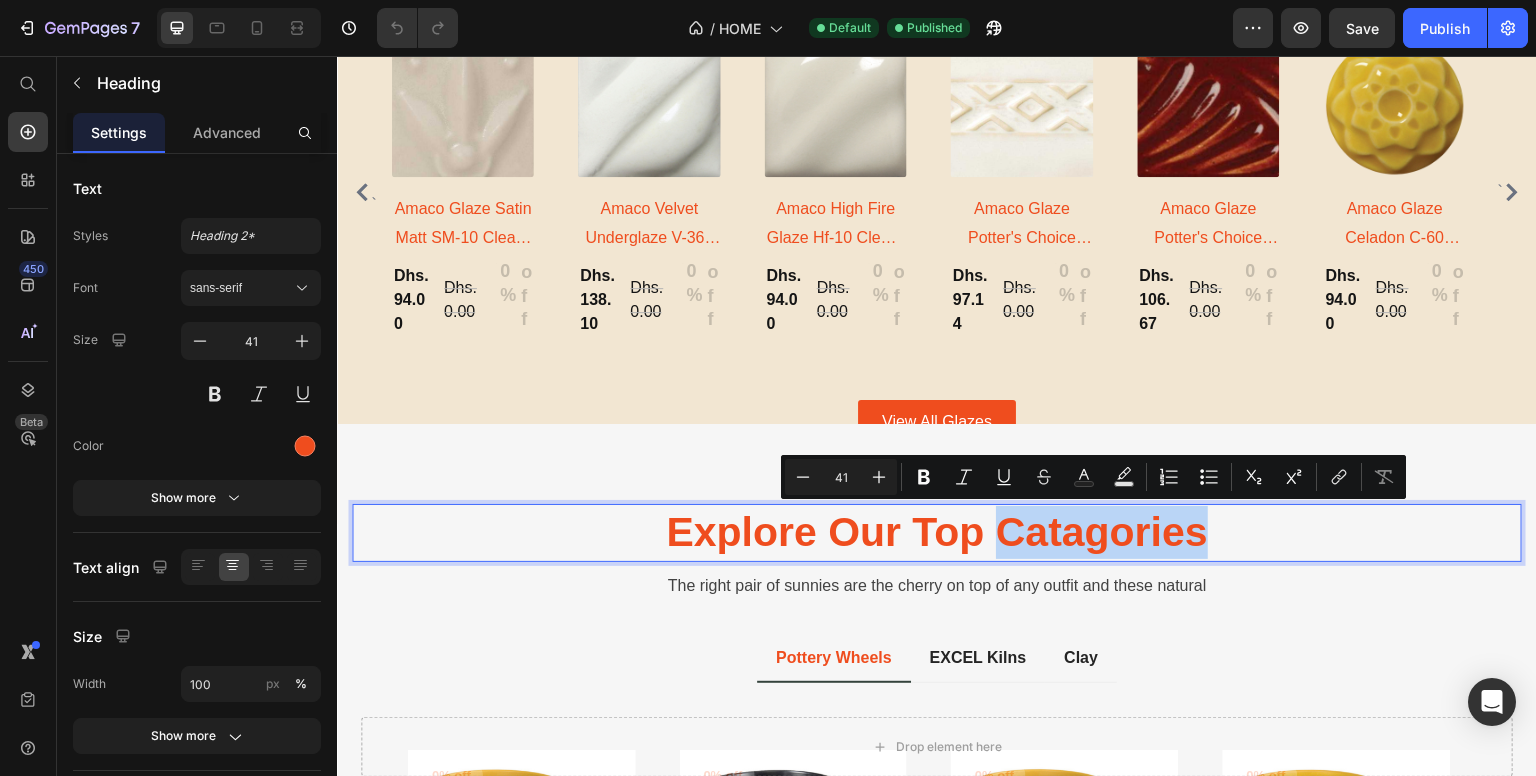 click on "Explore Our Top Catagories" at bounding box center [937, 532] 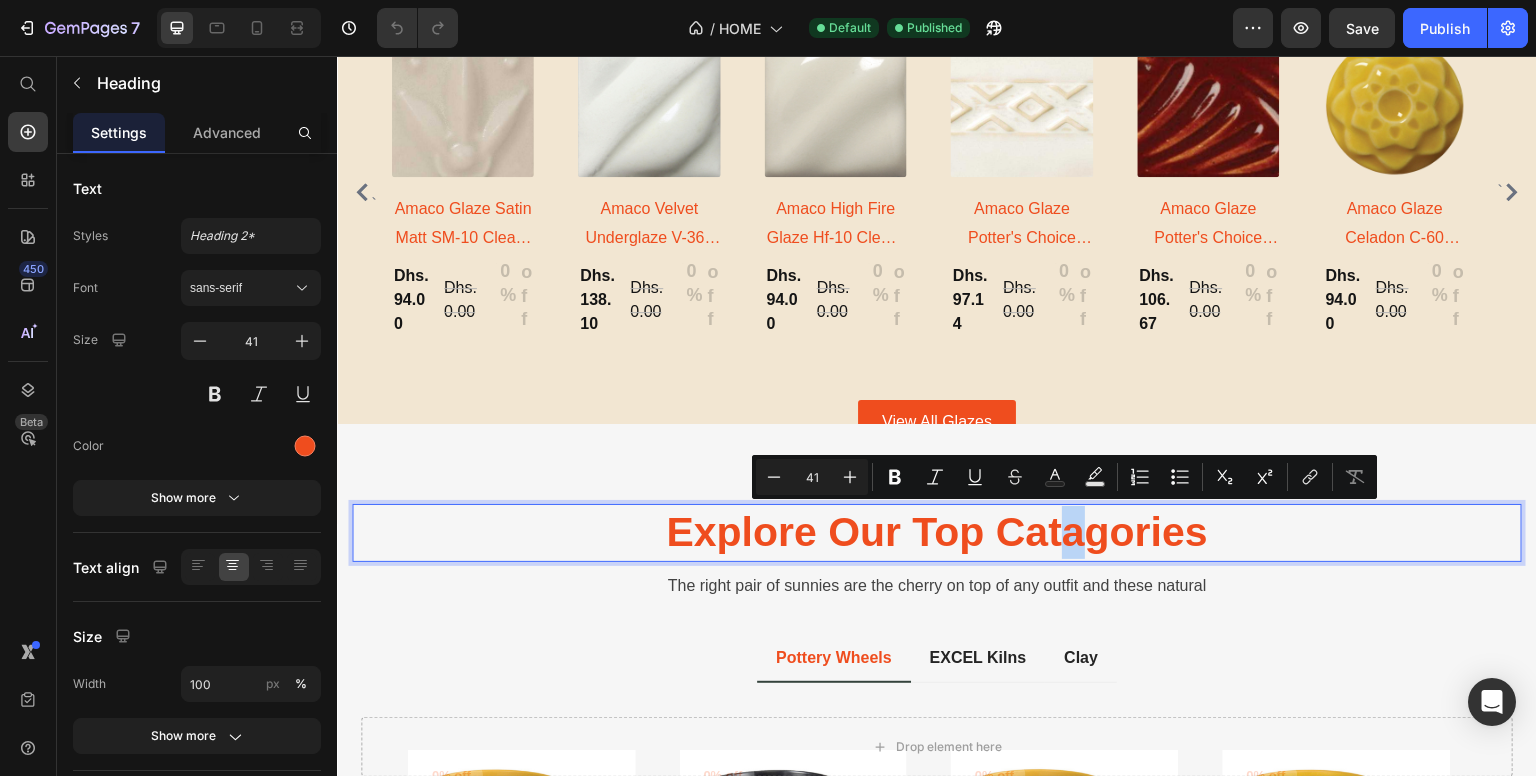 drag, startPoint x: 1079, startPoint y: 530, endPoint x: 1059, endPoint y: 531, distance: 20.024984 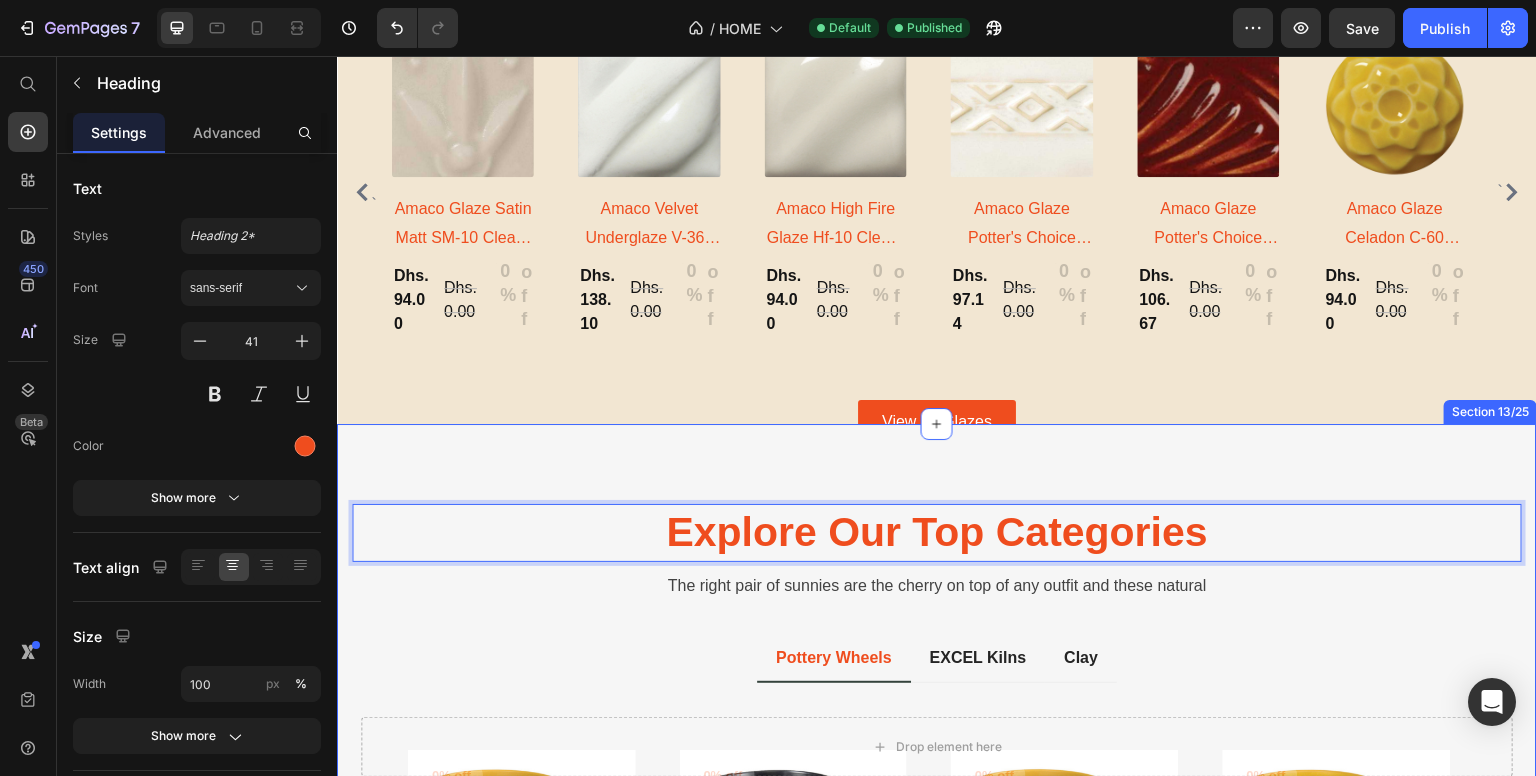 click on "Explore Our Top Categories Heading   8 The right pair of sunnies are the cherry on top of any outfit and these natural Text block Row Pottery Wheels EXCEL Kilns Clay                Title Line ` 0% off Product Badge (P) Images Dhs. 10,680.00 (P) Price Dhs. 0.00 (P) Price Row Brent Pottery Wheel - Model C (P) Title                Icon                Icon                Icon                Icon
Icon Icon List Hoz 3 reviews Text block Row Out Of Stock (P) Cart Button Row 0% off Product Badge (P) Images Dhs. 11,170.00 (P) Price Dhs. 0.00 (P) Price Row Brent Pottery Wheel - Model C BLACK (P) Title                Icon                Icon                Icon                Icon
Icon Icon List Hoz 3 reviews Text block Row ADD TO CART (P) Cart Button Row 0% off Product Badge (P) Images Dhs. 11,150.00 (P) Price Dhs. 0.00 (P) Price Row Brent Pottery Wheel - Model CXC (P) Title                Icon                Icon                Icon                Icon
Icon Icon List Hoz" at bounding box center (937, 860) 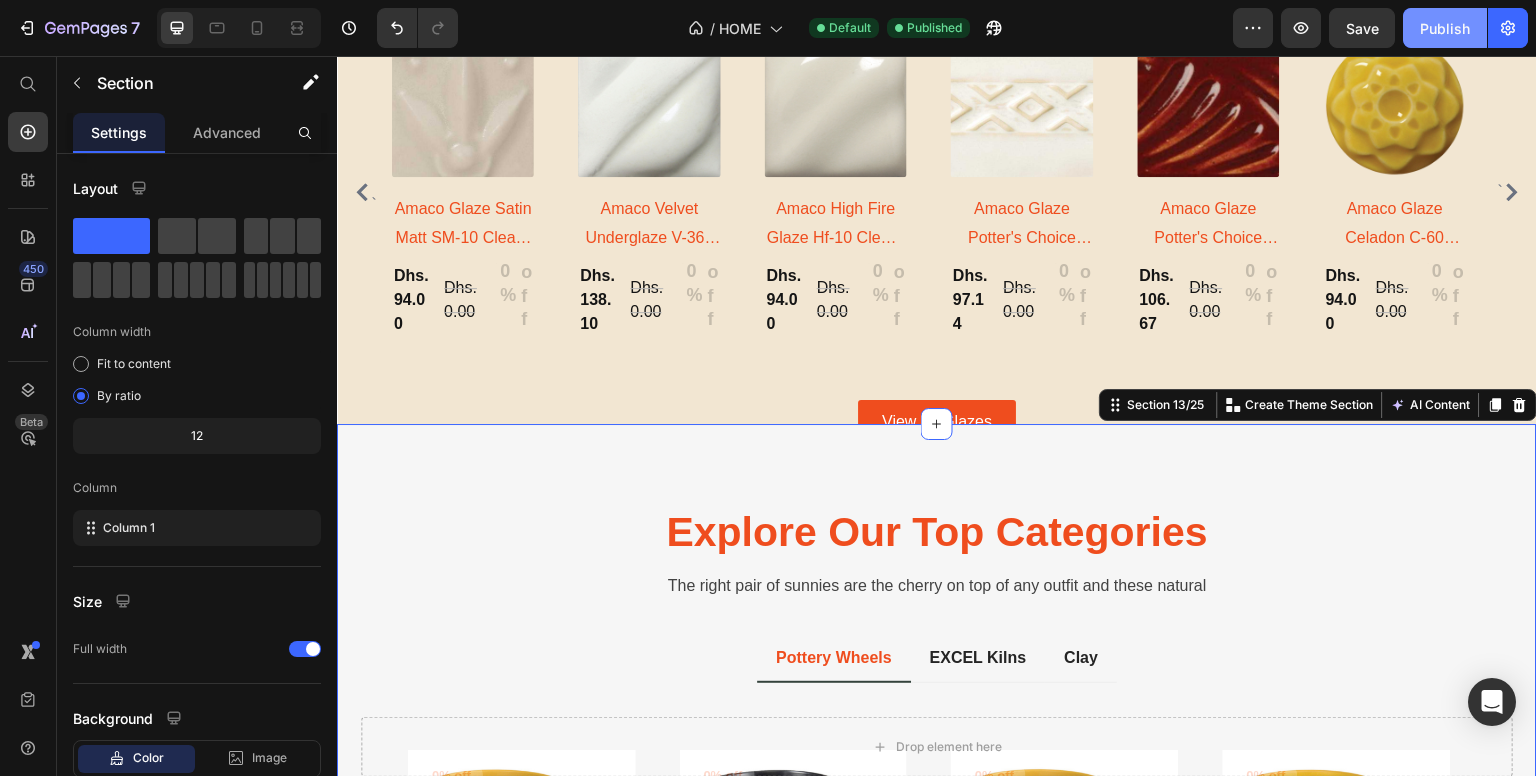 click on "Publish" 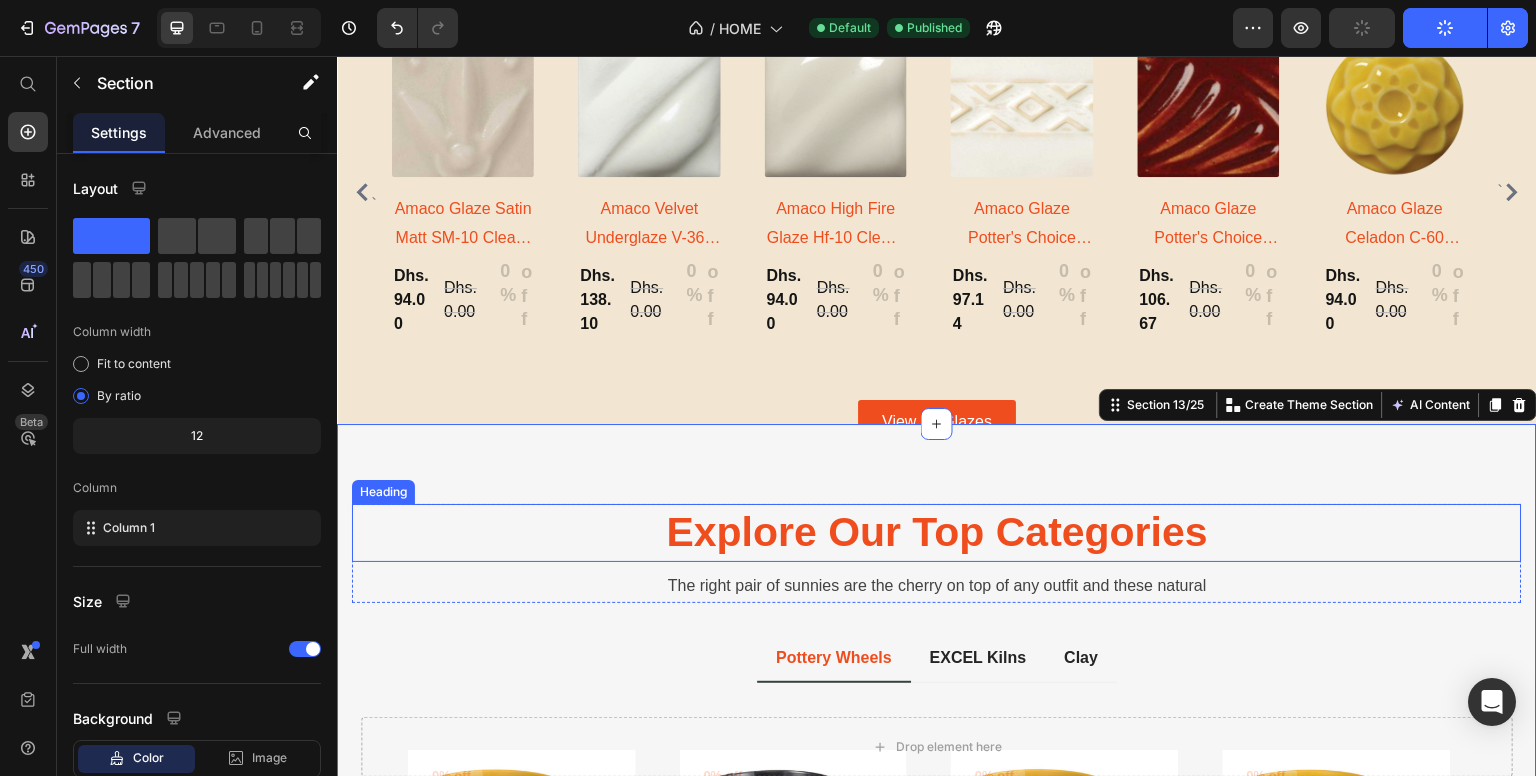click on "Explore Our Top Categories" at bounding box center [937, 532] 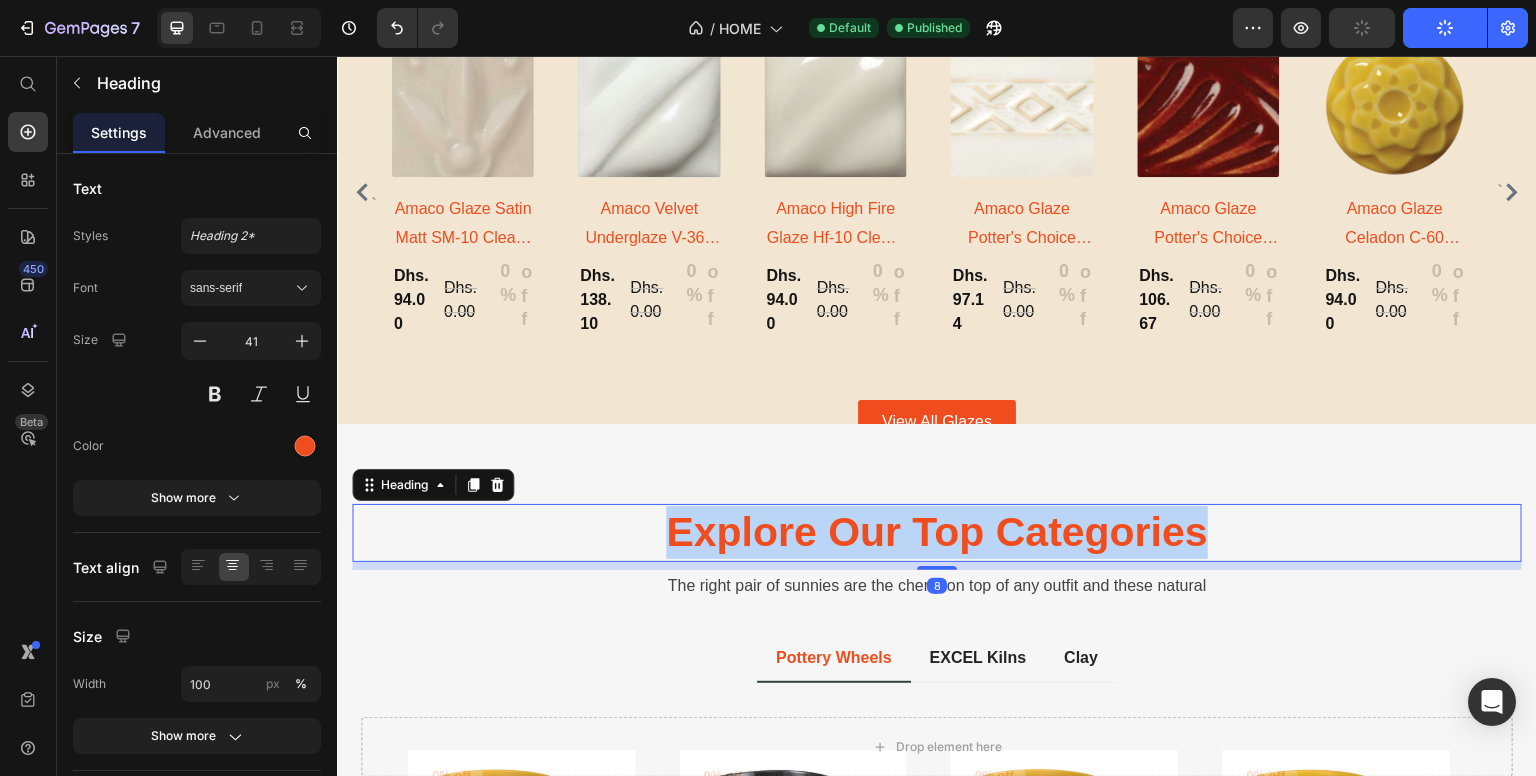 click on "Explore Our Top Categories" at bounding box center (937, 532) 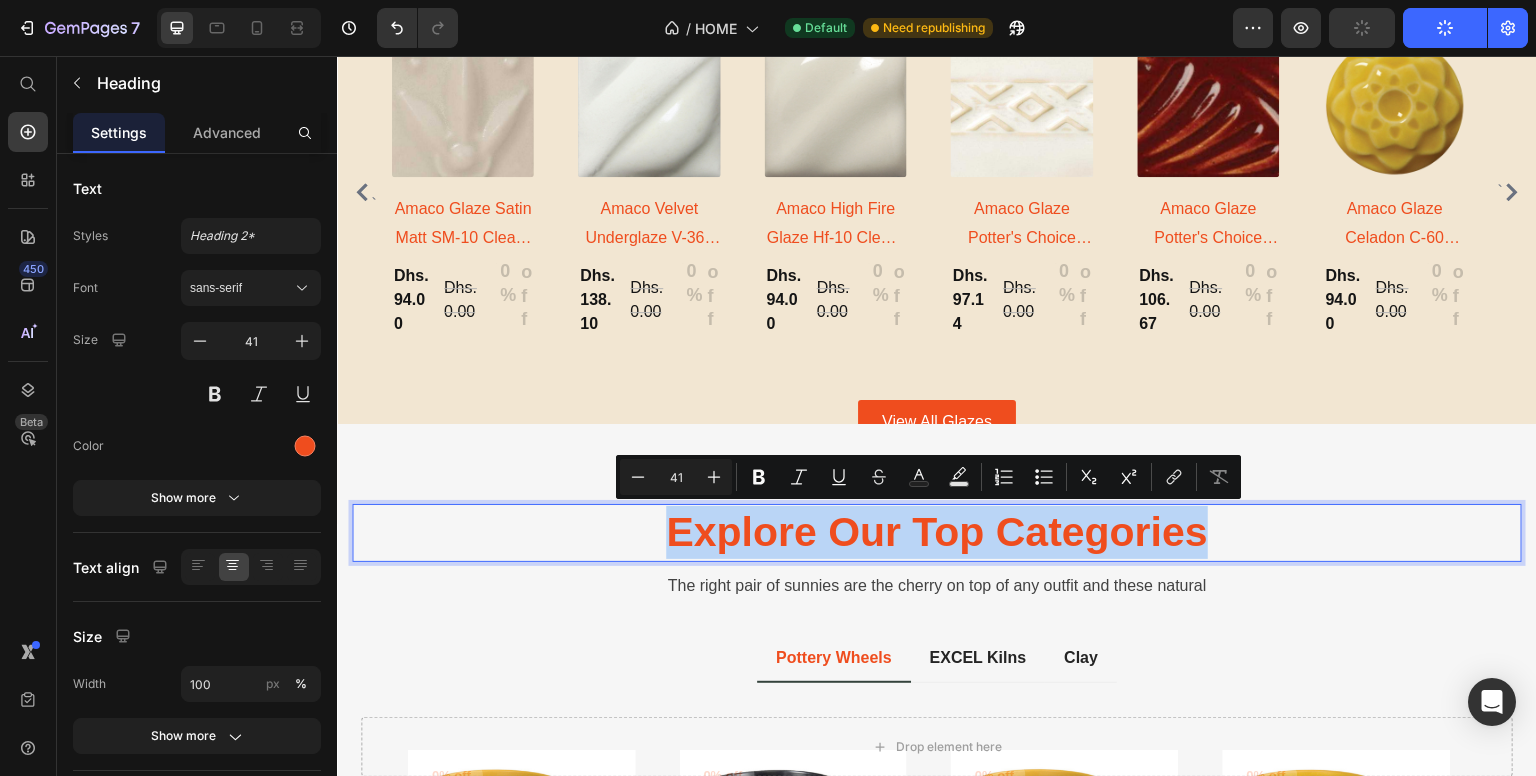copy on "Explore Our Top Categories" 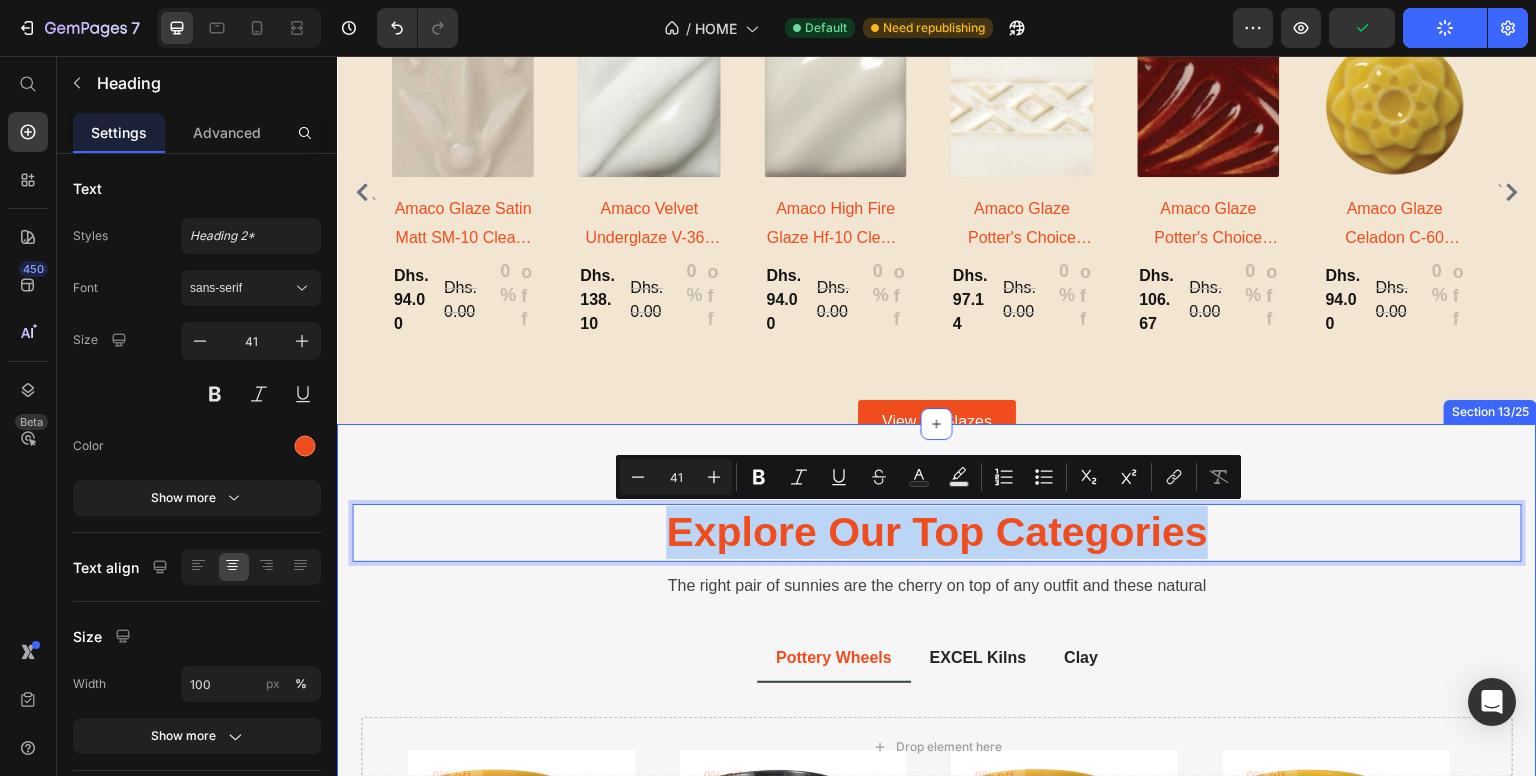 click on "Explore Our Top Categories Heading   8 The right pair of sunnies are the cherry on top of any outfit and these natural Text block Row Pottery Wheels EXCEL Kilns Clay                Title Line ` 0% off Product Badge (P) Images Dhs. 10,680.00 (P) Price Dhs. 0.00 (P) Price Row Brent Pottery Wheel - Model C (P) Title                Icon                Icon                Icon                Icon
Icon Icon List Hoz 3 reviews Text block Row Out Of Stock (P) Cart Button Row 0% off Product Badge (P) Images Dhs. 11,170.00 (P) Price Dhs. 0.00 (P) Price Row Brent Pottery Wheel - Model C BLACK (P) Title                Icon                Icon                Icon                Icon
Icon Icon List Hoz 3 reviews Text block Row ADD TO CART (P) Cart Button Row 0% off Product Badge (P) Images Dhs. 11,150.00 (P) Price Dhs. 0.00 (P) Price Row Brent Pottery Wheel - Model CXC (P) Title                Icon                Icon                Icon                Icon
Icon Icon List Hoz" at bounding box center (937, 860) 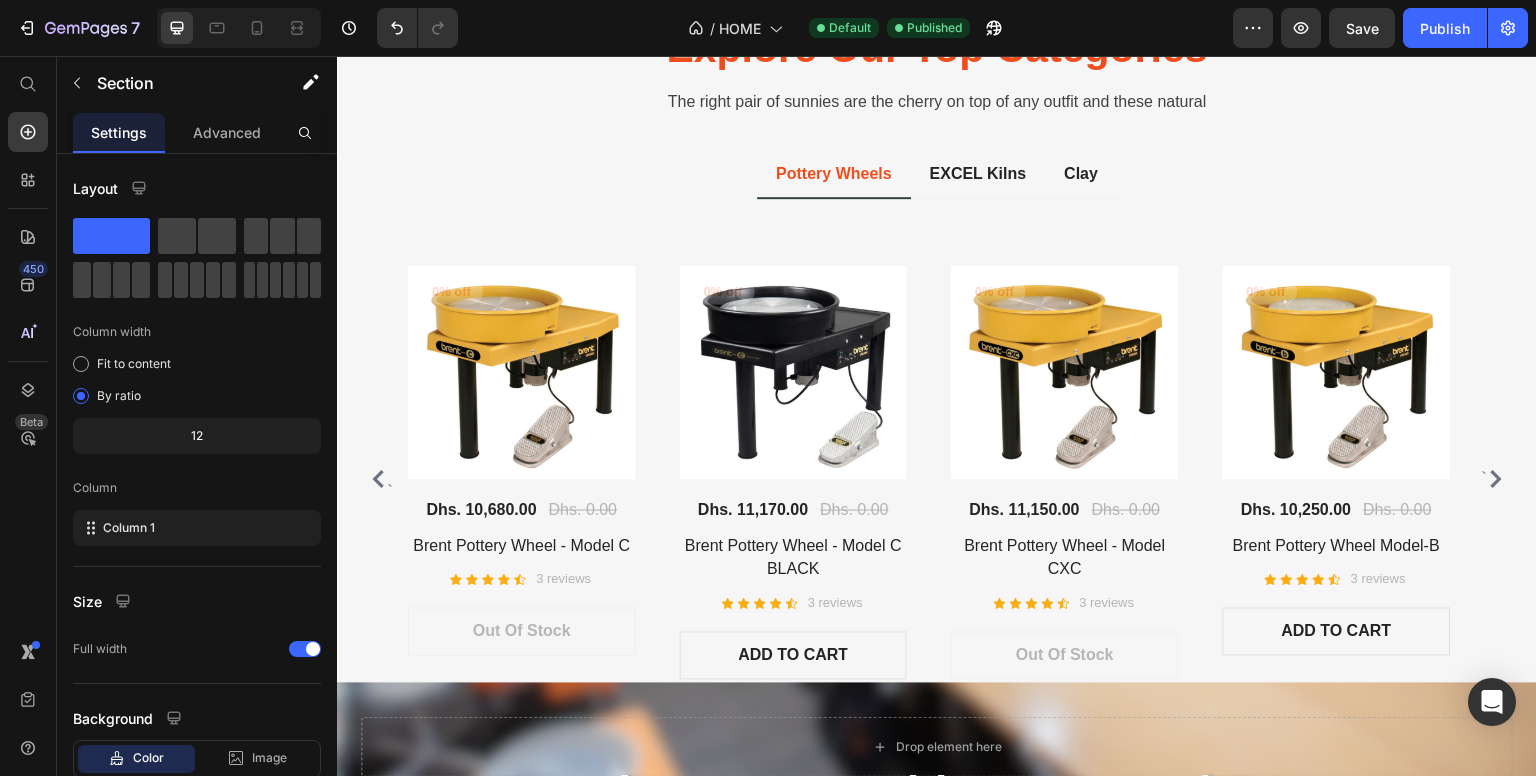 scroll, scrollTop: 1998, scrollLeft: 0, axis: vertical 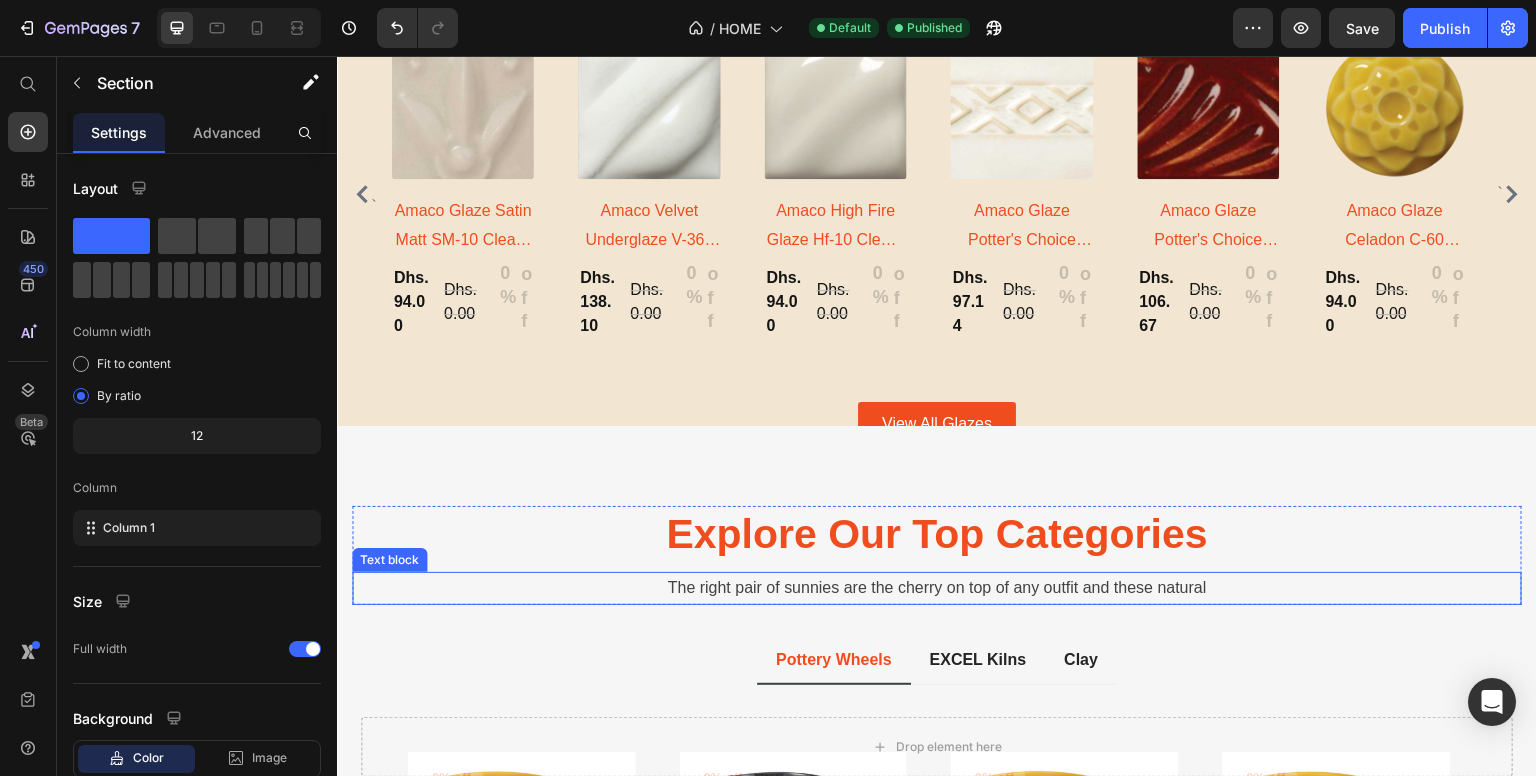click on "The right pair of sunnies are the cherry on top of any outfit and these natural" at bounding box center (937, 588) 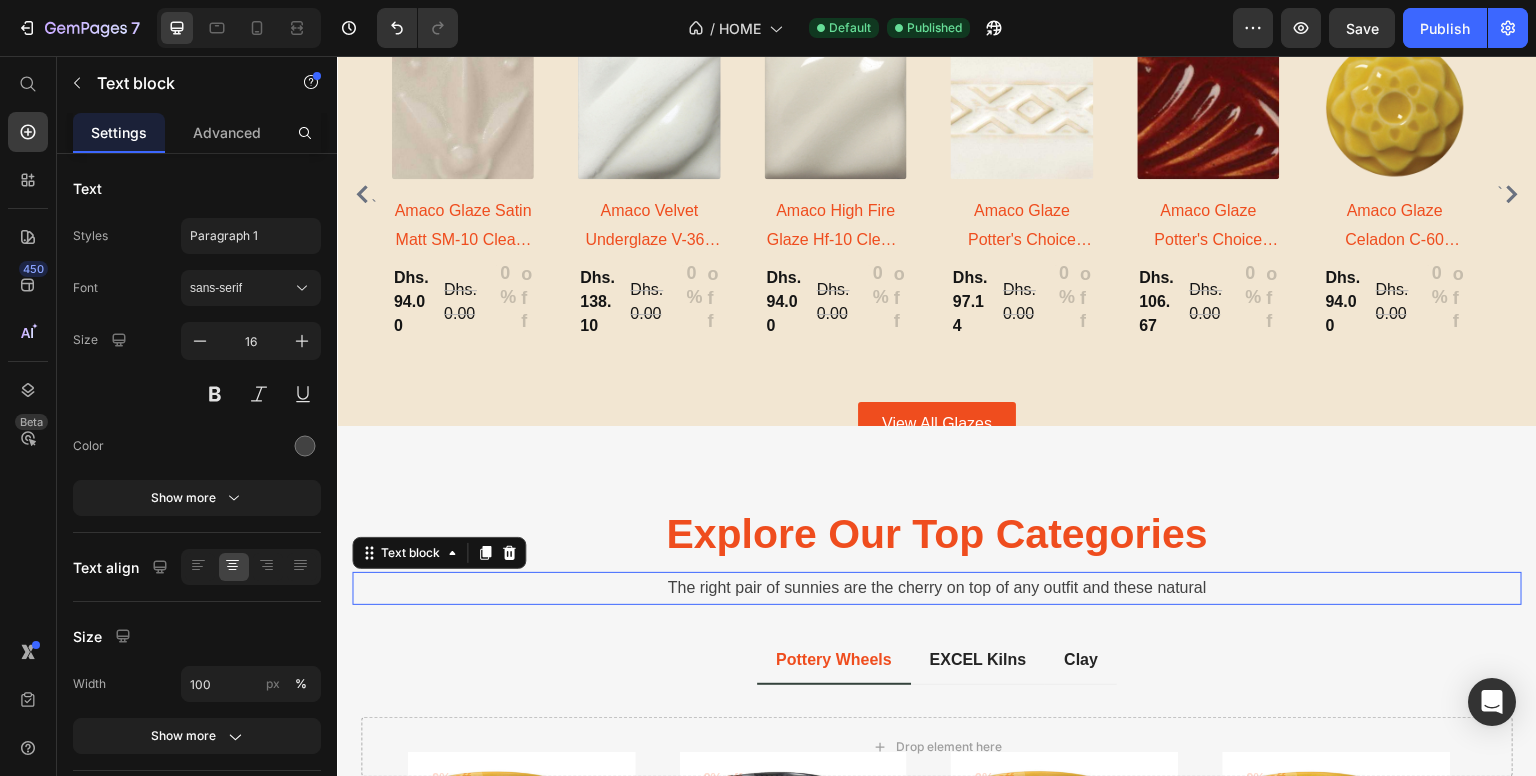 click on "The right pair of sunnies are the cherry on top of any outfit and these natural" at bounding box center [937, 588] 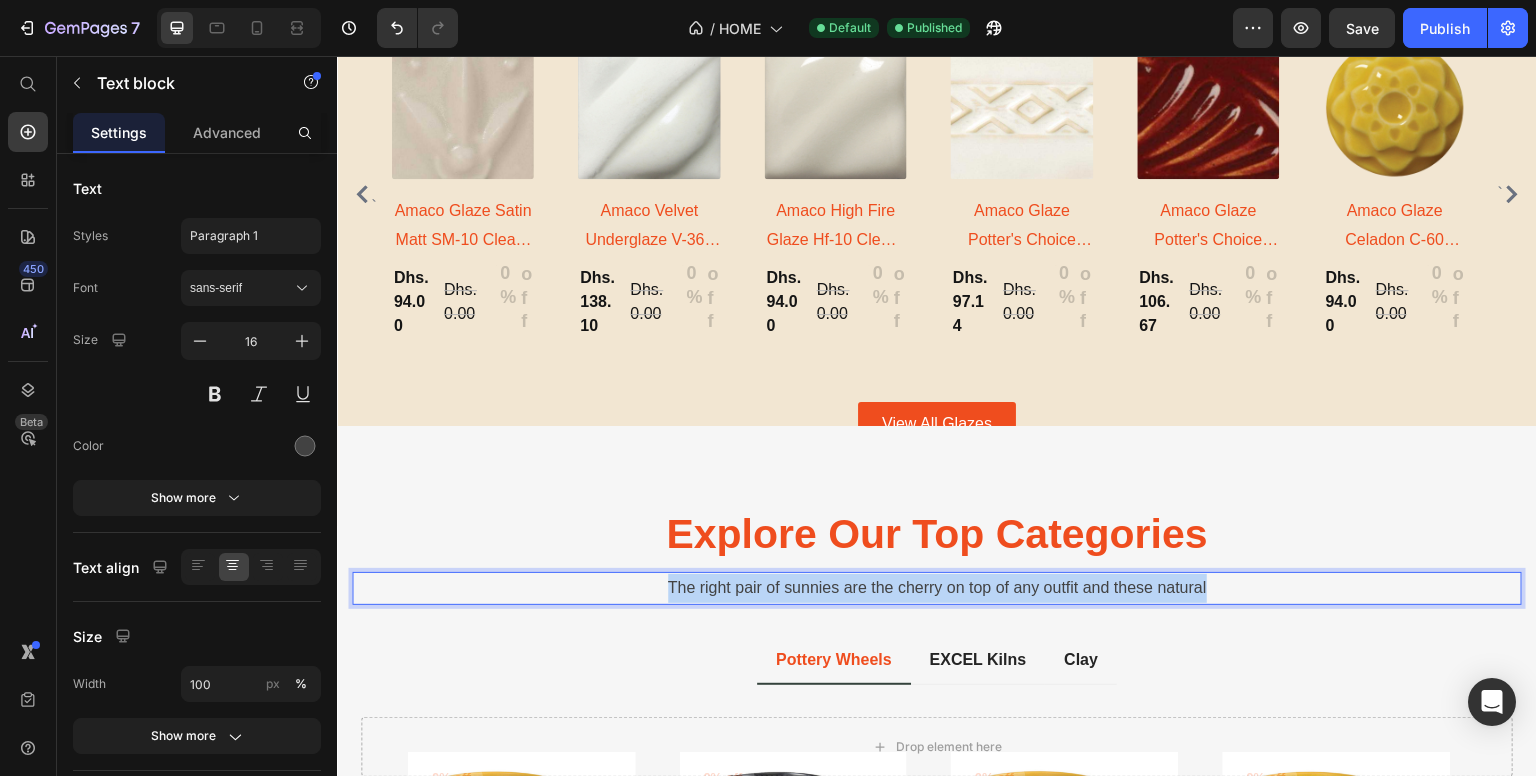 click on "The right pair of sunnies are the cherry on top of any outfit and these natural" at bounding box center [937, 588] 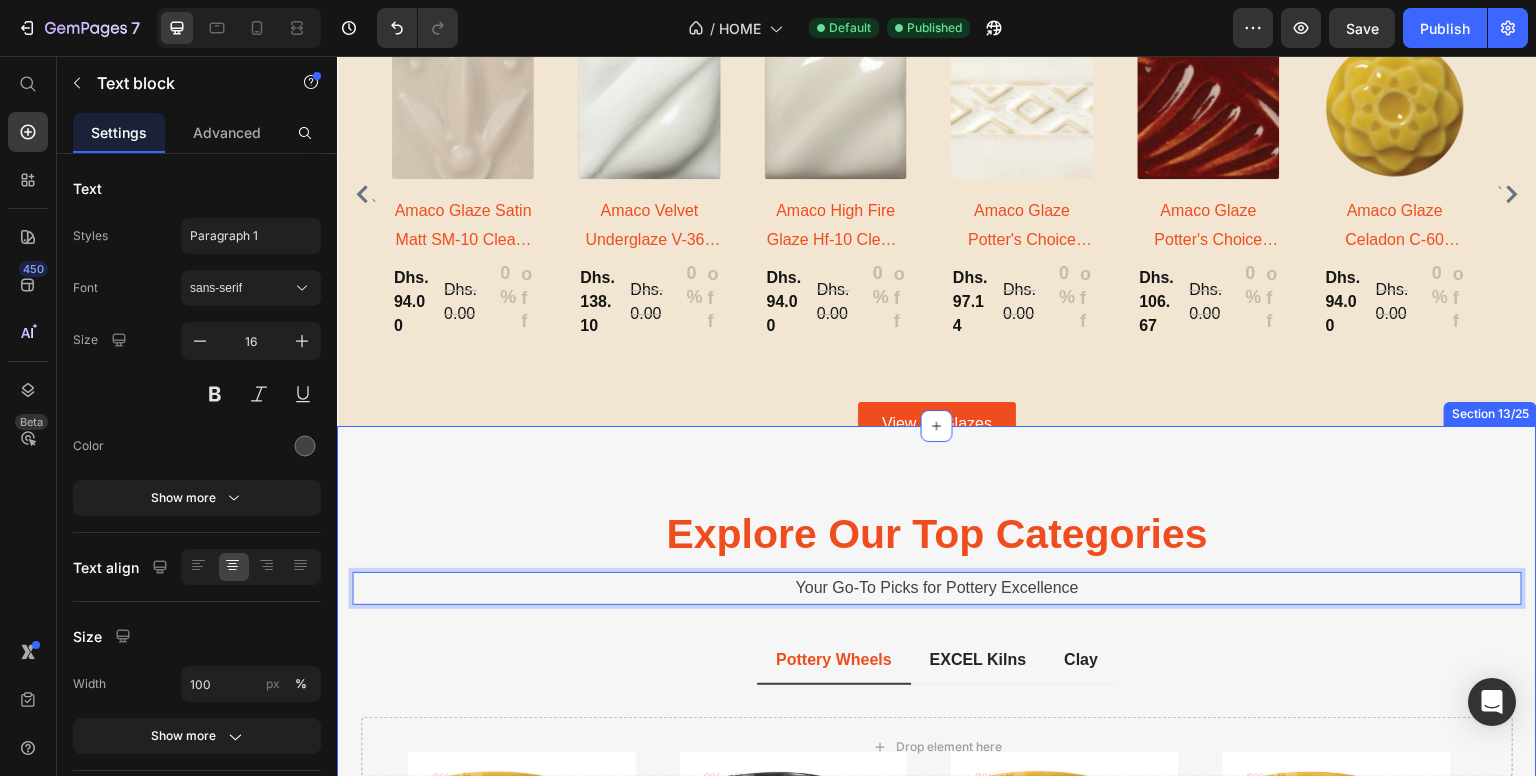 click on "Explore Our Top Categories Heading Your Go-To Picks for Pottery Excellence Text block   0 Row Pottery Wheels EXCEL Kilns Clay                Title Line ` 0% off Product Badge (P) Images Dhs. 10,680.00 (P) Price Dhs. 0.00 (P) Price Row Brent Pottery Wheel - Model C (P) Title                Icon                Icon                Icon                Icon
Icon Icon List Hoz 3 reviews Text block Row Out Of Stock (P) Cart Button Row 0% off Product Badge (P) Images Dhs. 11,170.00 (P) Price Dhs. 0.00 (P) Price Row Brent Pottery Wheel - Model C BLACK (P) Title                Icon                Icon                Icon                Icon
Icon Icon List Hoz 3 reviews Text block Row ADD TO CART (P) Cart Button Row 0% off Product Badge (P) Images Dhs. 11,150.00 (P) Price Dhs. 0.00 (P) Price Row Brent Pottery Wheel - Model CXC (P) Title                Icon                Icon                Icon                Icon
Icon Icon List Hoz 3 reviews Text block Row Out Of Stock `" at bounding box center [937, 857] 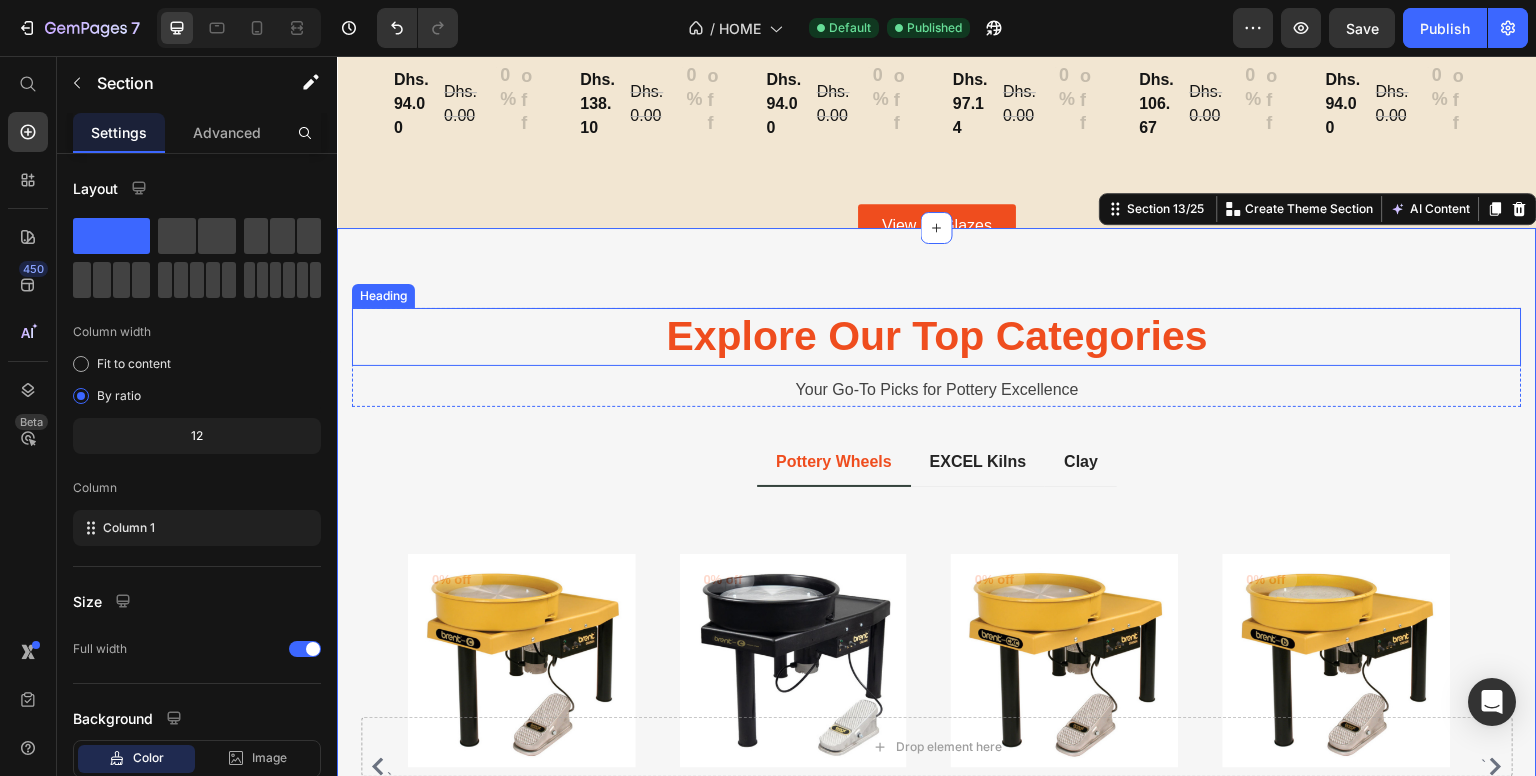 scroll, scrollTop: 2198, scrollLeft: 0, axis: vertical 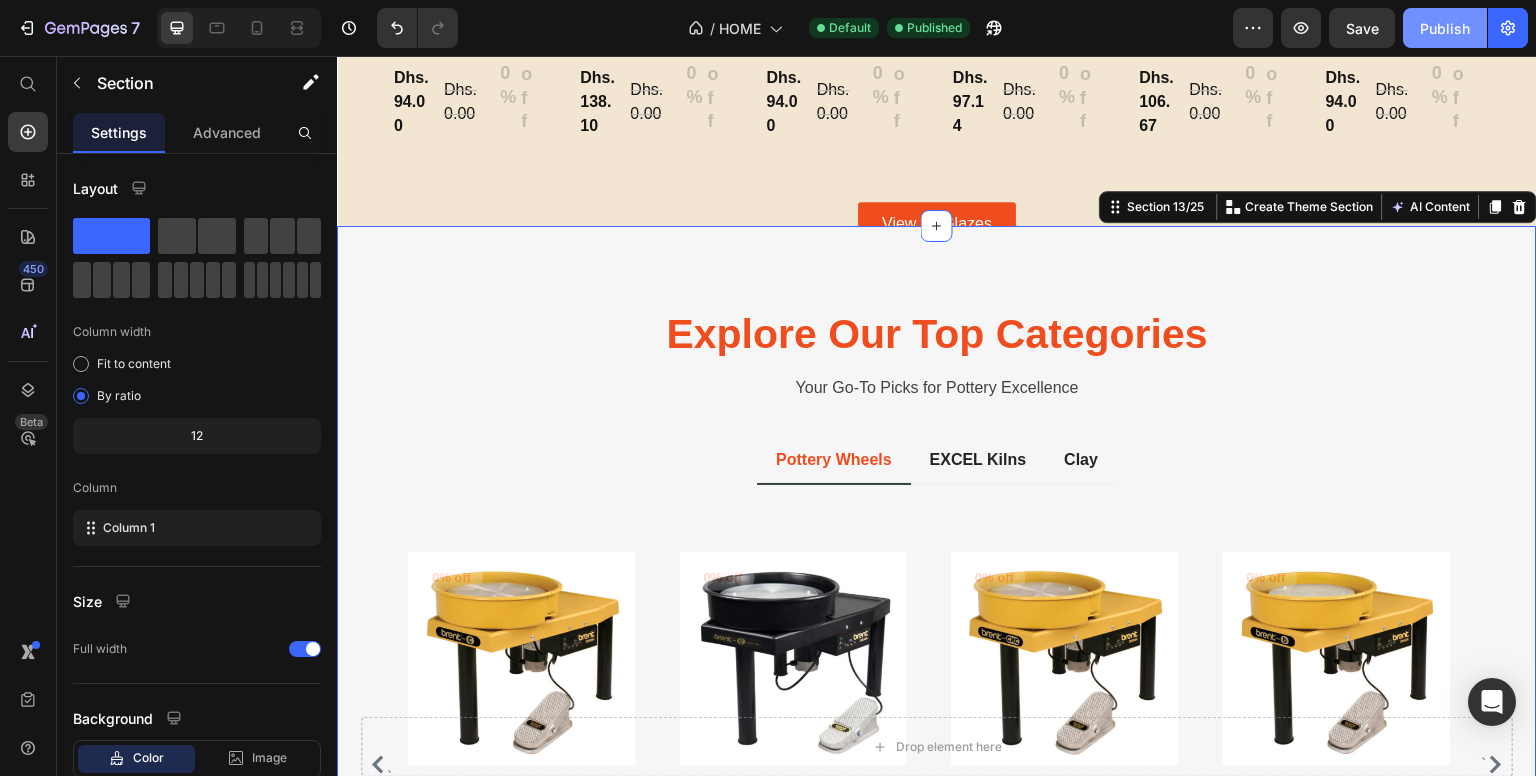 click on "Publish" 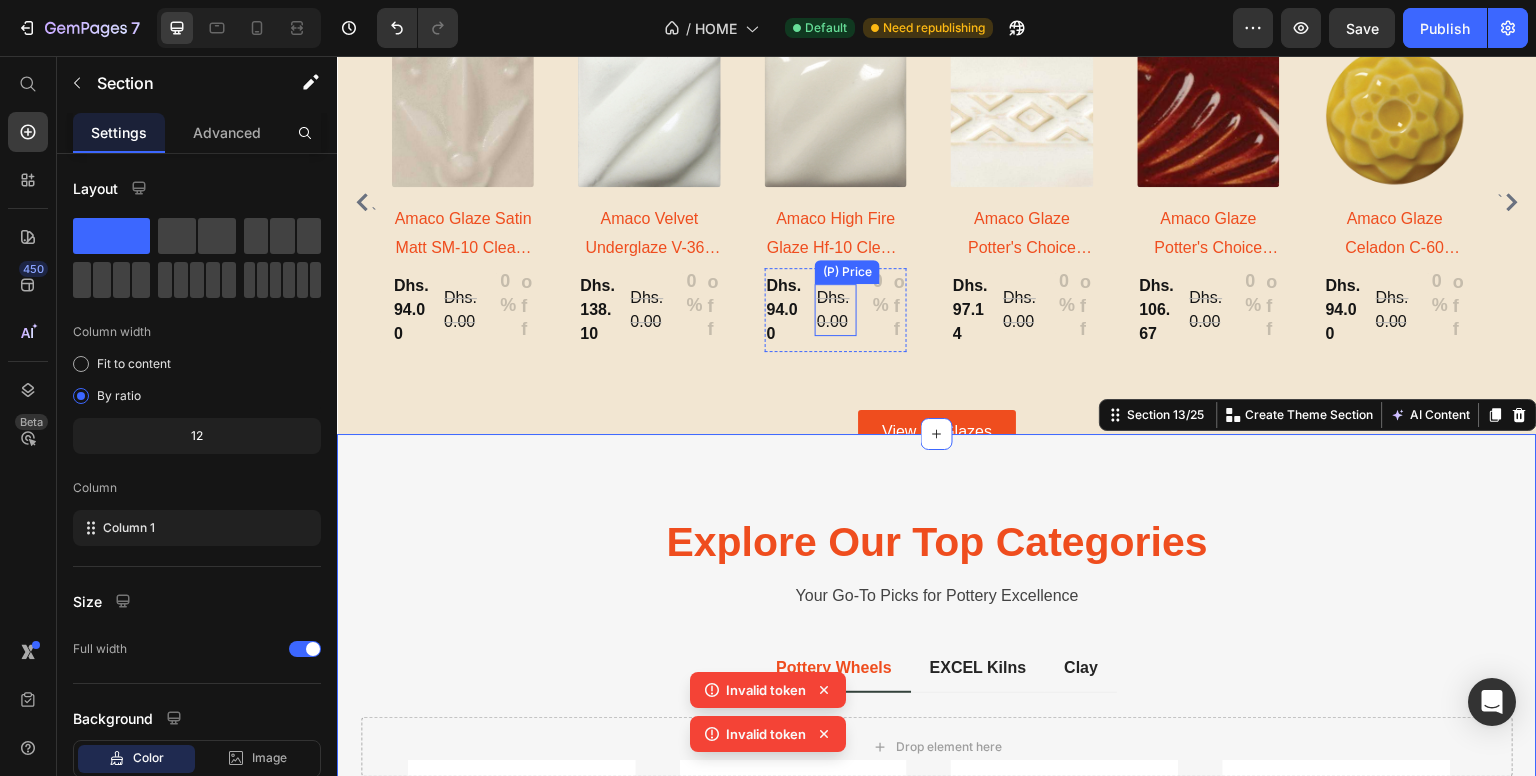 scroll, scrollTop: 2098, scrollLeft: 0, axis: vertical 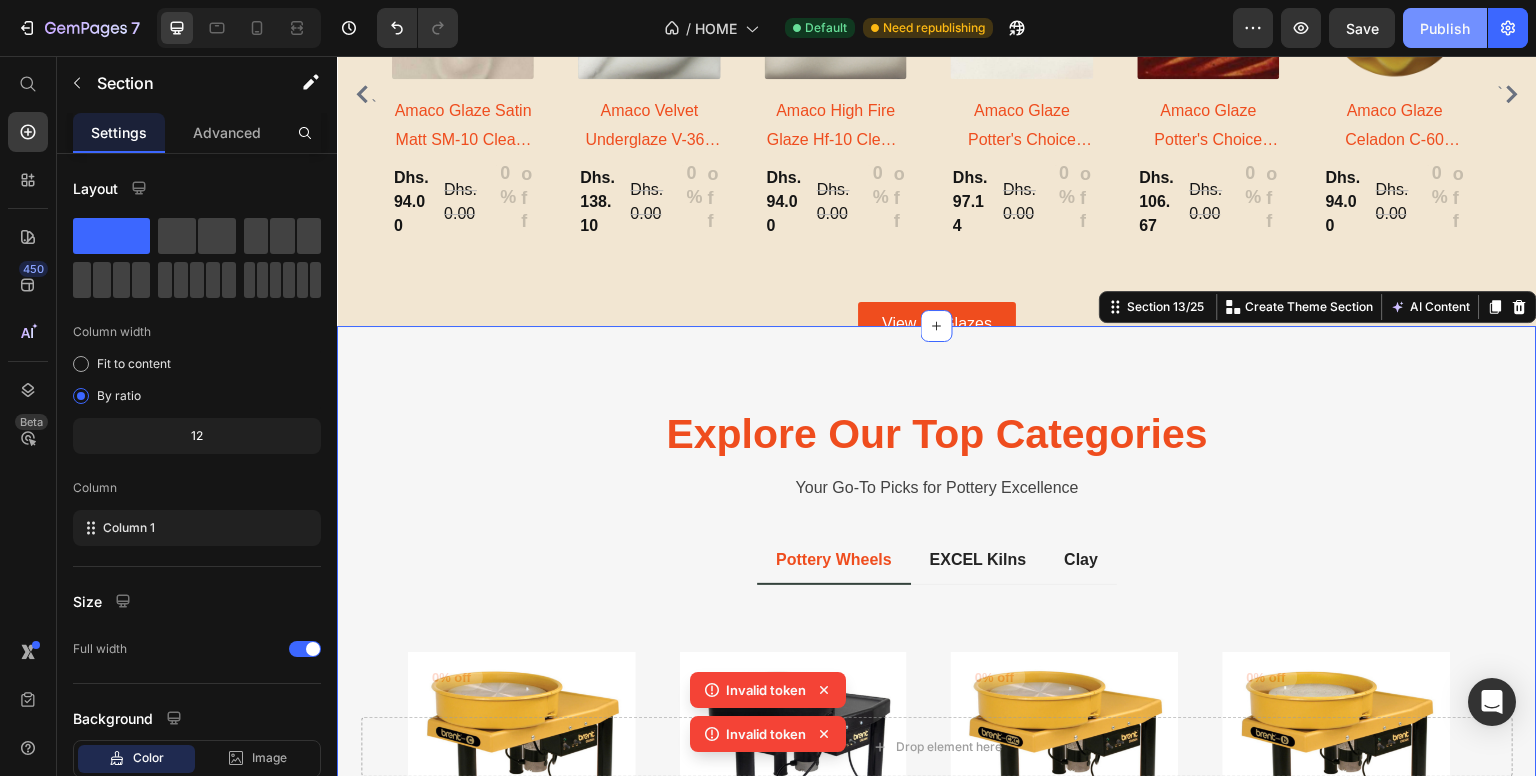 click on "Publish" 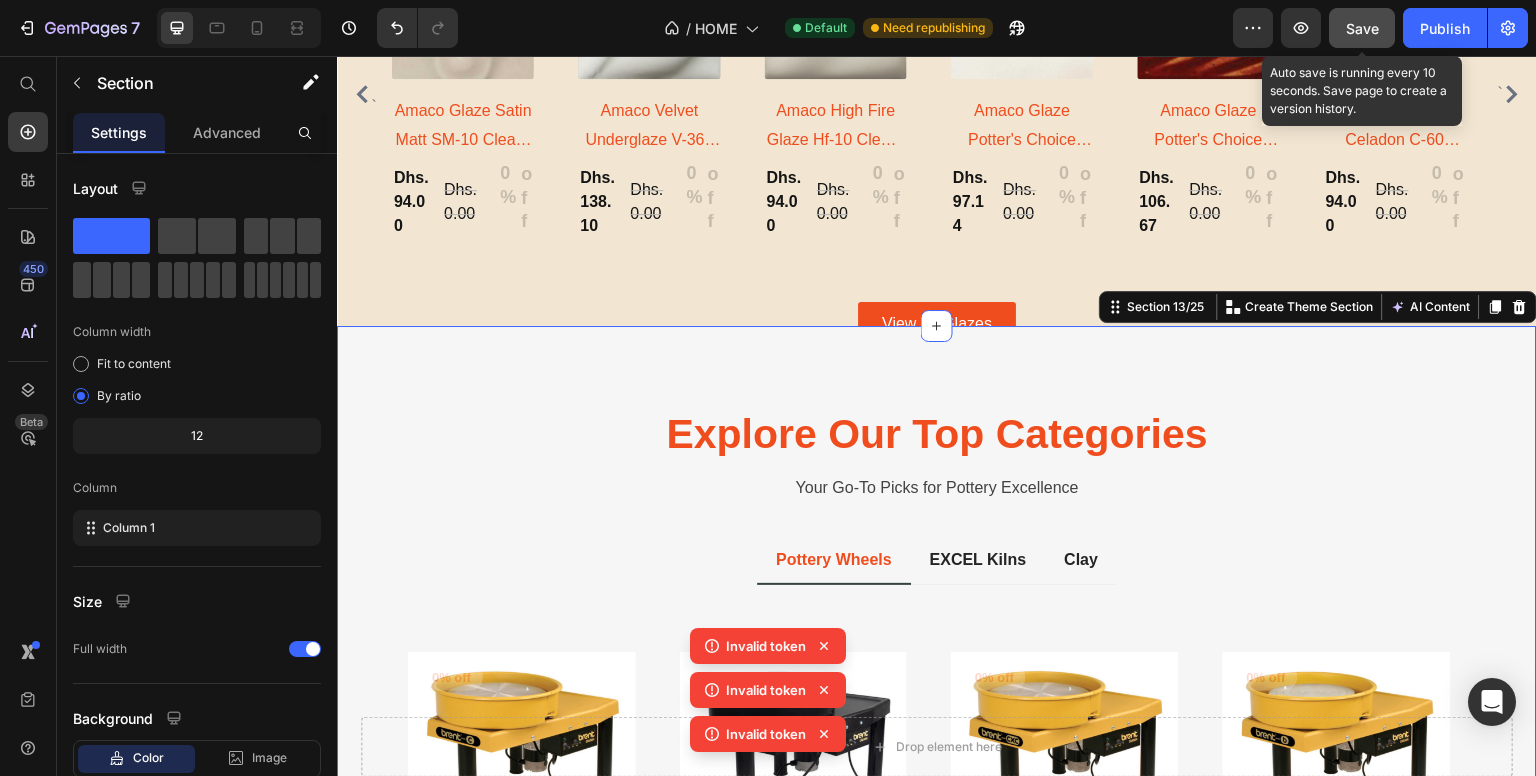click on "Save" at bounding box center (1362, 28) 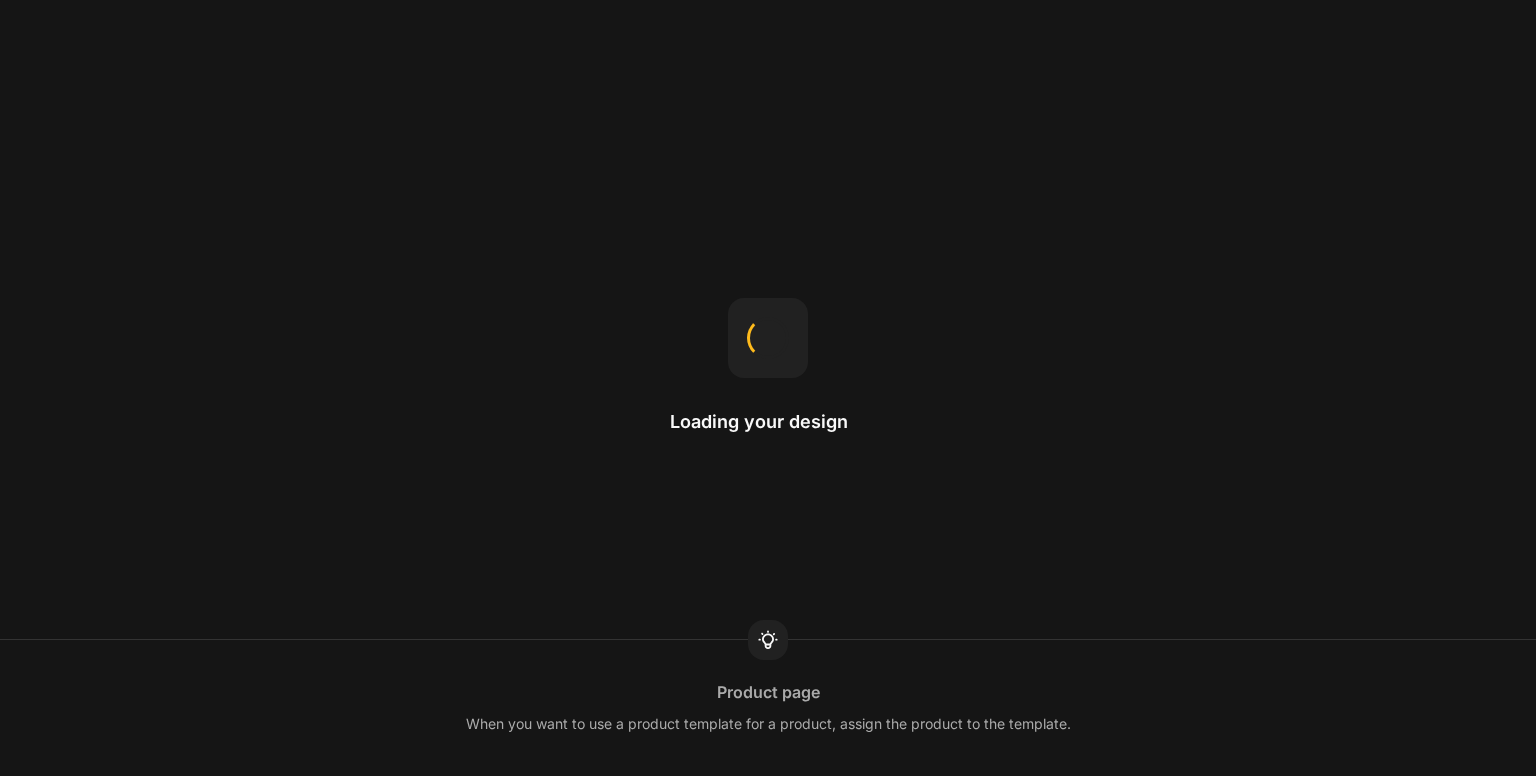 scroll, scrollTop: 0, scrollLeft: 0, axis: both 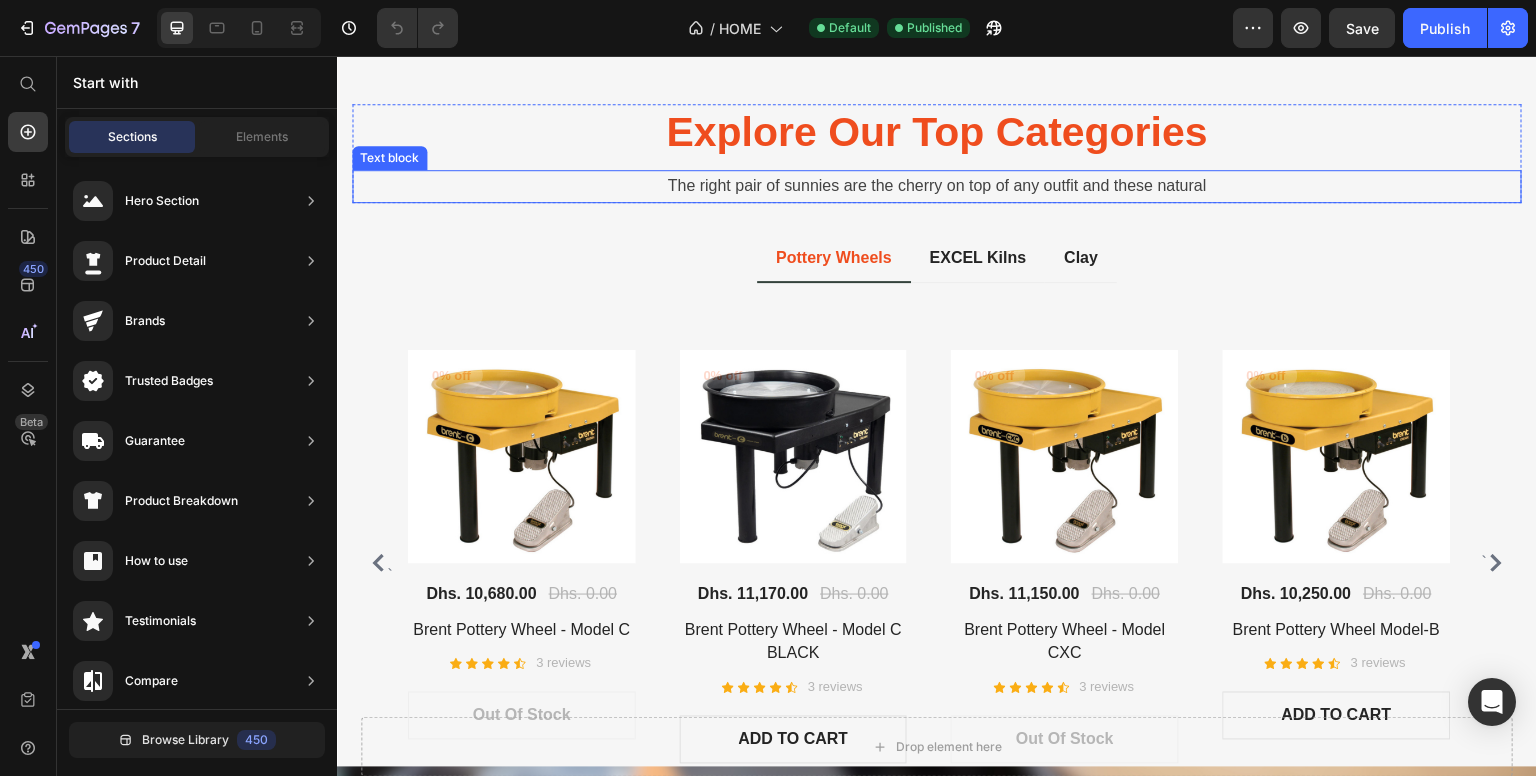 click on "The right pair of sunnies are the cherry on top of any outfit and these natural" at bounding box center (937, 186) 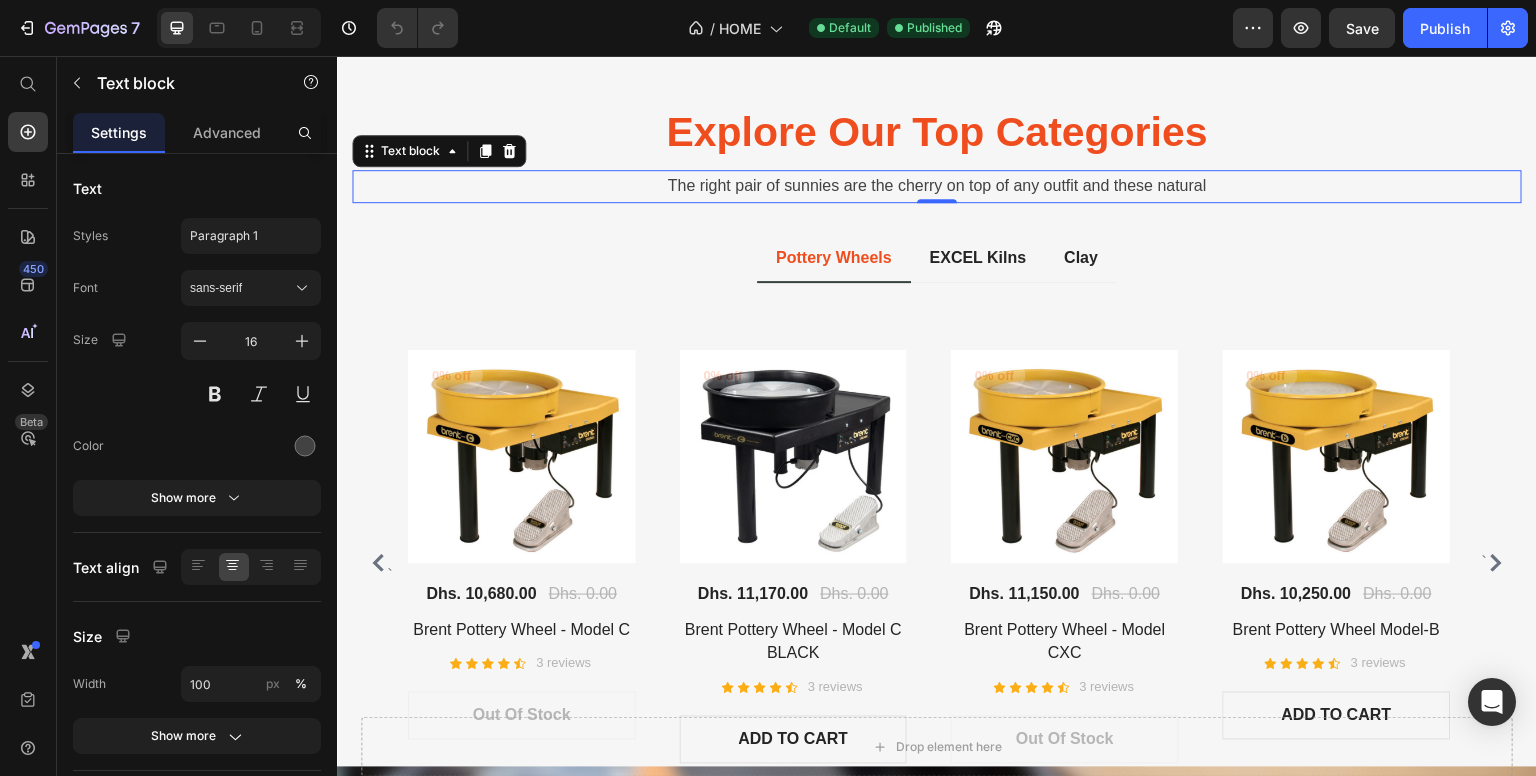 click on "The right pair of sunnies are the cherry on top of any outfit and these natural" at bounding box center [937, 186] 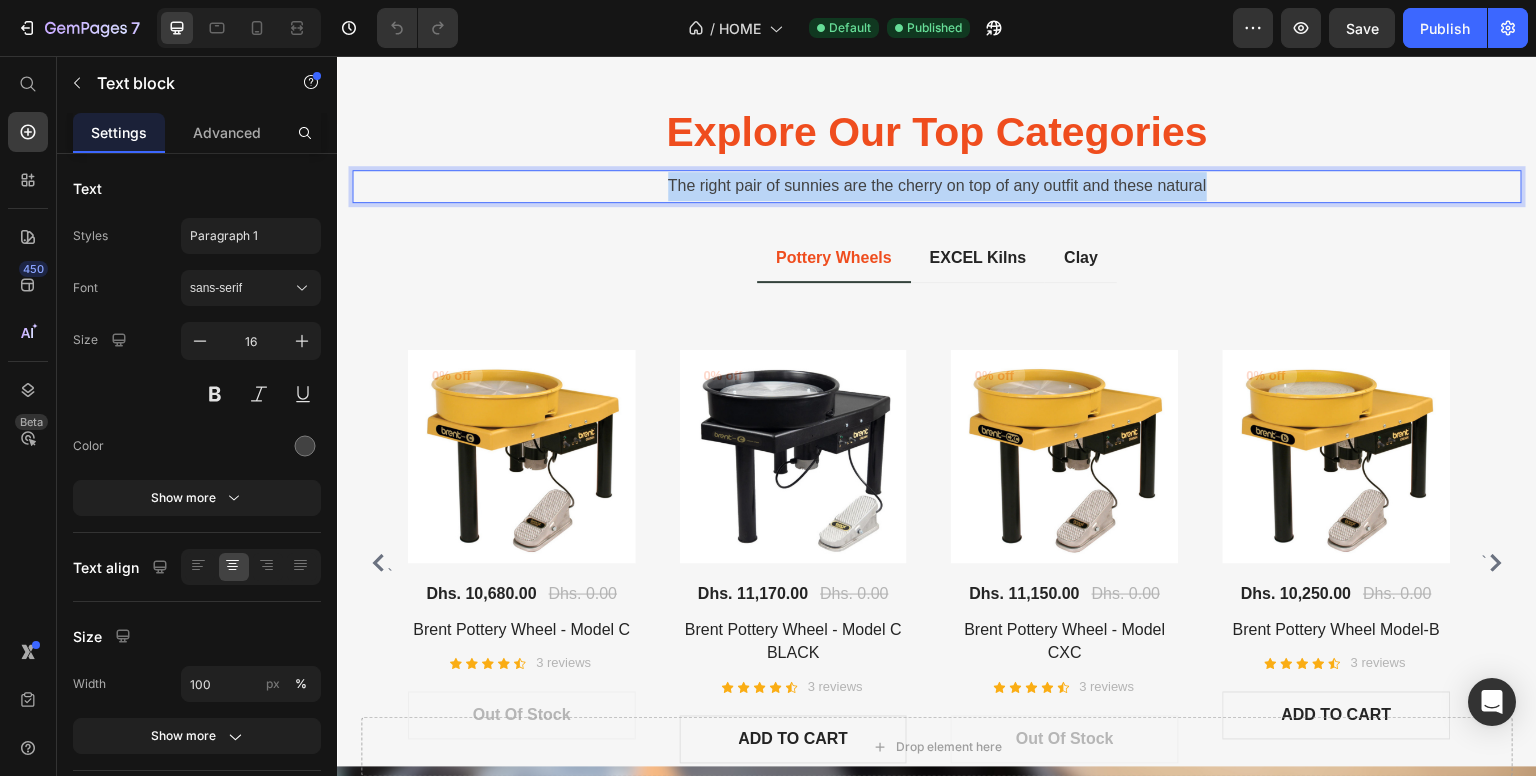 click on "The right pair of sunnies are the cherry on top of any outfit and these natural" at bounding box center (937, 186) 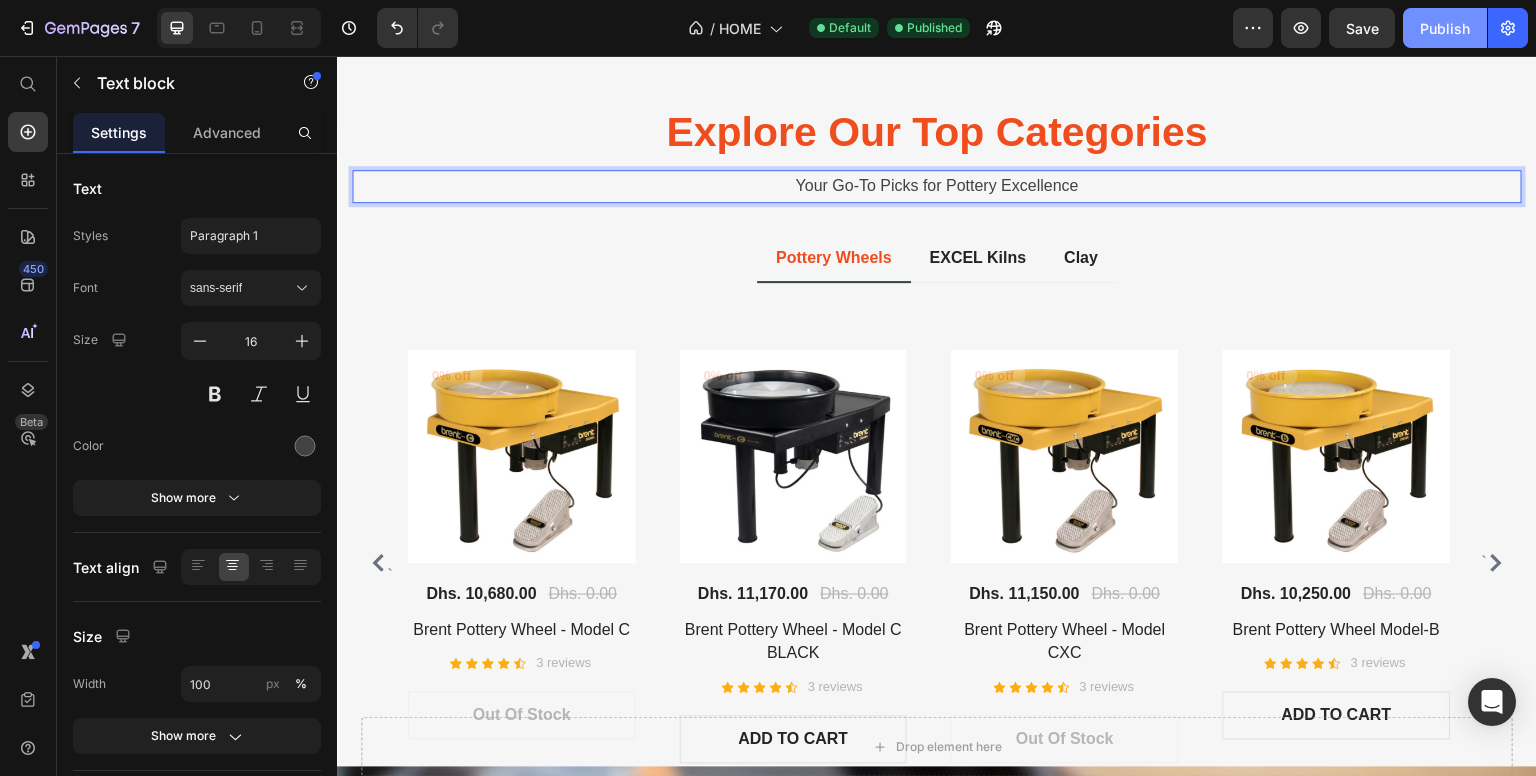 click on "Publish" 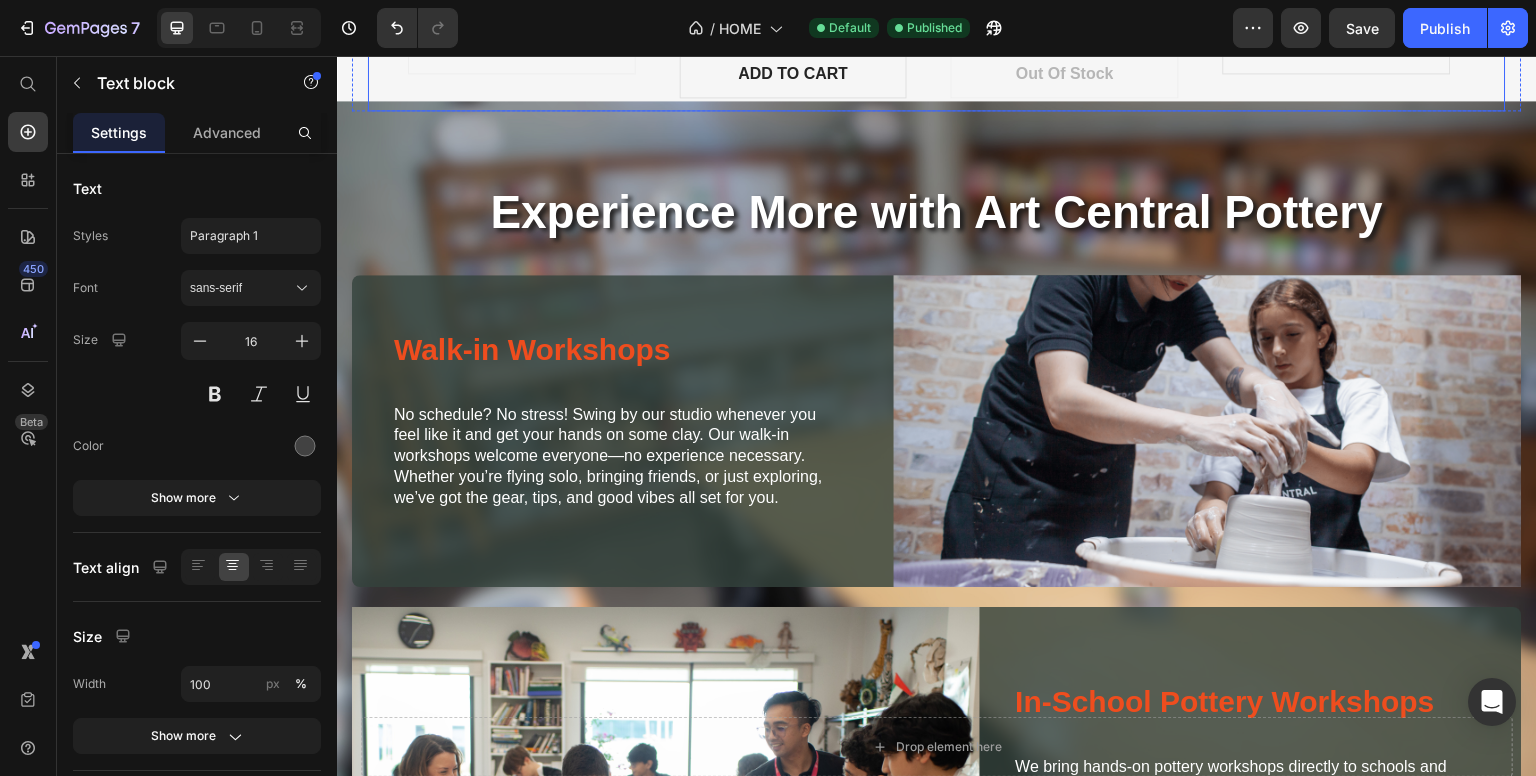 scroll, scrollTop: 3100, scrollLeft: 0, axis: vertical 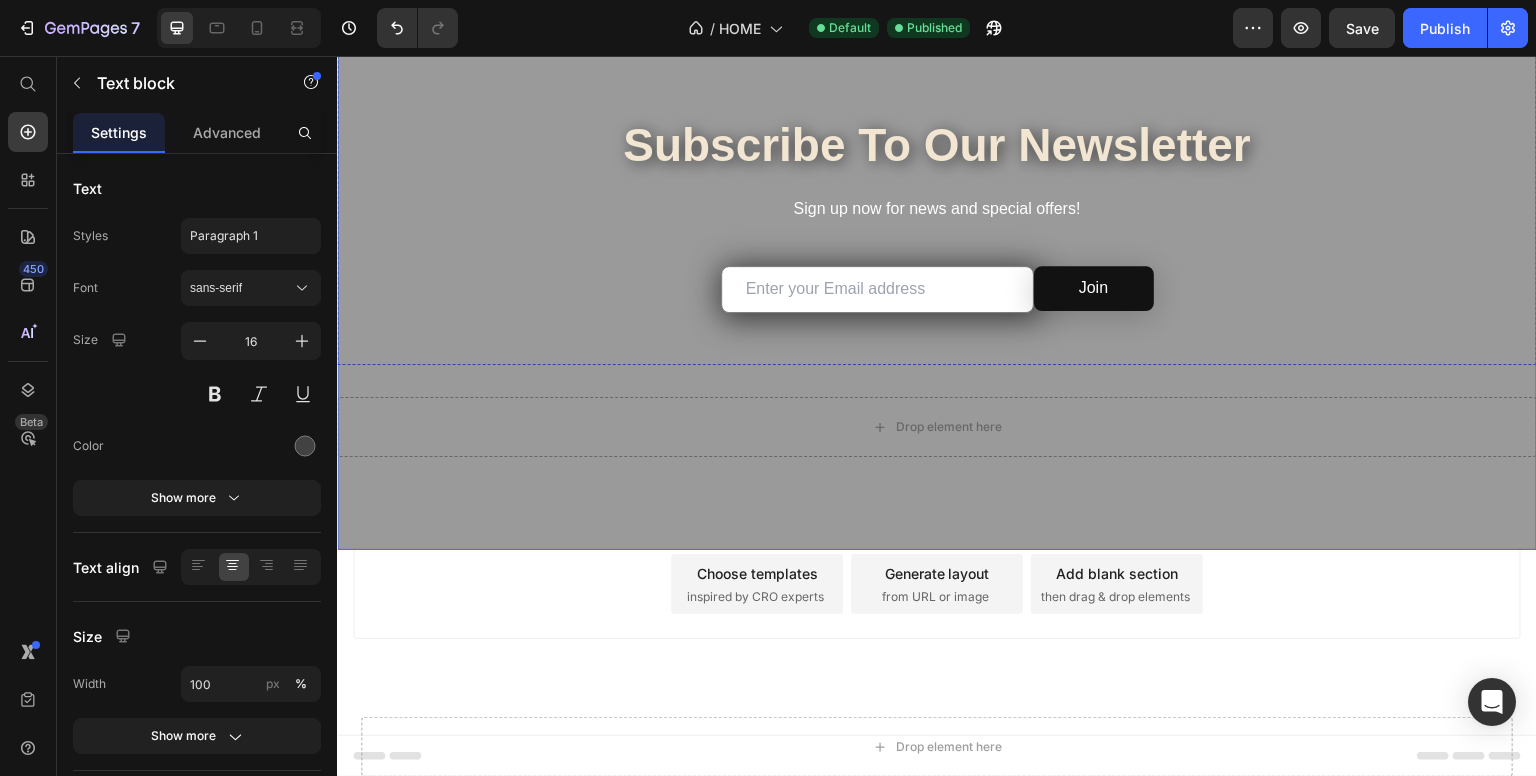 type 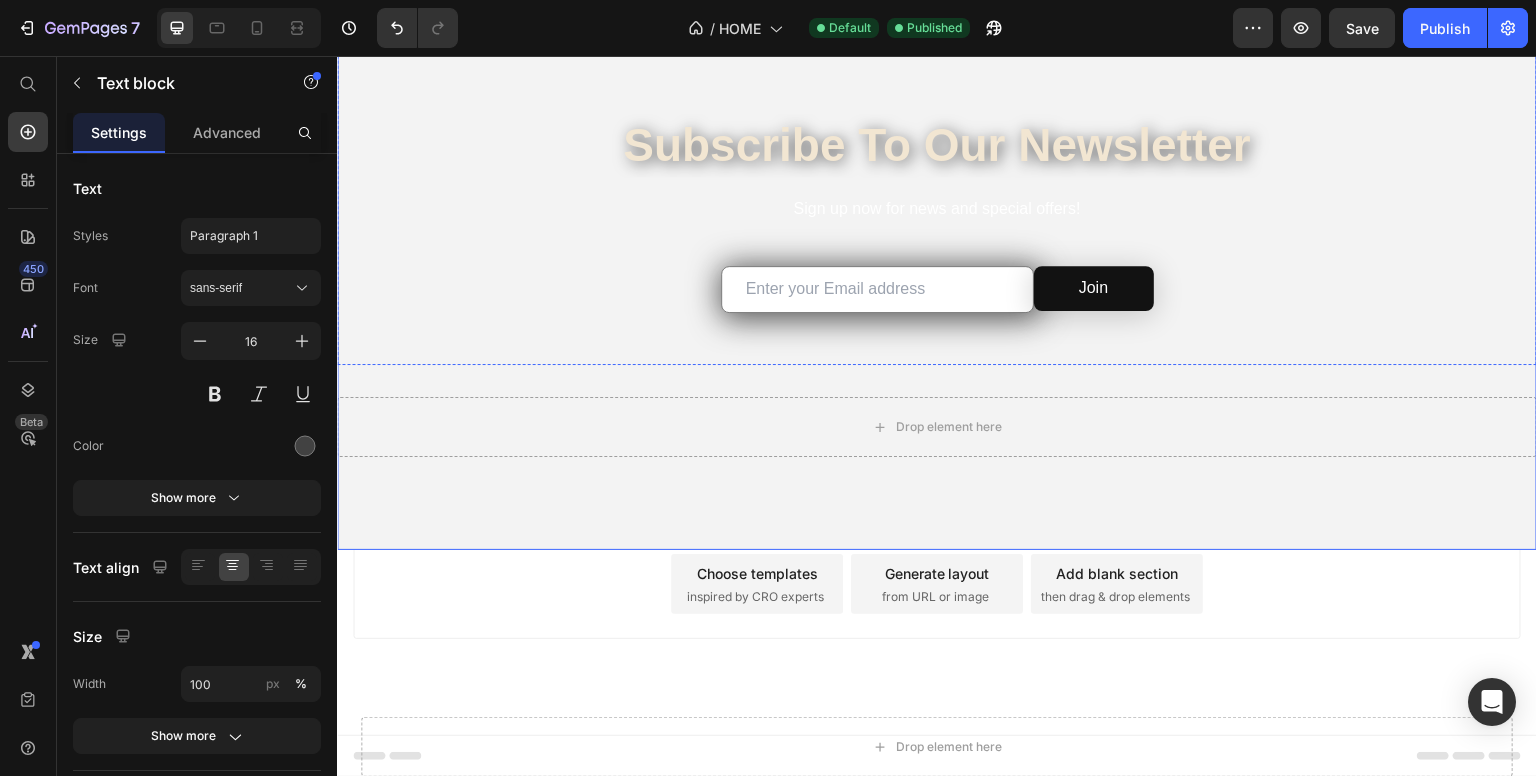 type 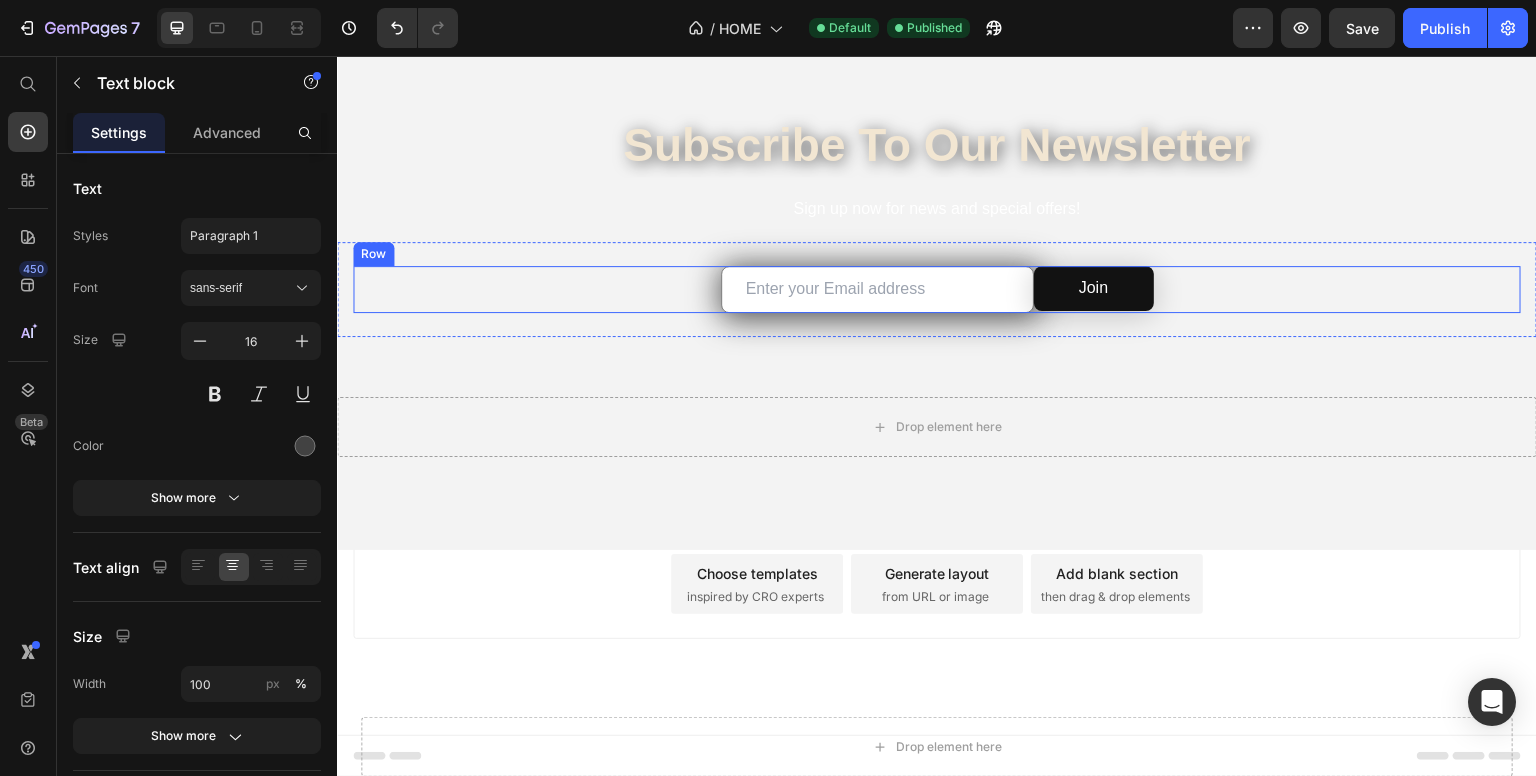 click on "Email Field Join Submit Button Row" at bounding box center [937, 289] 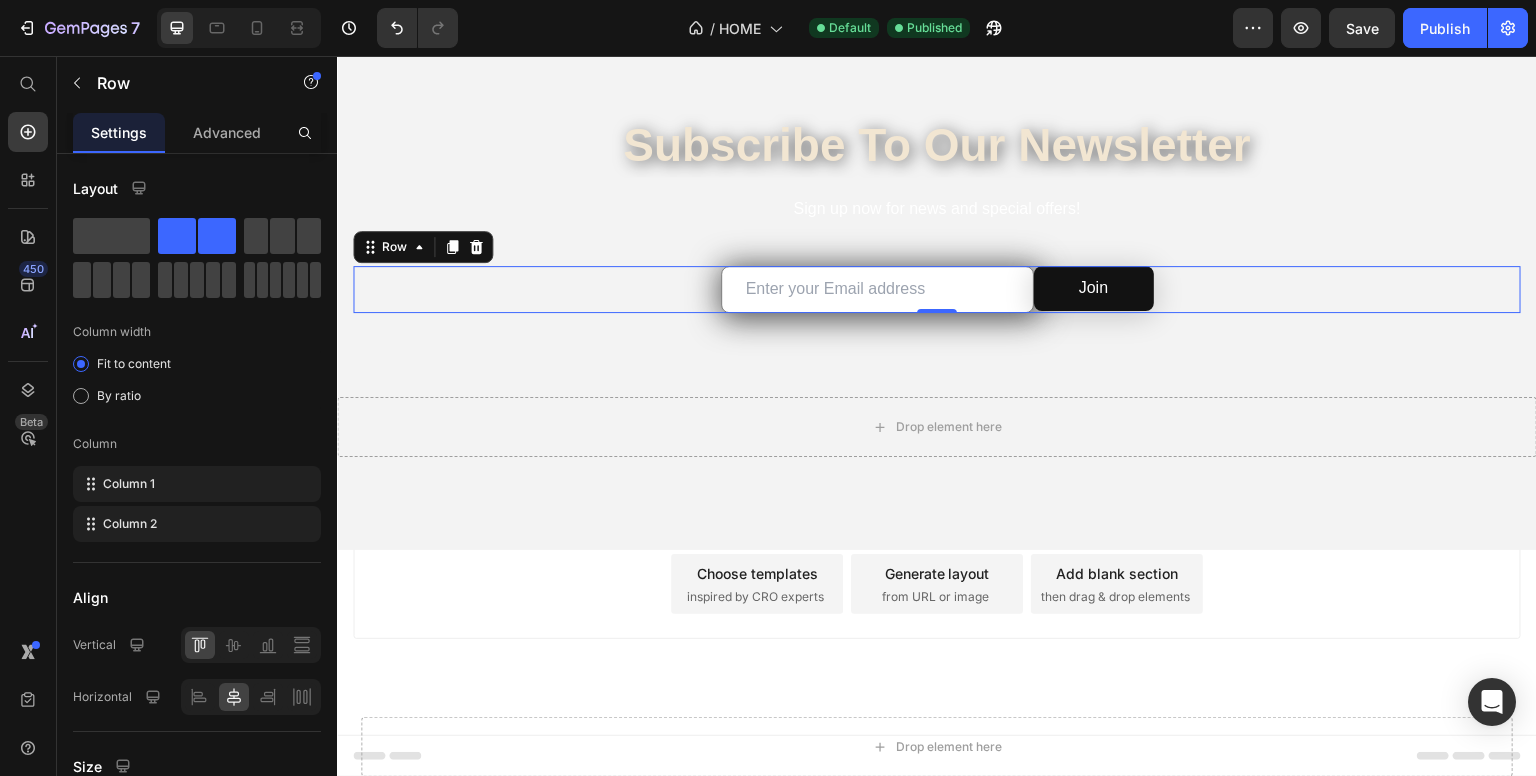 click on "Subscribe to our Newsletter" at bounding box center (937, 146) 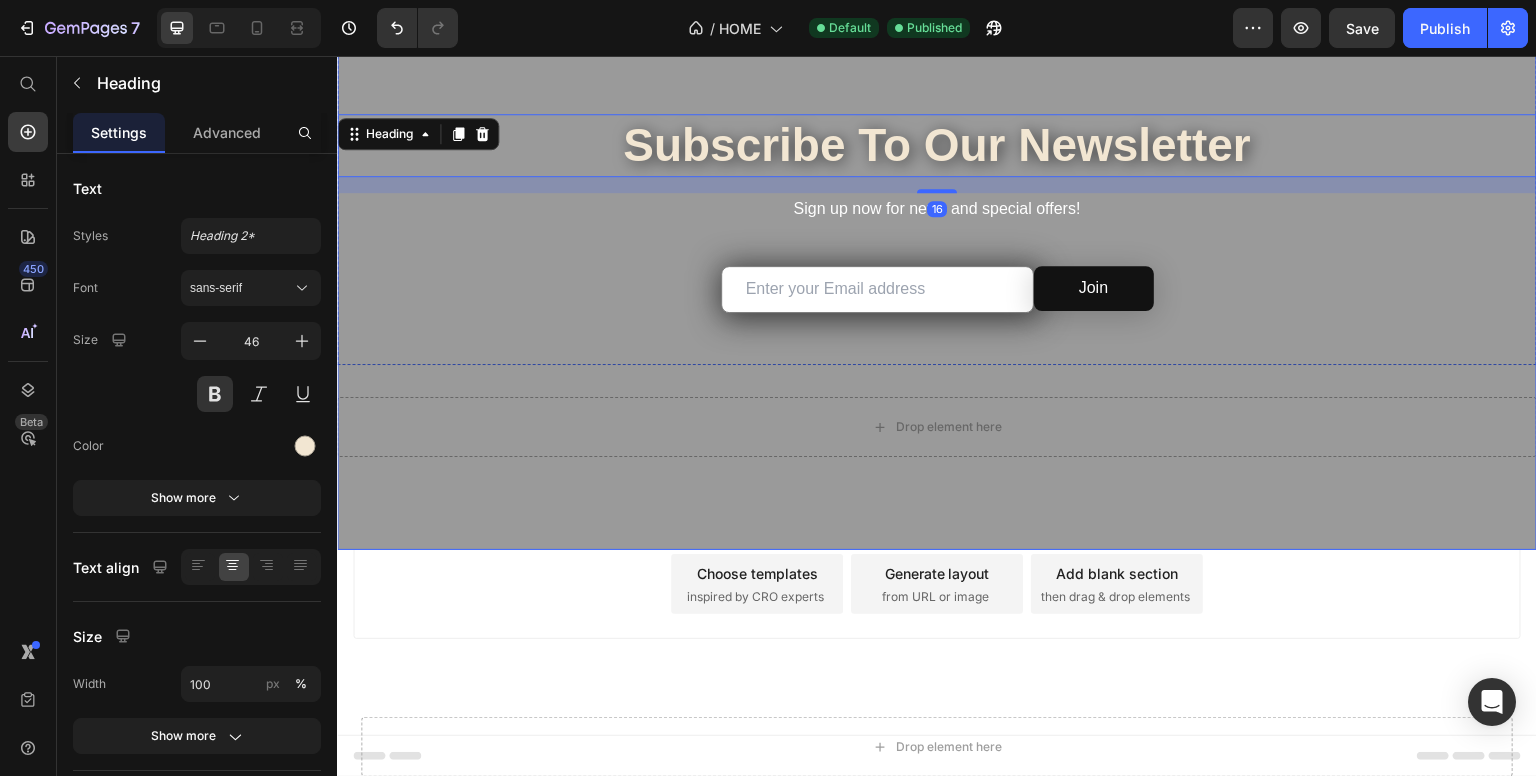 click at bounding box center (937, 225) 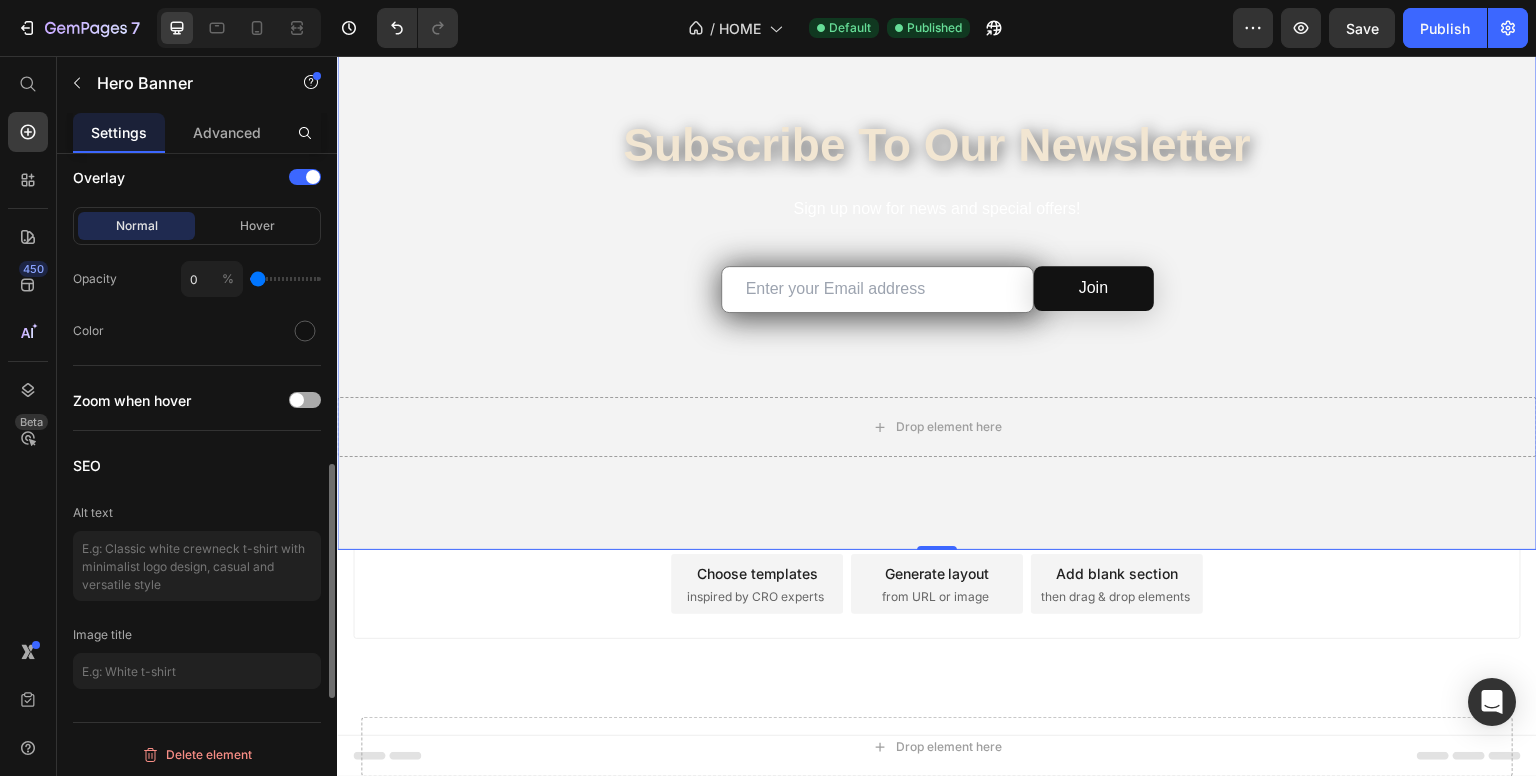 scroll, scrollTop: 1184, scrollLeft: 0, axis: vertical 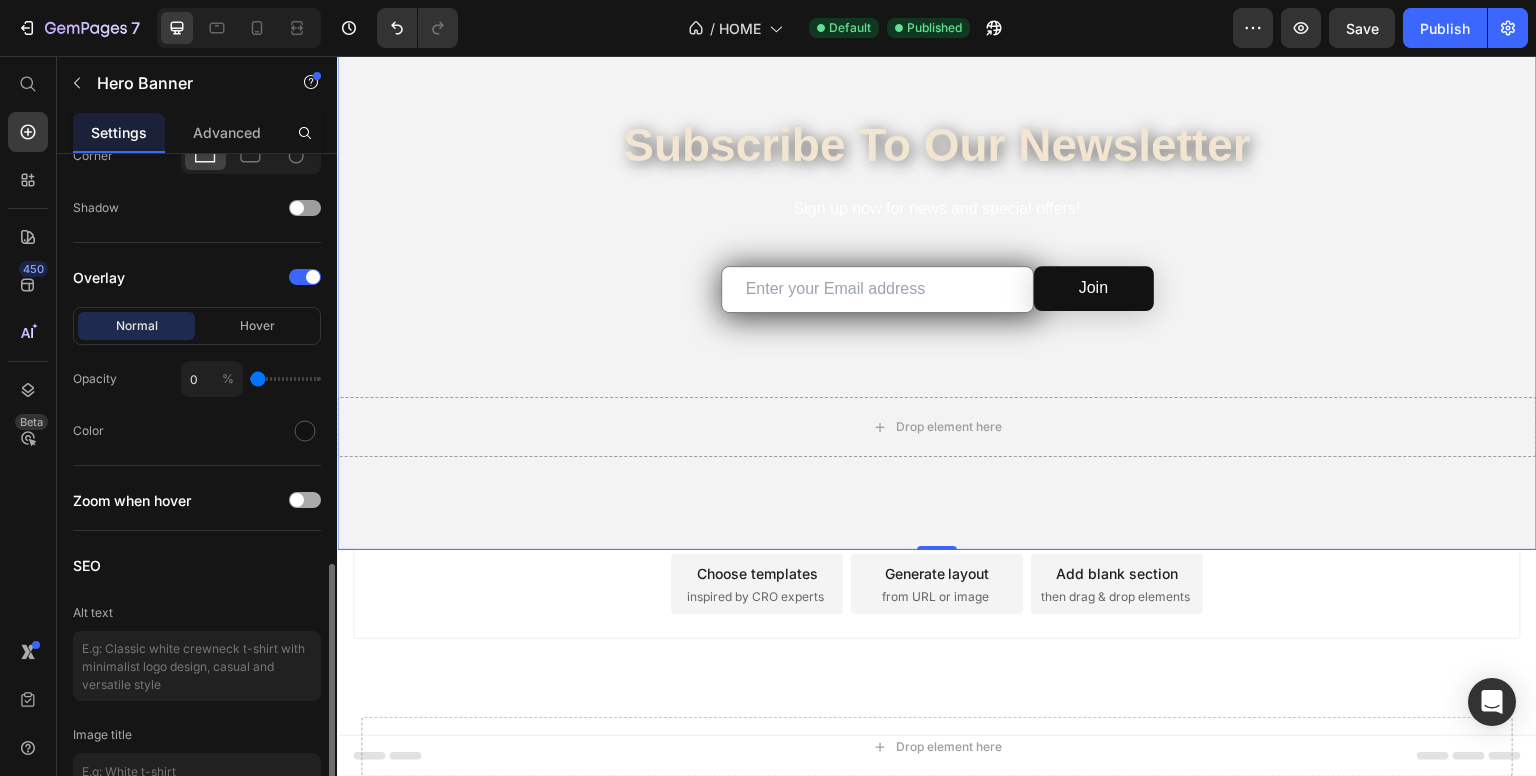 click on "Zoom when hover" 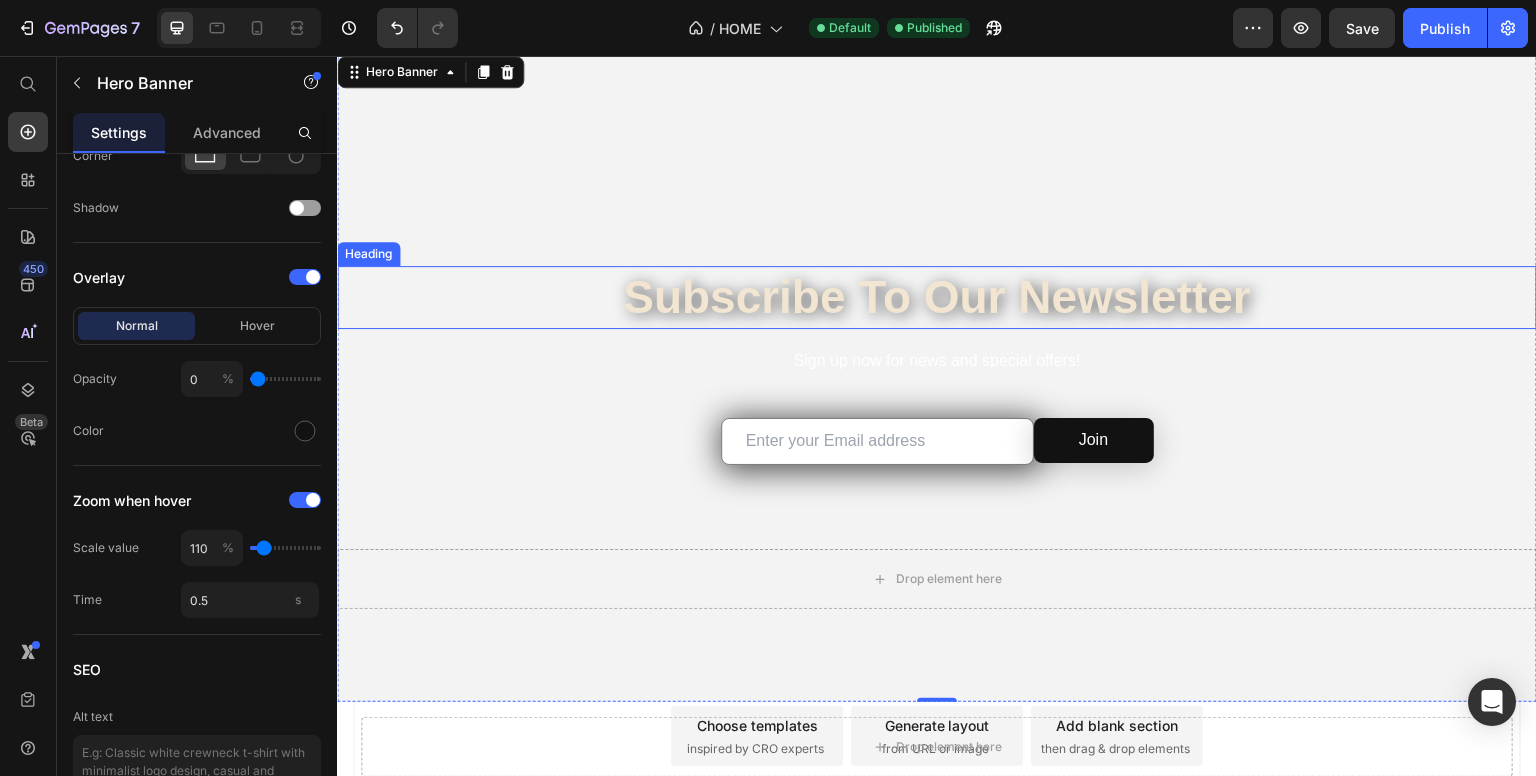 scroll, scrollTop: 5575, scrollLeft: 0, axis: vertical 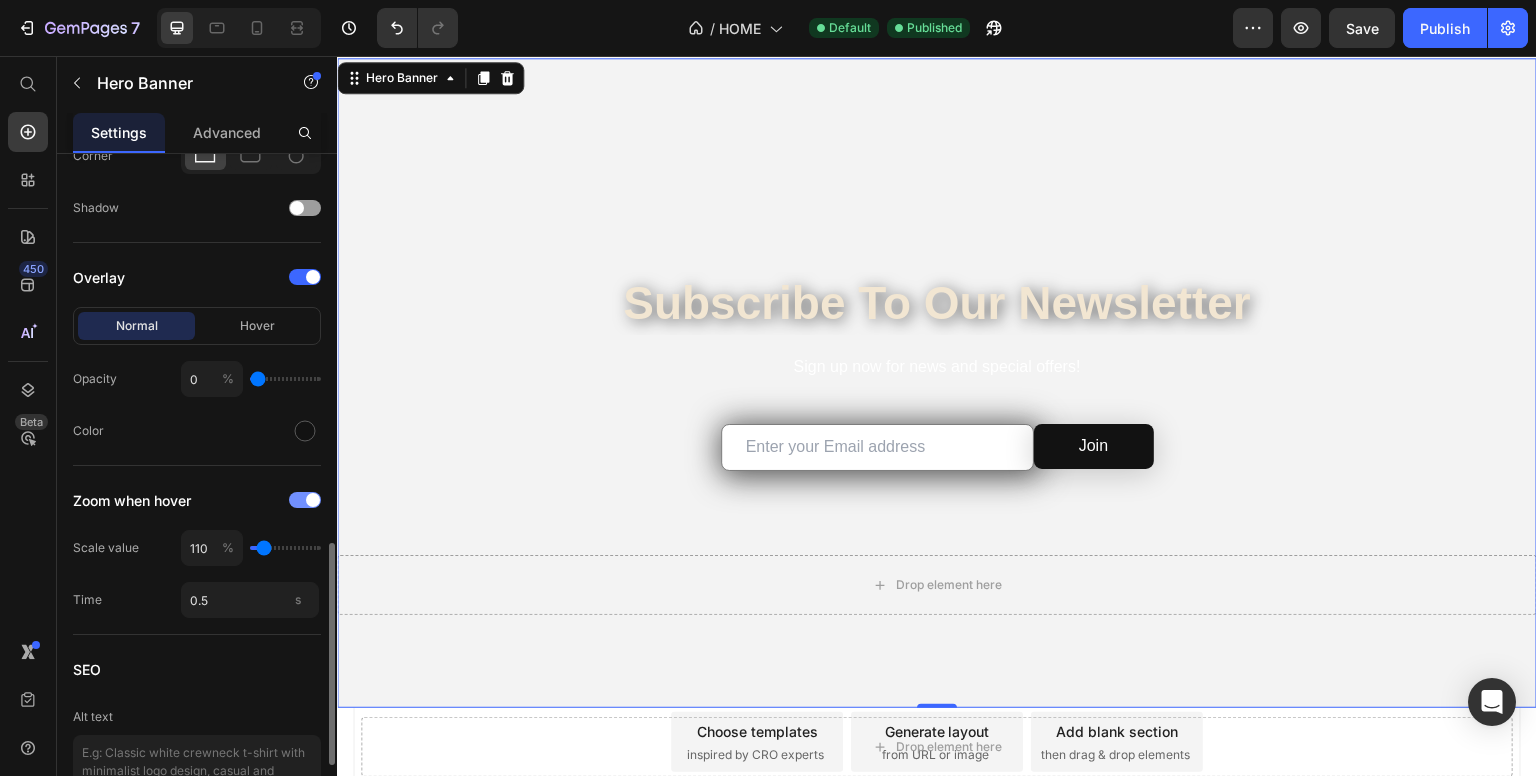 click at bounding box center (305, 500) 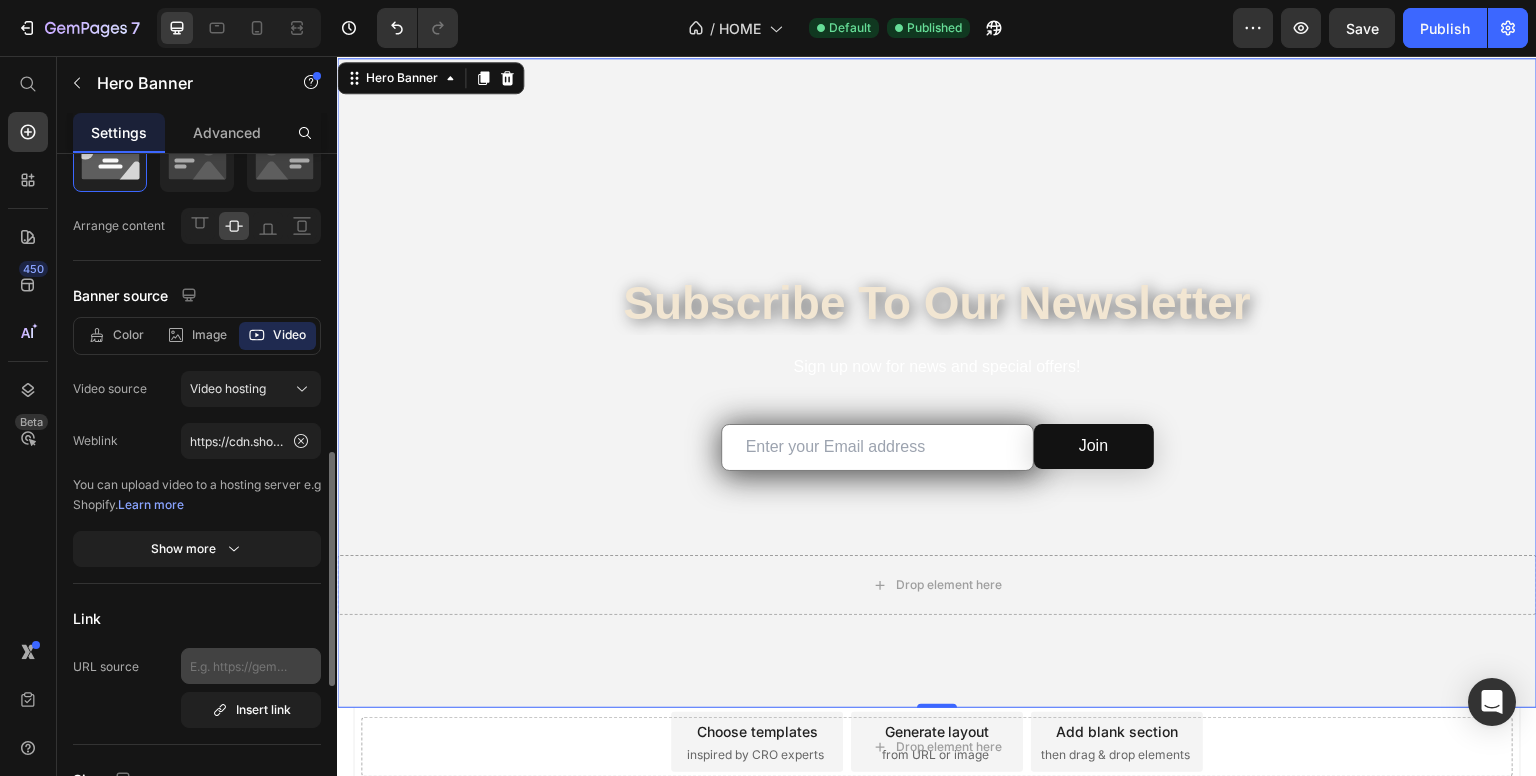 scroll, scrollTop: 0, scrollLeft: 0, axis: both 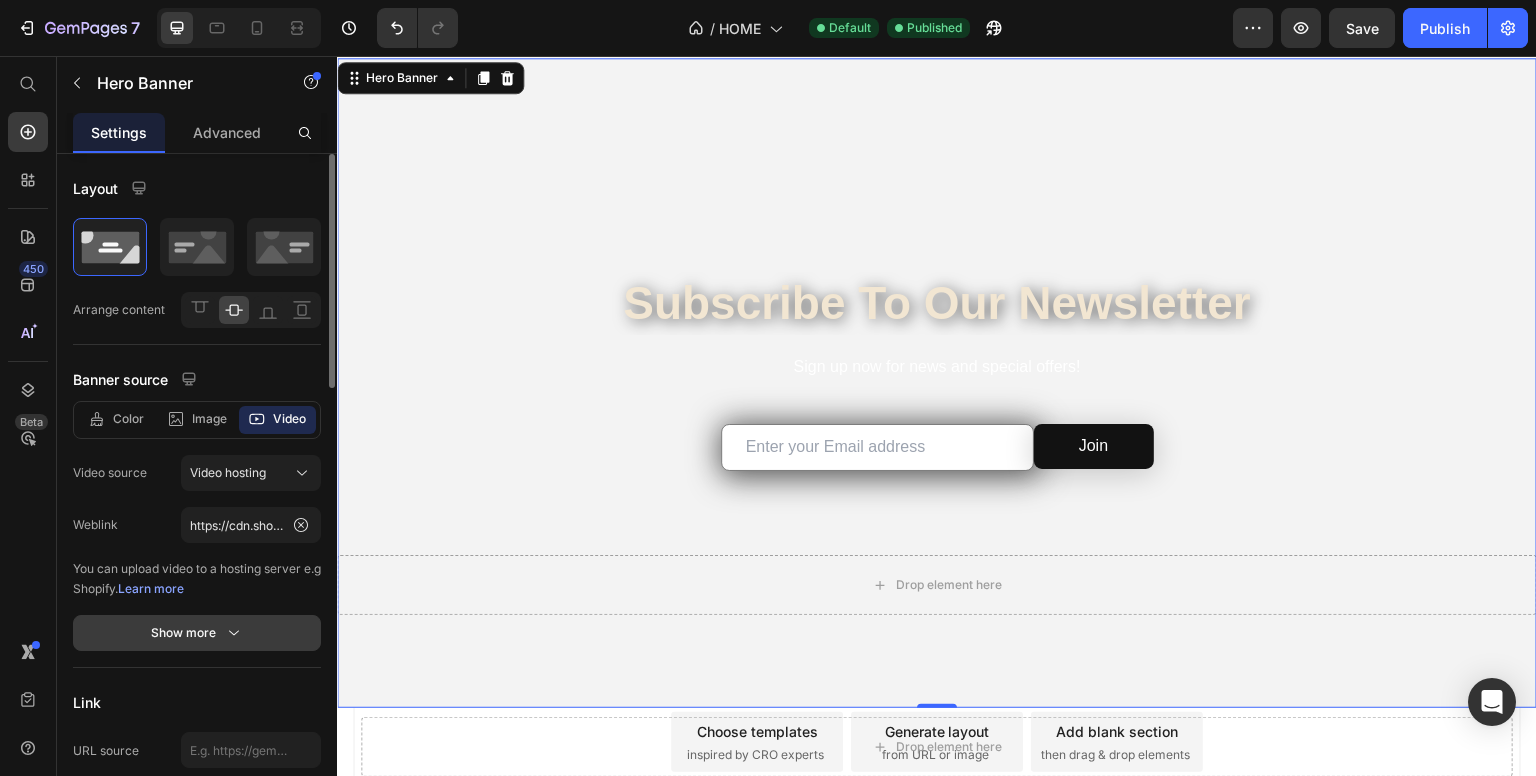 click on "Show more" at bounding box center [197, 633] 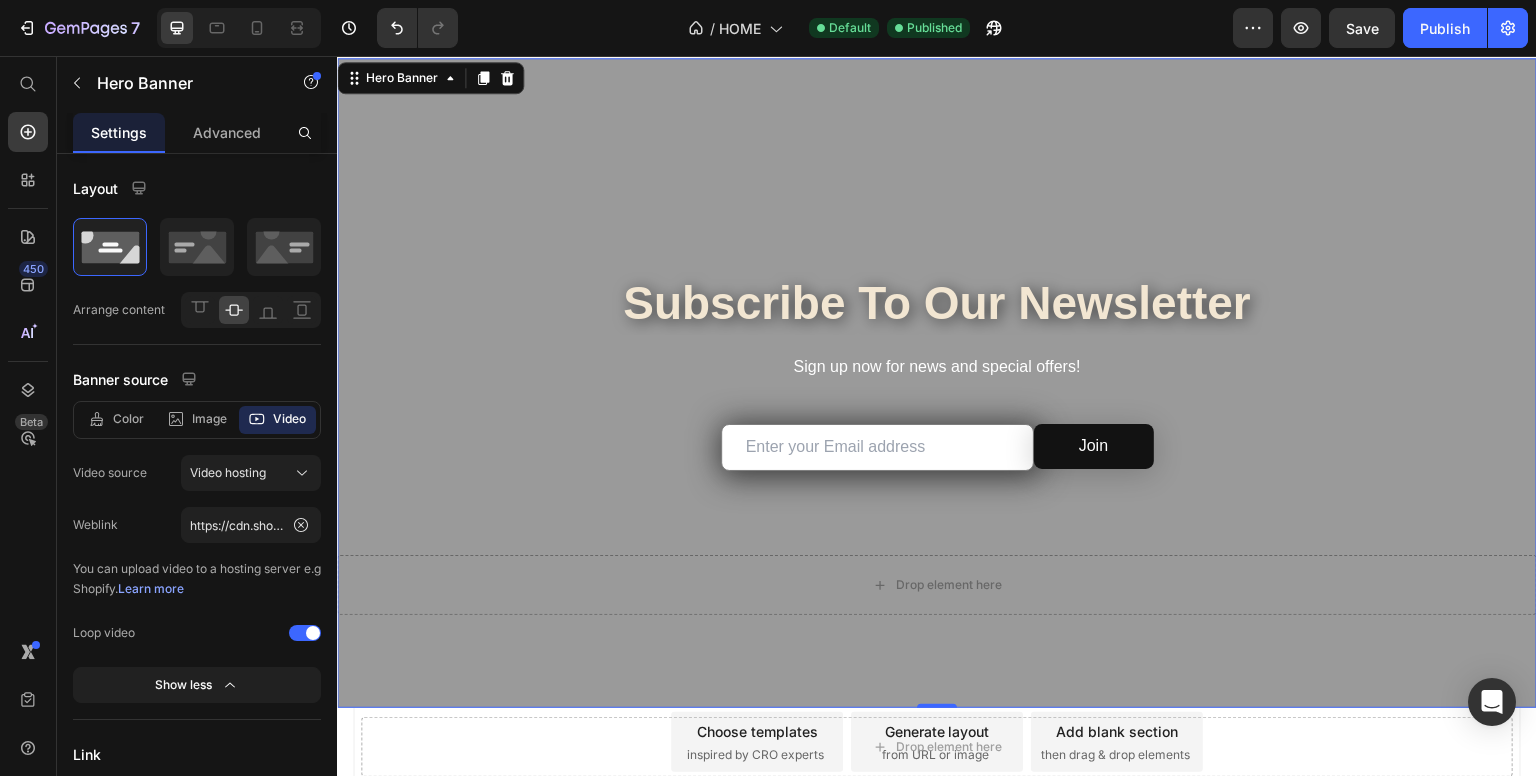 click at bounding box center (937, 383) 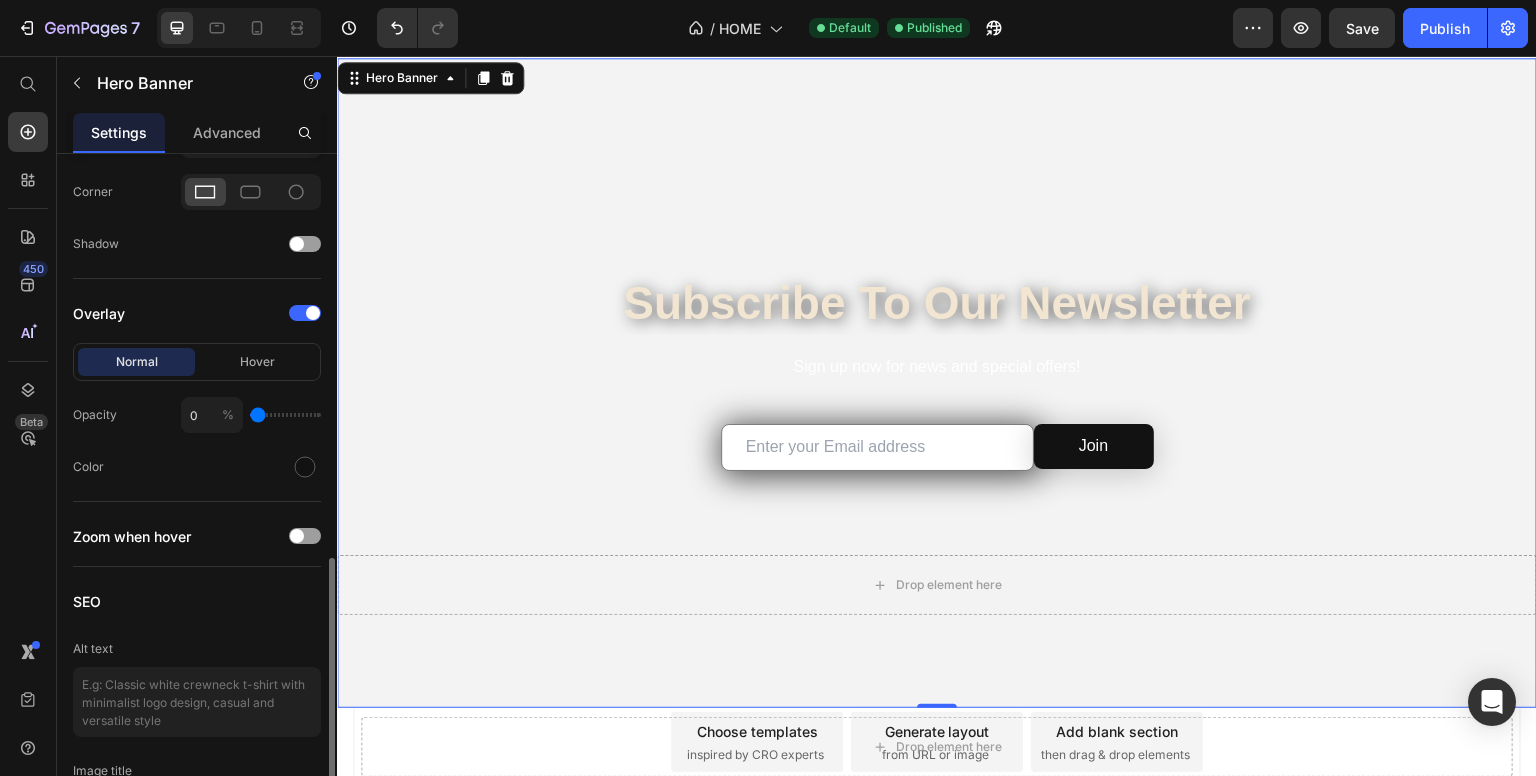 scroll, scrollTop: 1336, scrollLeft: 0, axis: vertical 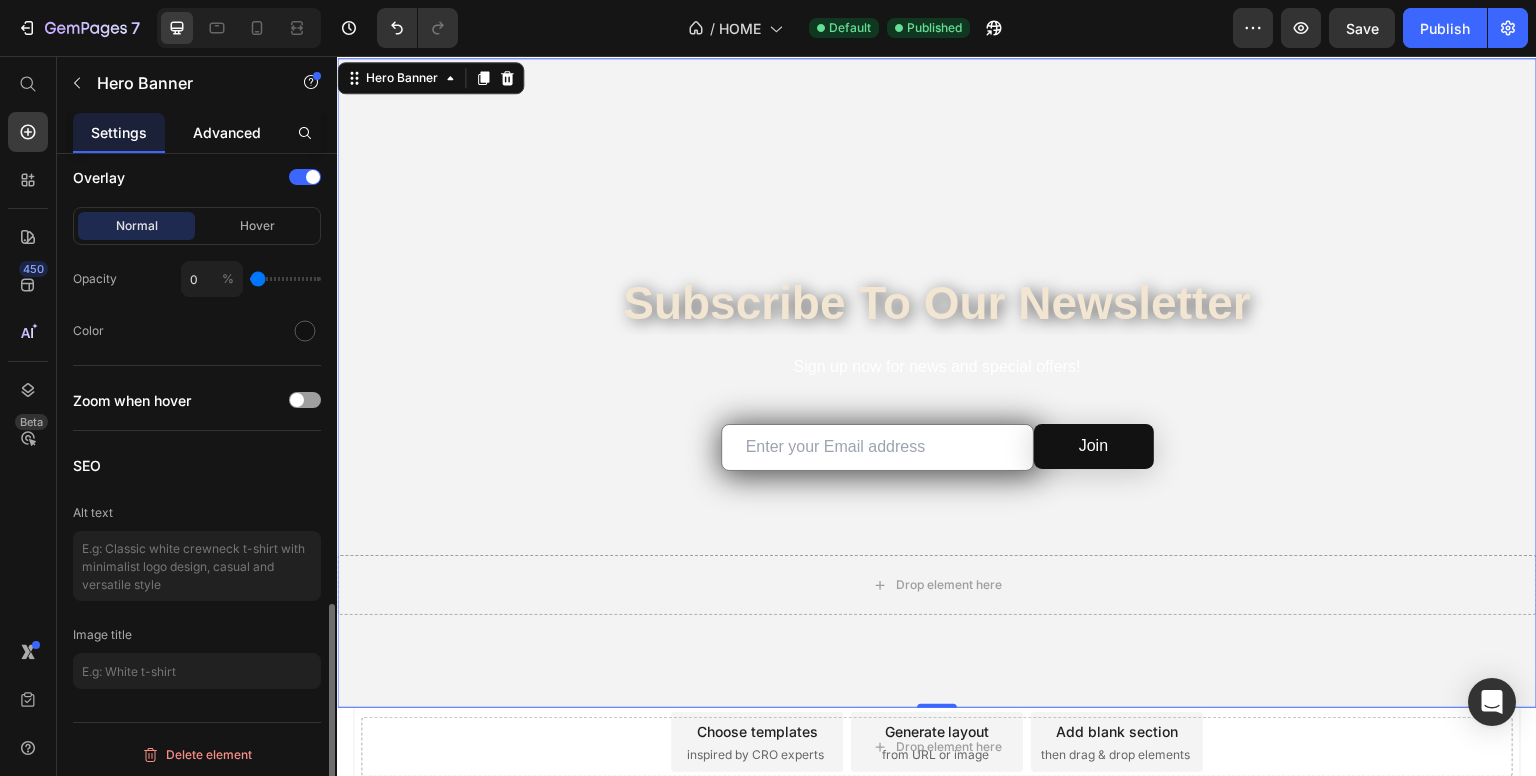 click on "Advanced" at bounding box center (227, 132) 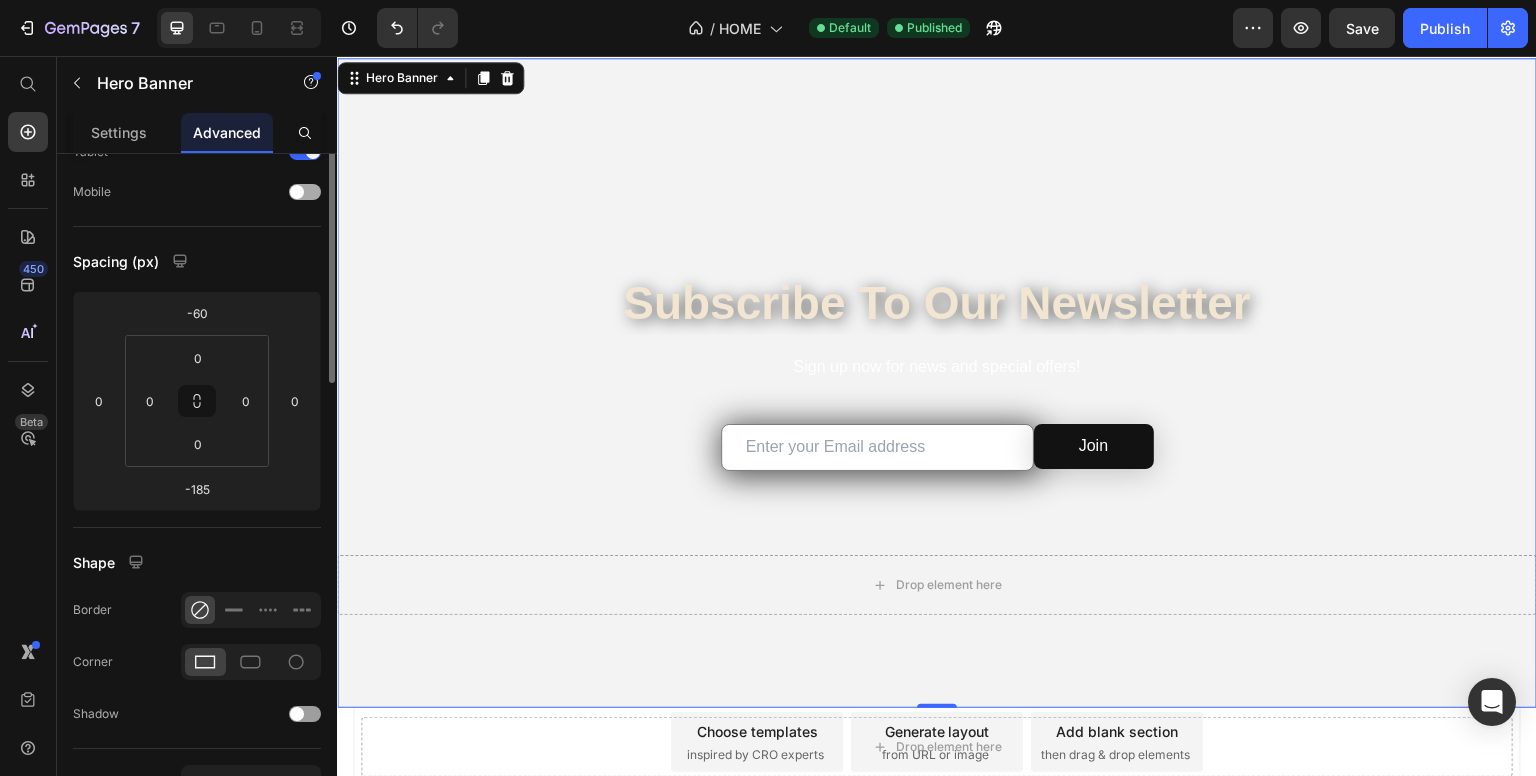 scroll, scrollTop: 0, scrollLeft: 0, axis: both 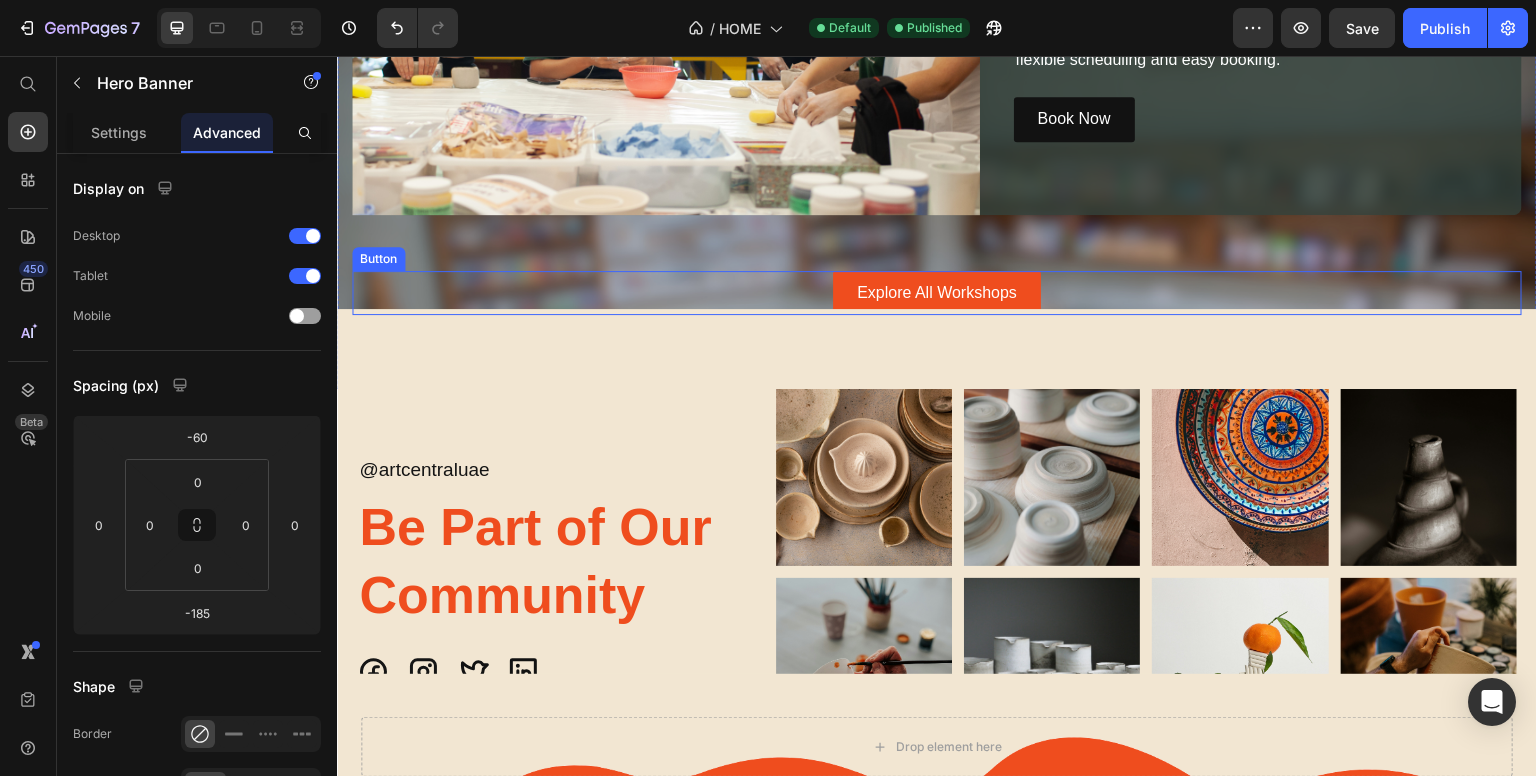 click on "Explore All Workshops Button" at bounding box center [937, 293] 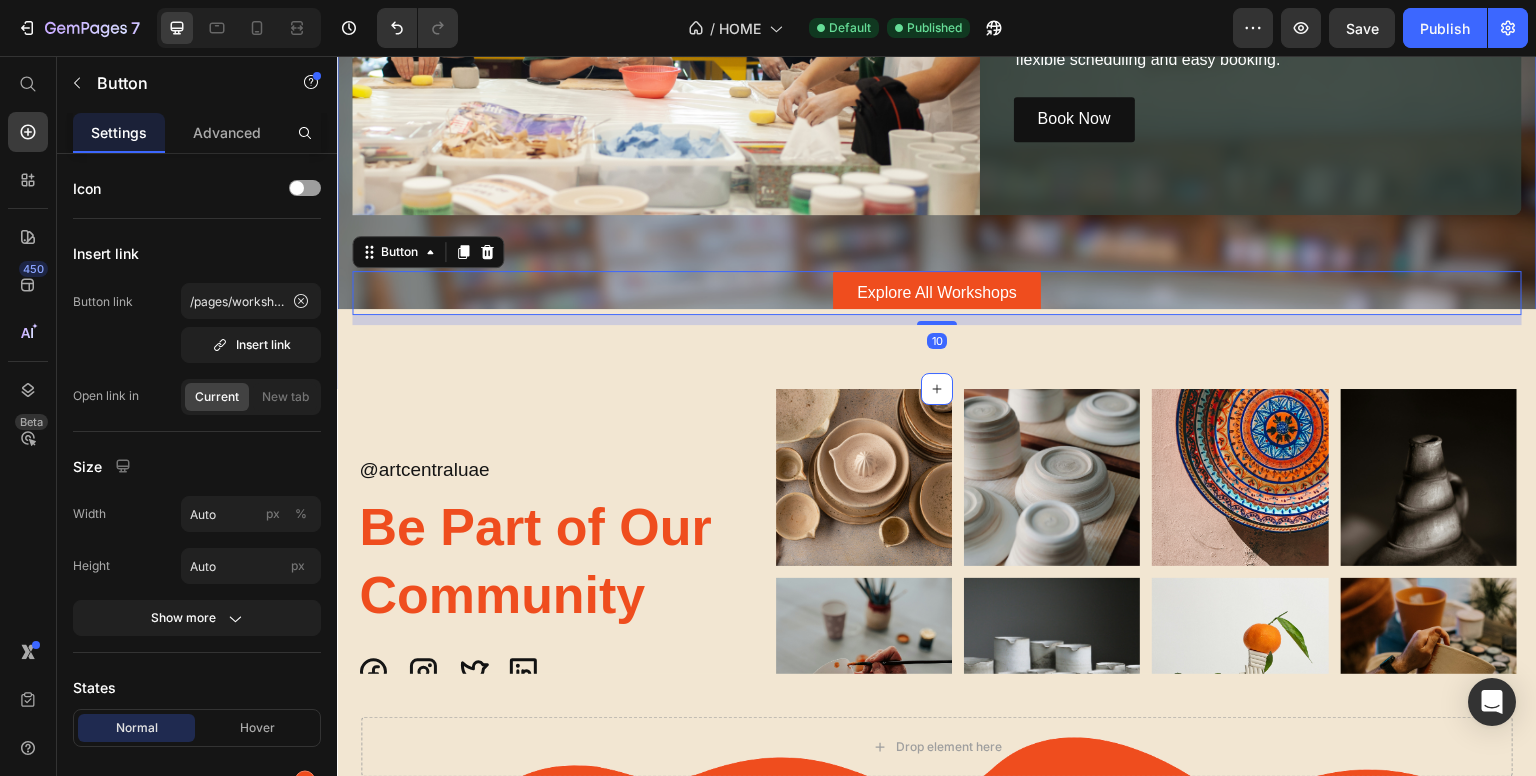 click on "Experience More with Art Central Pottery Heading Walk-in Workshops Heading No schedule? No stress! Swing by our studio whenever you feel like it and get your hands on some clay. Our walk-in workshops welcome everyone—no experience necessary. Whether you’re flying solo, bringing friends, or just exploring, we’ve got the gear, tips, and good vibes all set for you. Text Block Image Row Image In School Workshops Heading In-School Pottery Workshops Heading We bring hands-on pottery workshops directly to schools and universities across the [COUNTRY]. Our expert-led sessions inspire creativity and skill-building, all at your location. Perfect for art departments seeking engaging, educational experiences — tailored workshops available for groups of all sizes, with flexible scheduling and easy booking. Text Block Book Now Button Row Row Explore All Workshops Button 10" at bounding box center [937, -153] 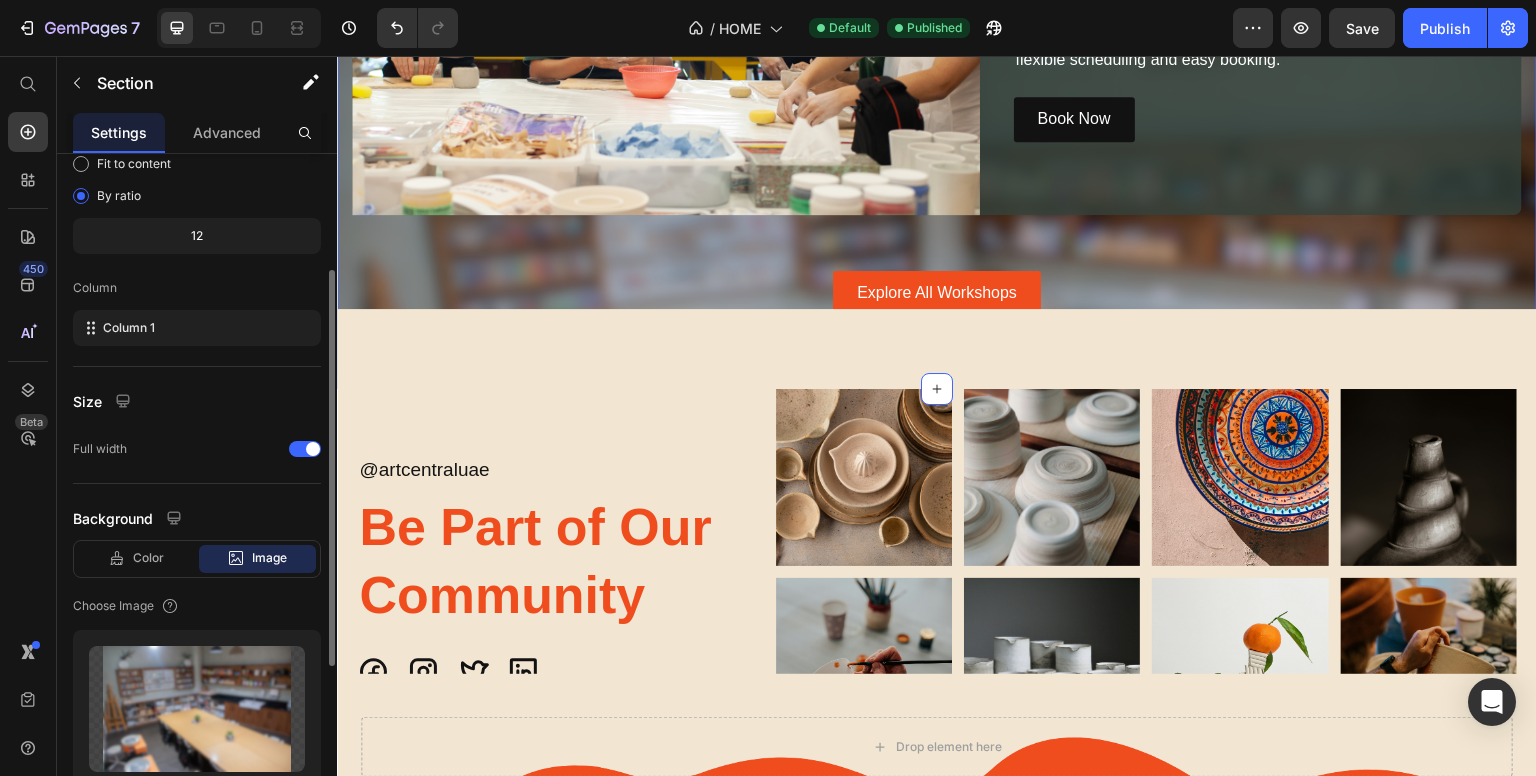 scroll, scrollTop: 483, scrollLeft: 0, axis: vertical 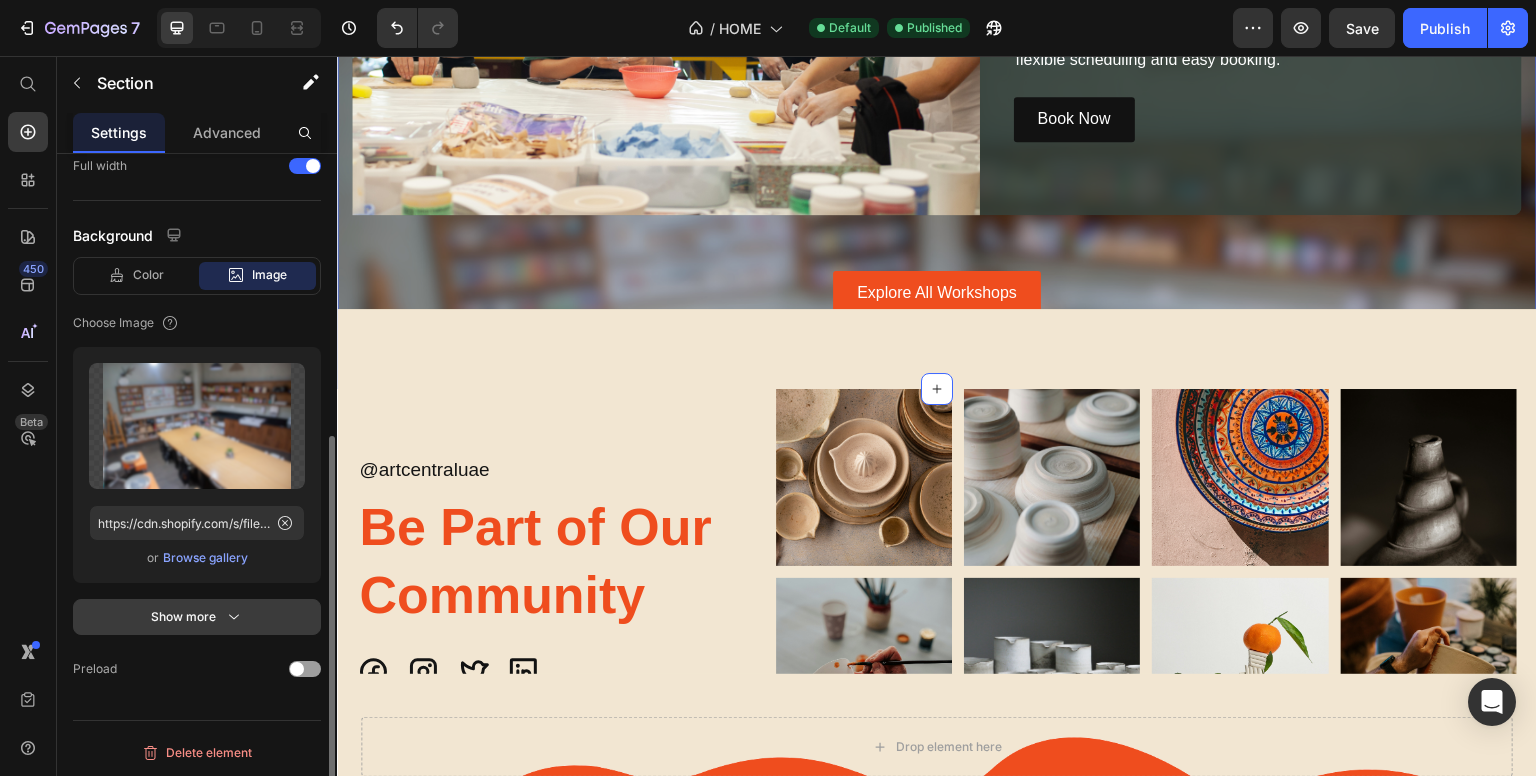 click 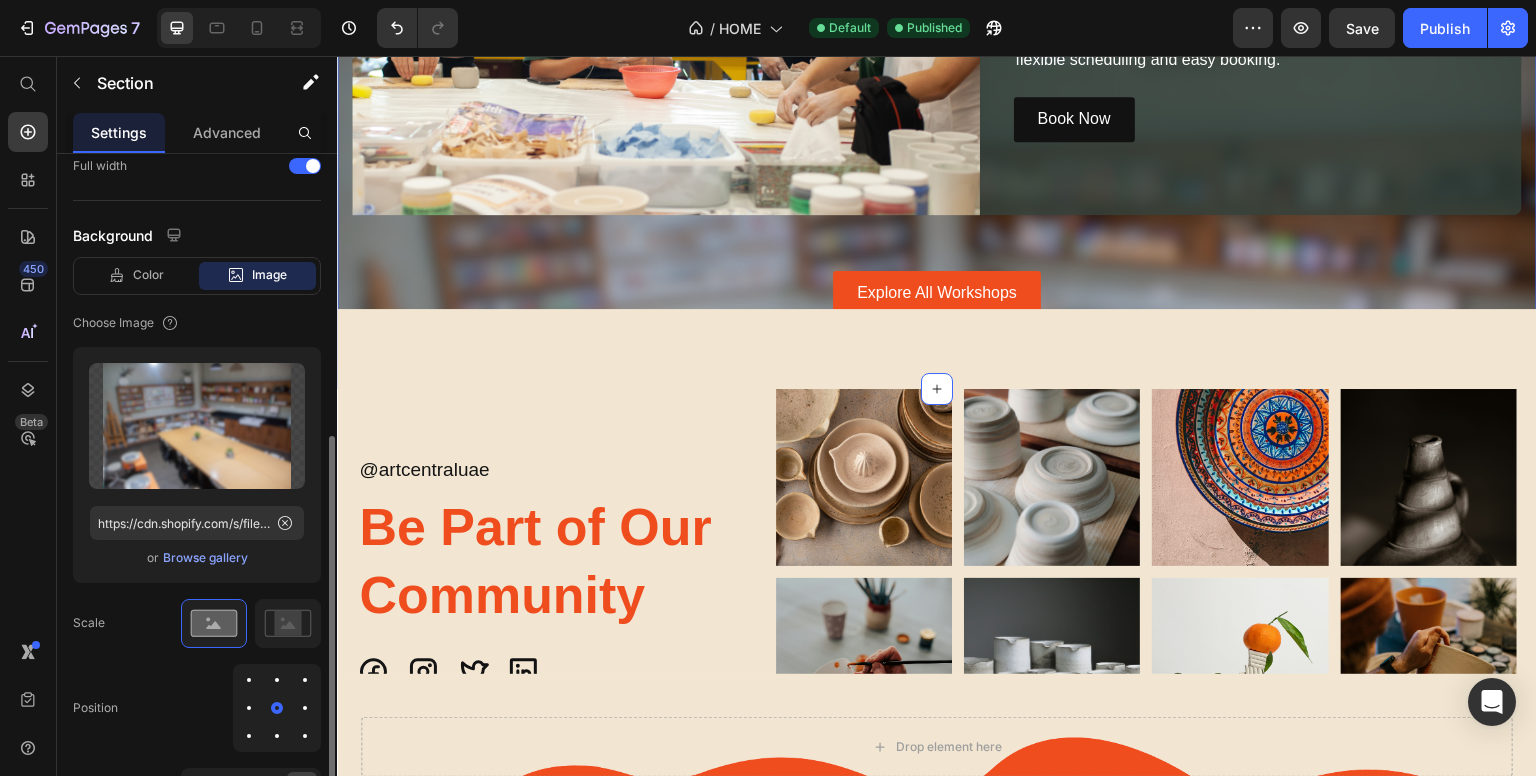 scroll, scrollTop: 756, scrollLeft: 0, axis: vertical 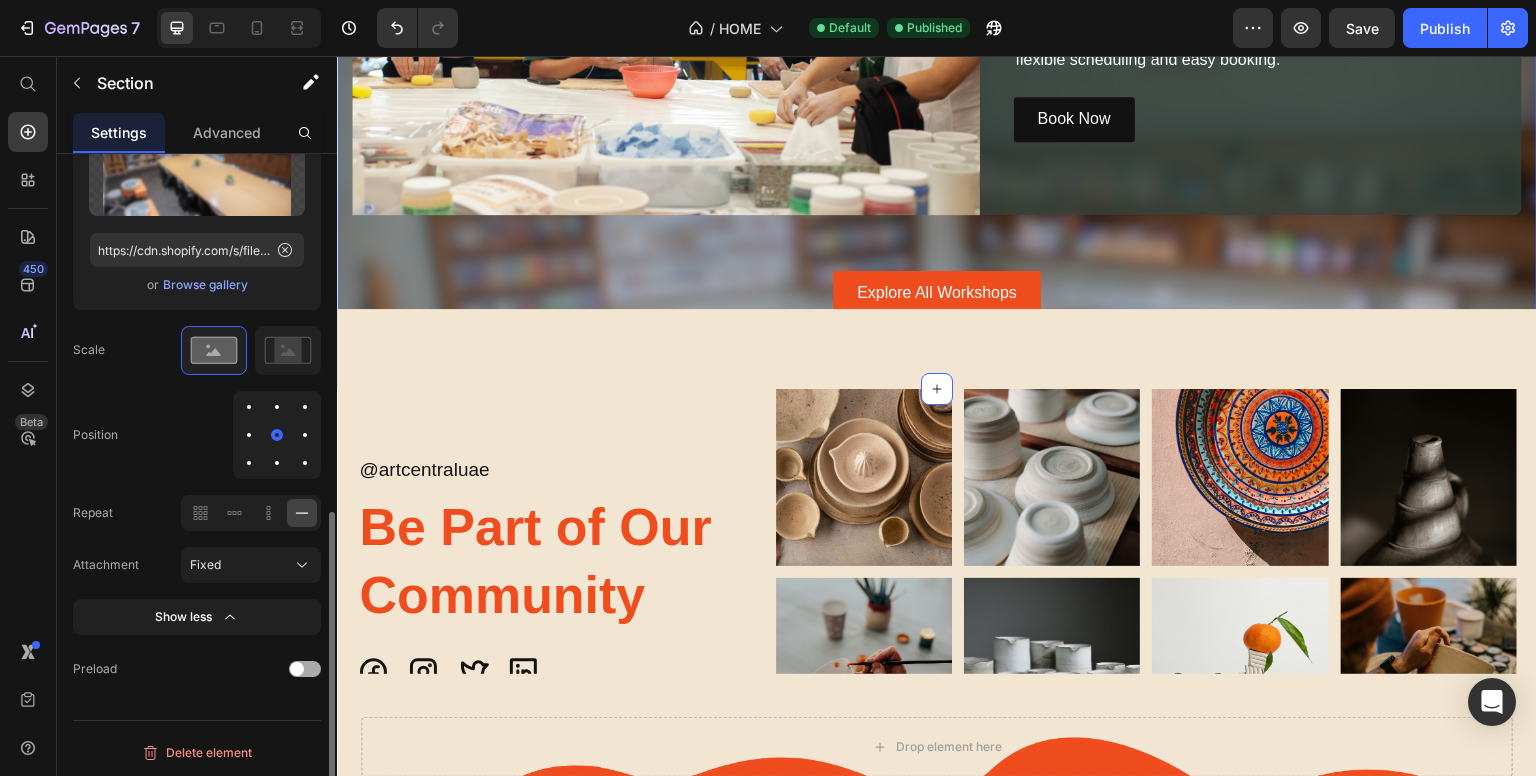 click at bounding box center [305, 669] 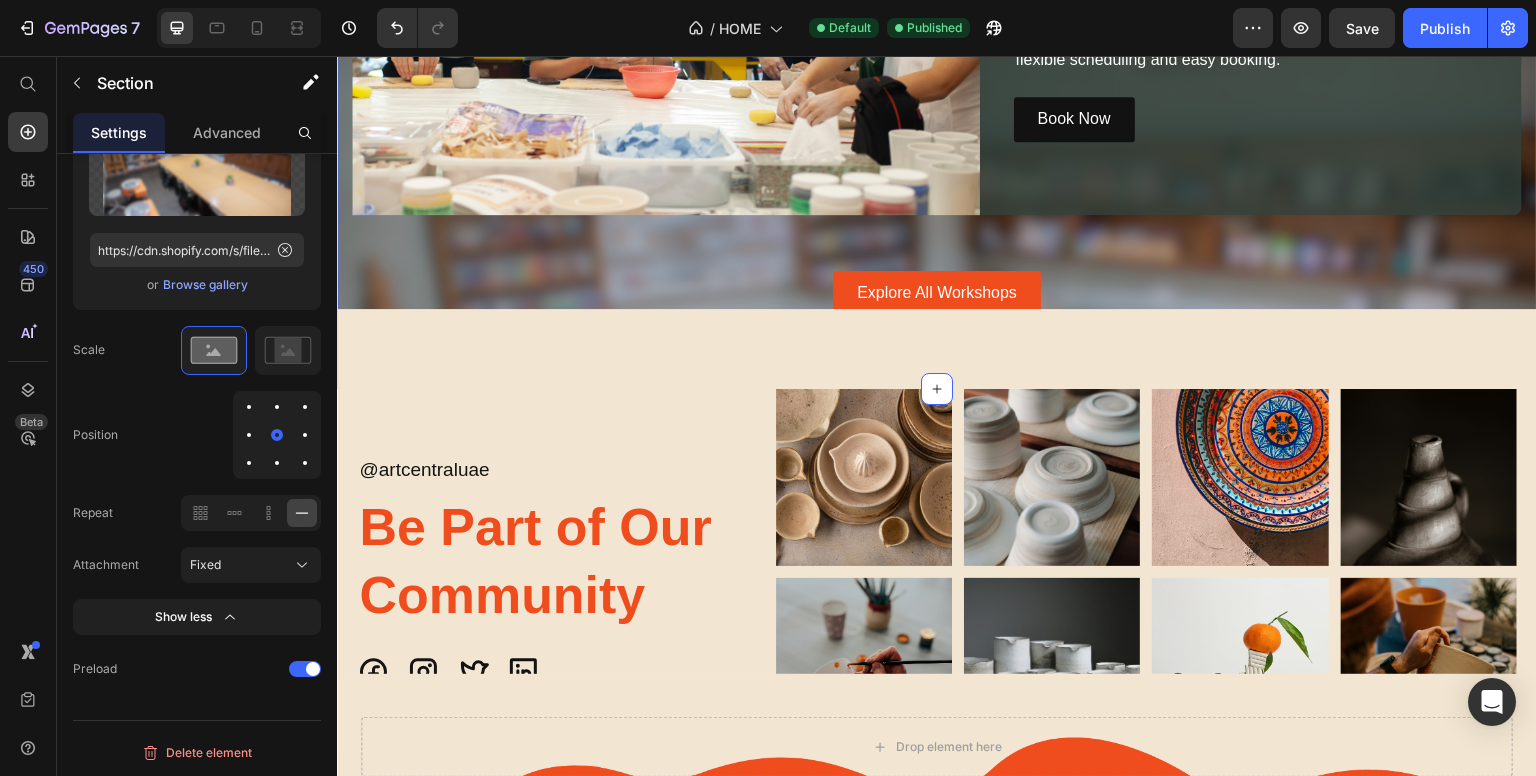 click on "Experience More with Art Central Pottery Heading Walk-in Workshops Heading No schedule? No stress! Swing by our studio whenever you feel like it and get your hands on some clay. Our walk-in workshops welcome everyone—no experience necessary. Whether you’re flying solo, bringing friends, or just exploring, we’ve got the gear, tips, and good vibes all set for you. Text Block Image Row Image In School Workshops Heading In-School Pottery Workshops Heading We bring hands-on pottery workshops directly to schools and universities across the UAE. Our expert-led sessions inspire creativity and skill-building, all at your location. Perfect for art departments seeking engaging, educational experiences — tailored workshops available for groups of all sizes, with flexible scheduling and easy booking. Text Block Book Now Button Row Row Explore All Workshops Button" at bounding box center (937, -153) 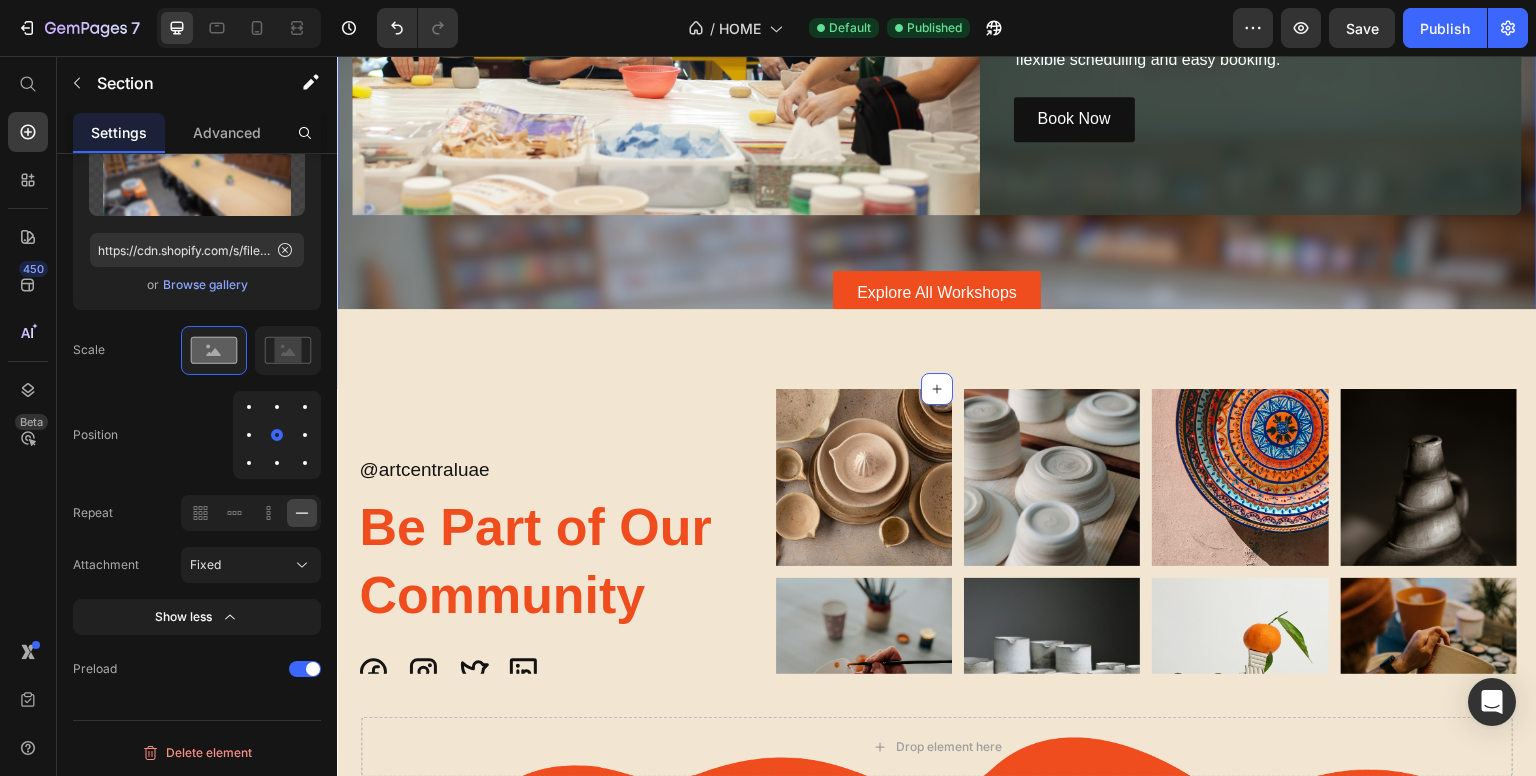 click at bounding box center (666, 5) 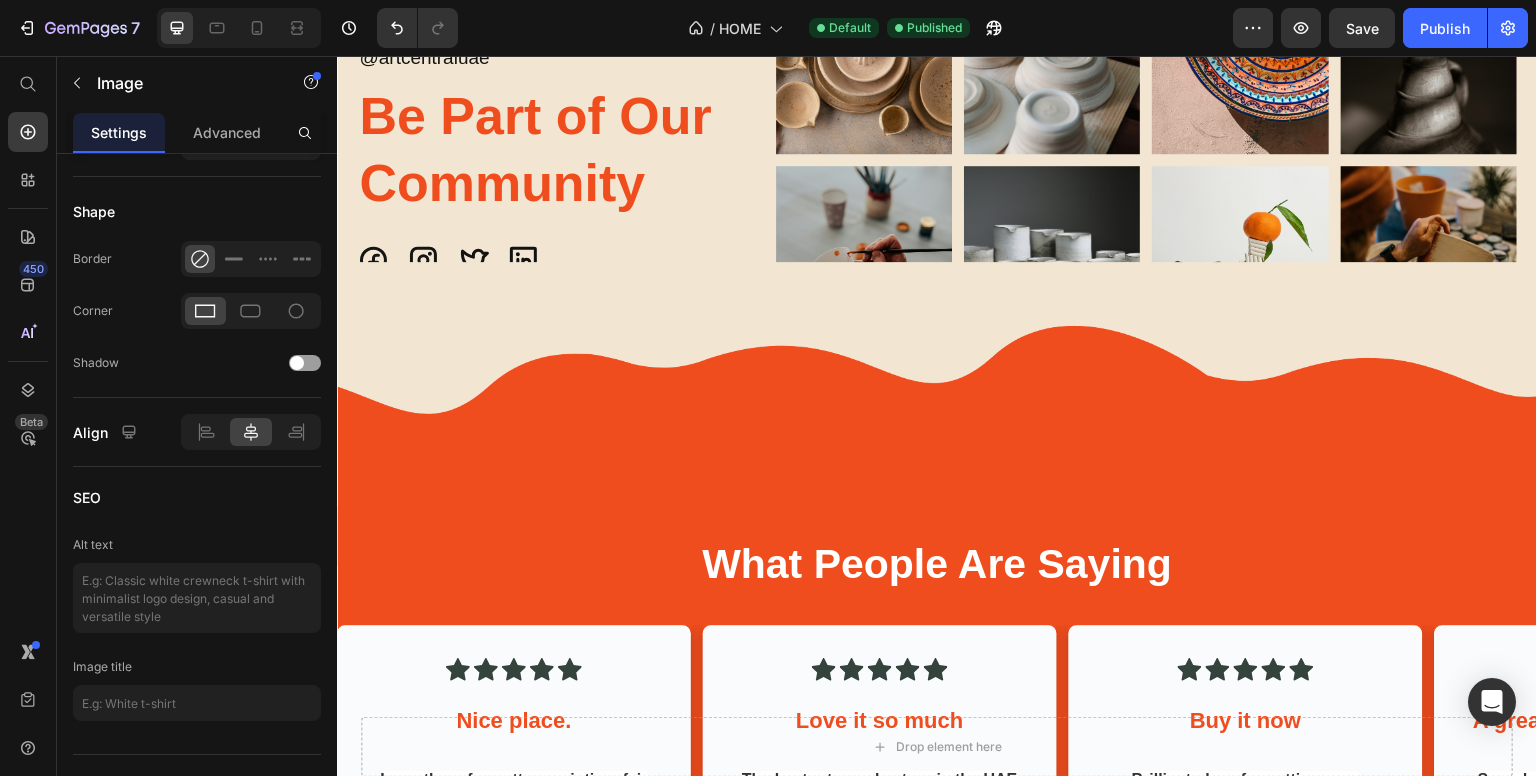 scroll, scrollTop: 3162, scrollLeft: 0, axis: vertical 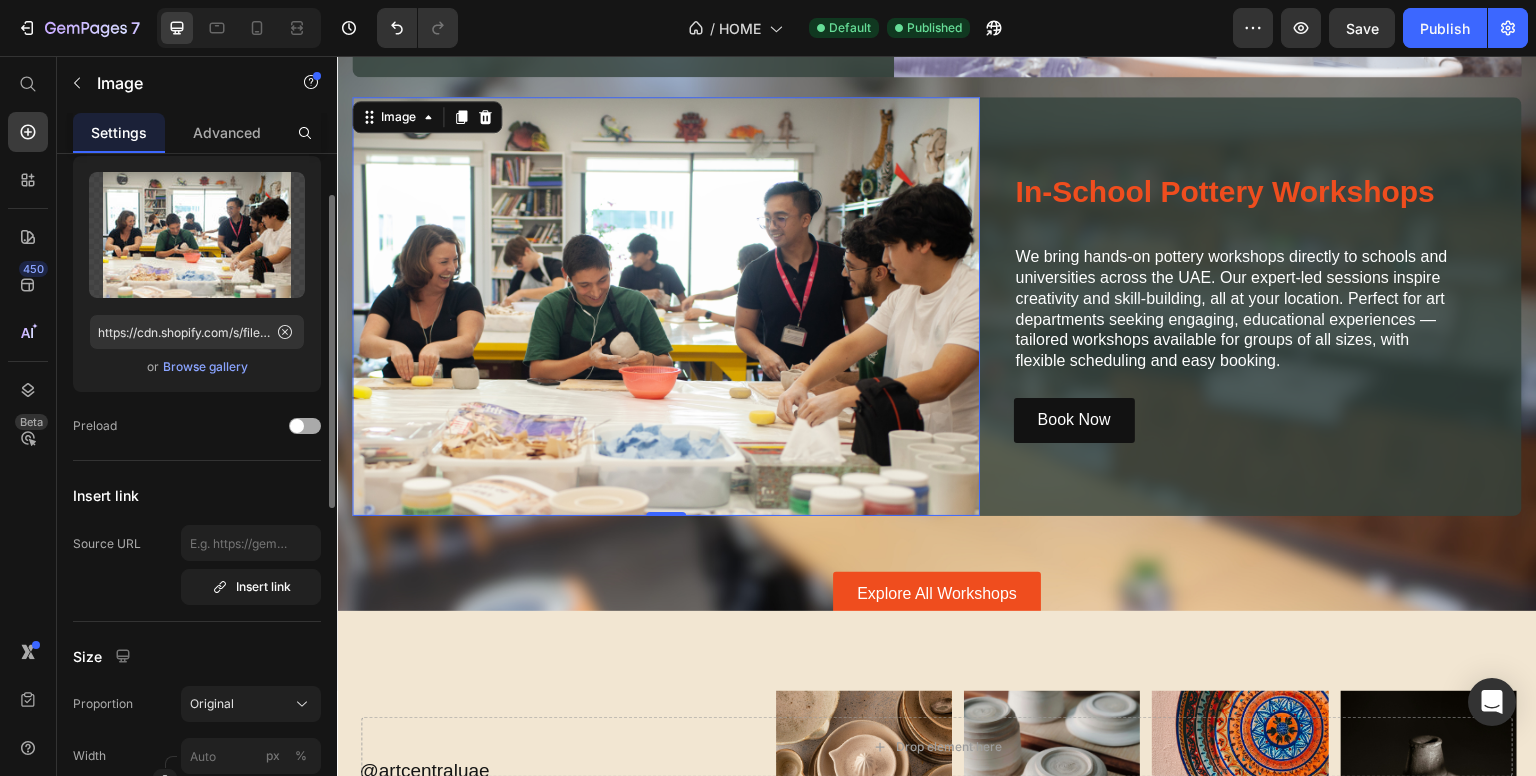 drag, startPoint x: 290, startPoint y: 422, endPoint x: 55, endPoint y: 320, distance: 256.18158 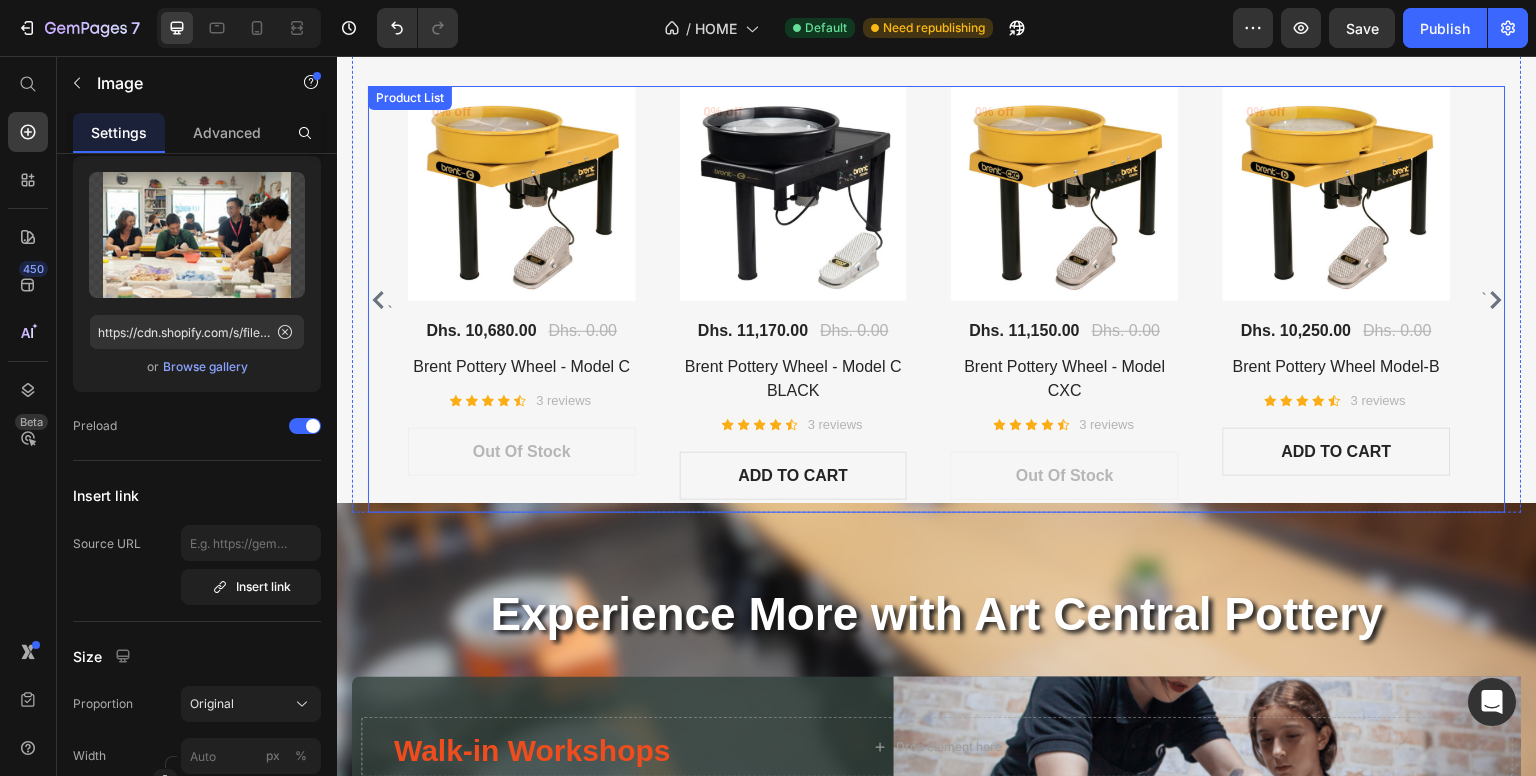 scroll, scrollTop: 2664, scrollLeft: 0, axis: vertical 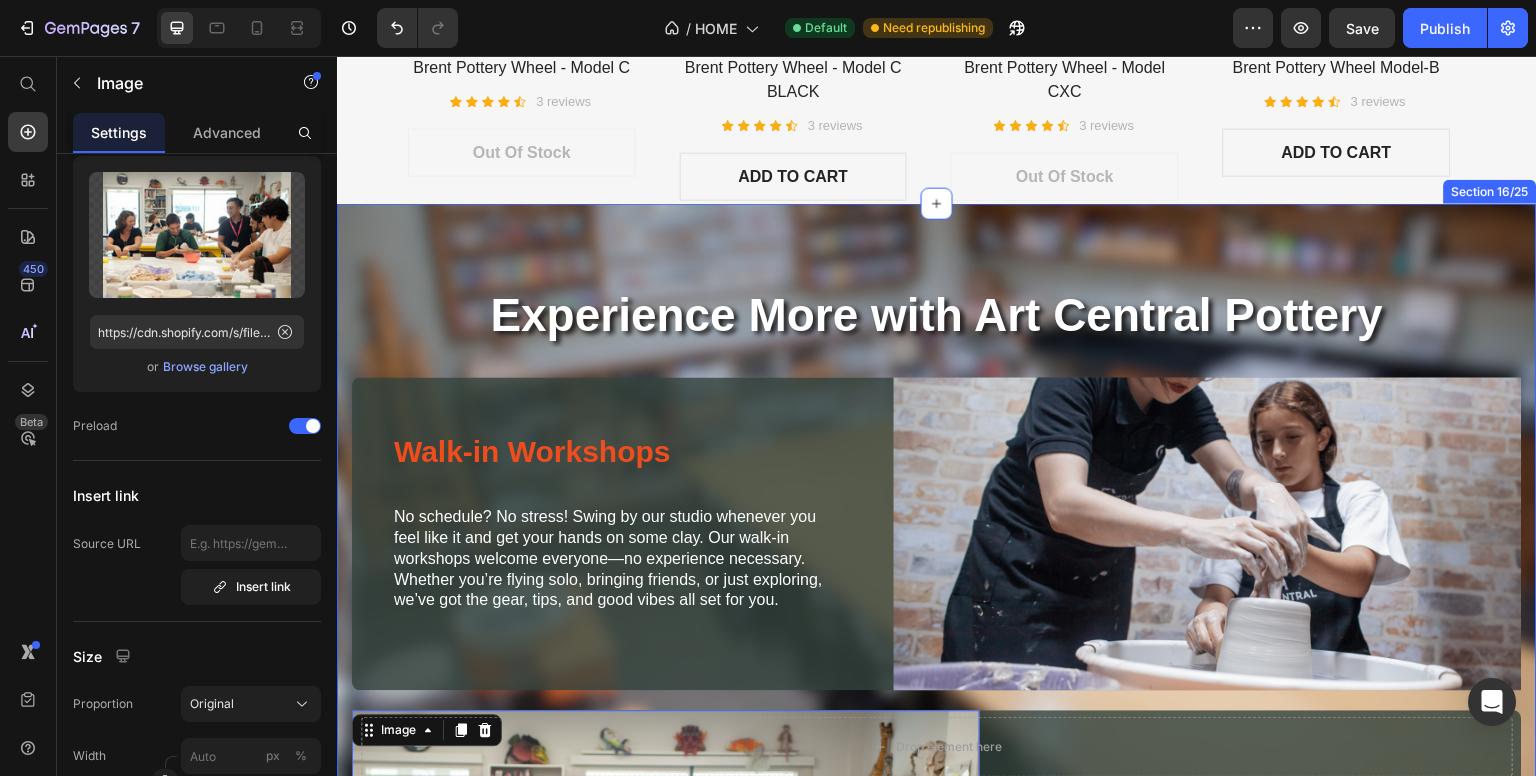 click at bounding box center [1208, 533] 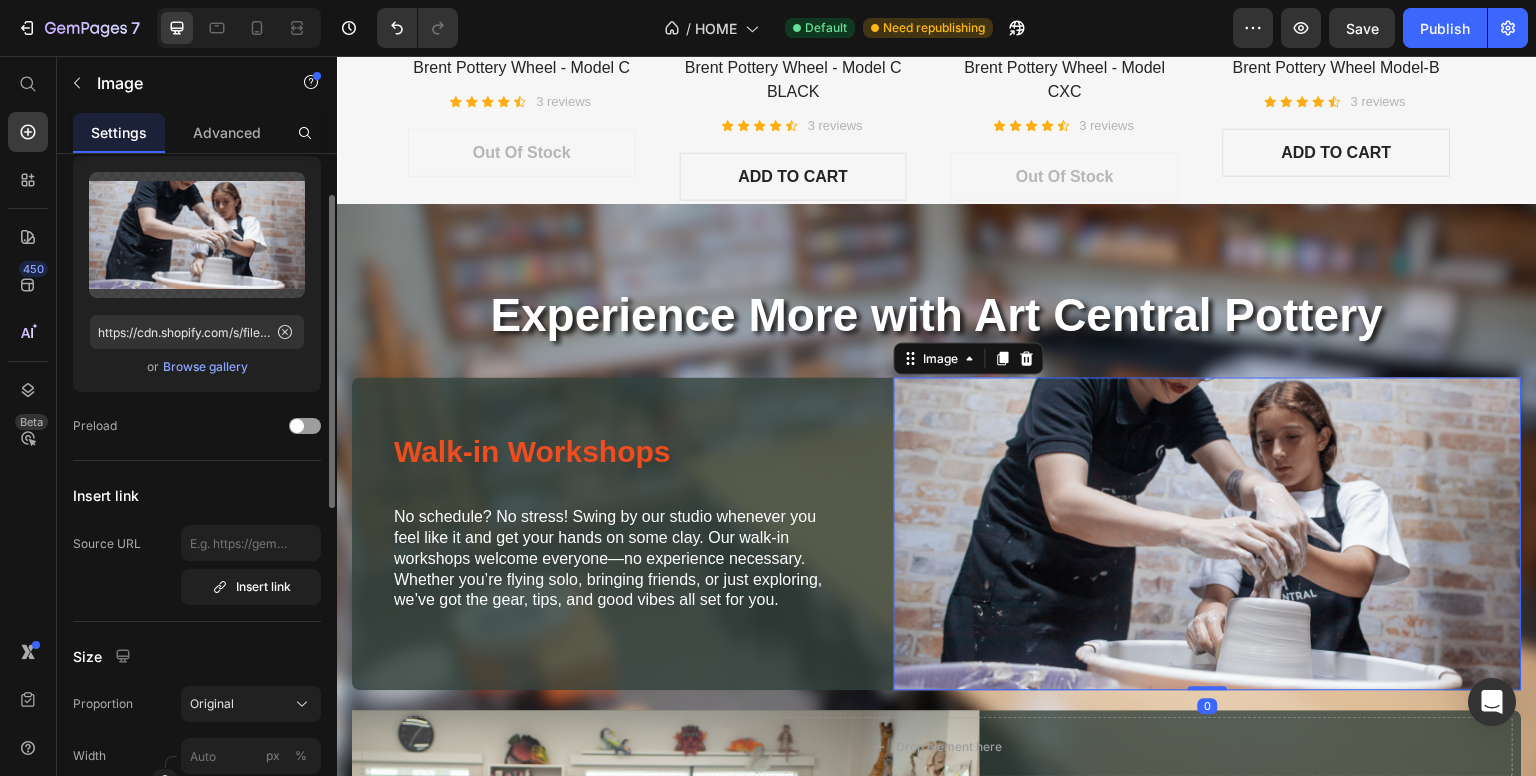 scroll, scrollTop: 390, scrollLeft: 0, axis: vertical 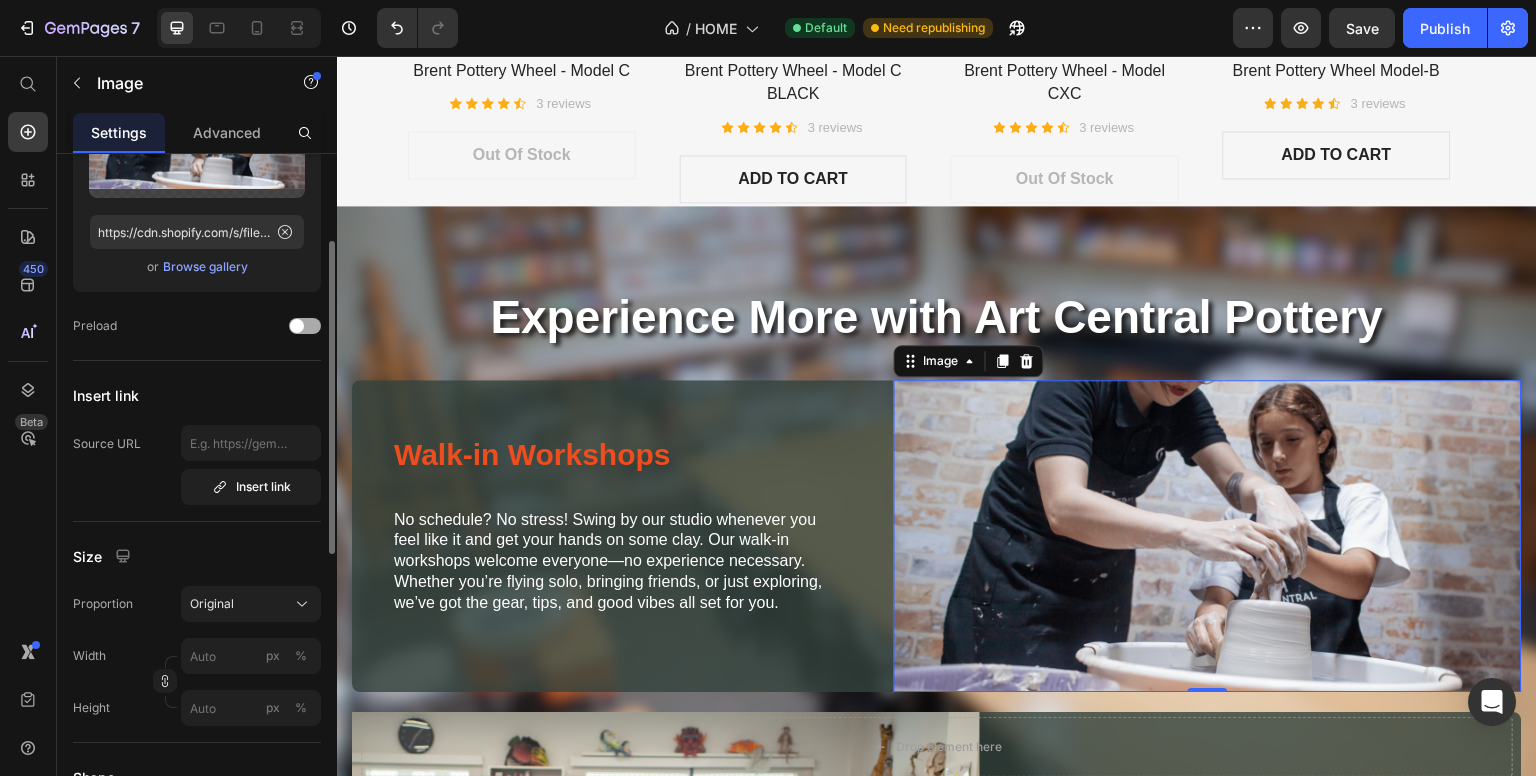 click 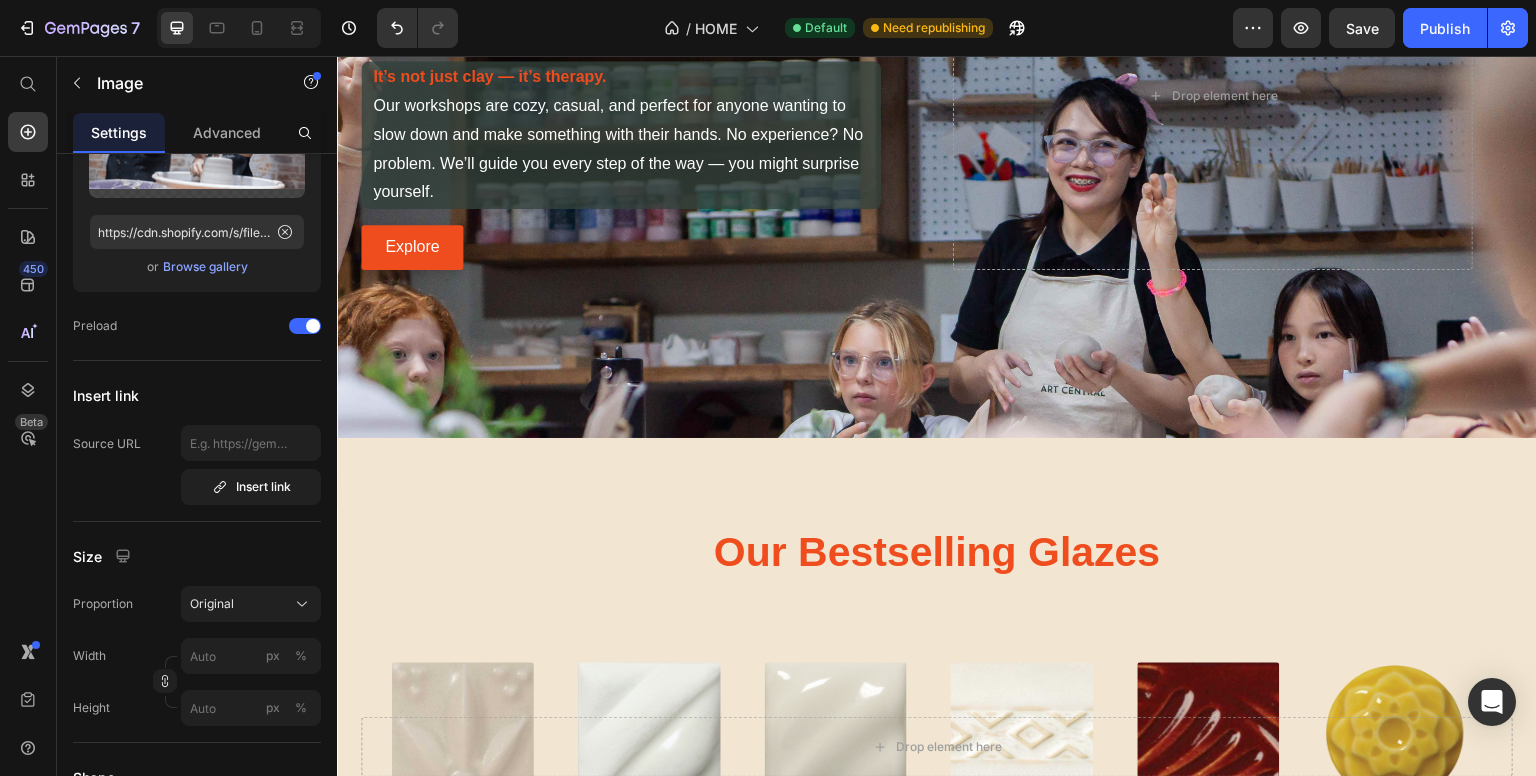 scroll, scrollTop: 1361, scrollLeft: 0, axis: vertical 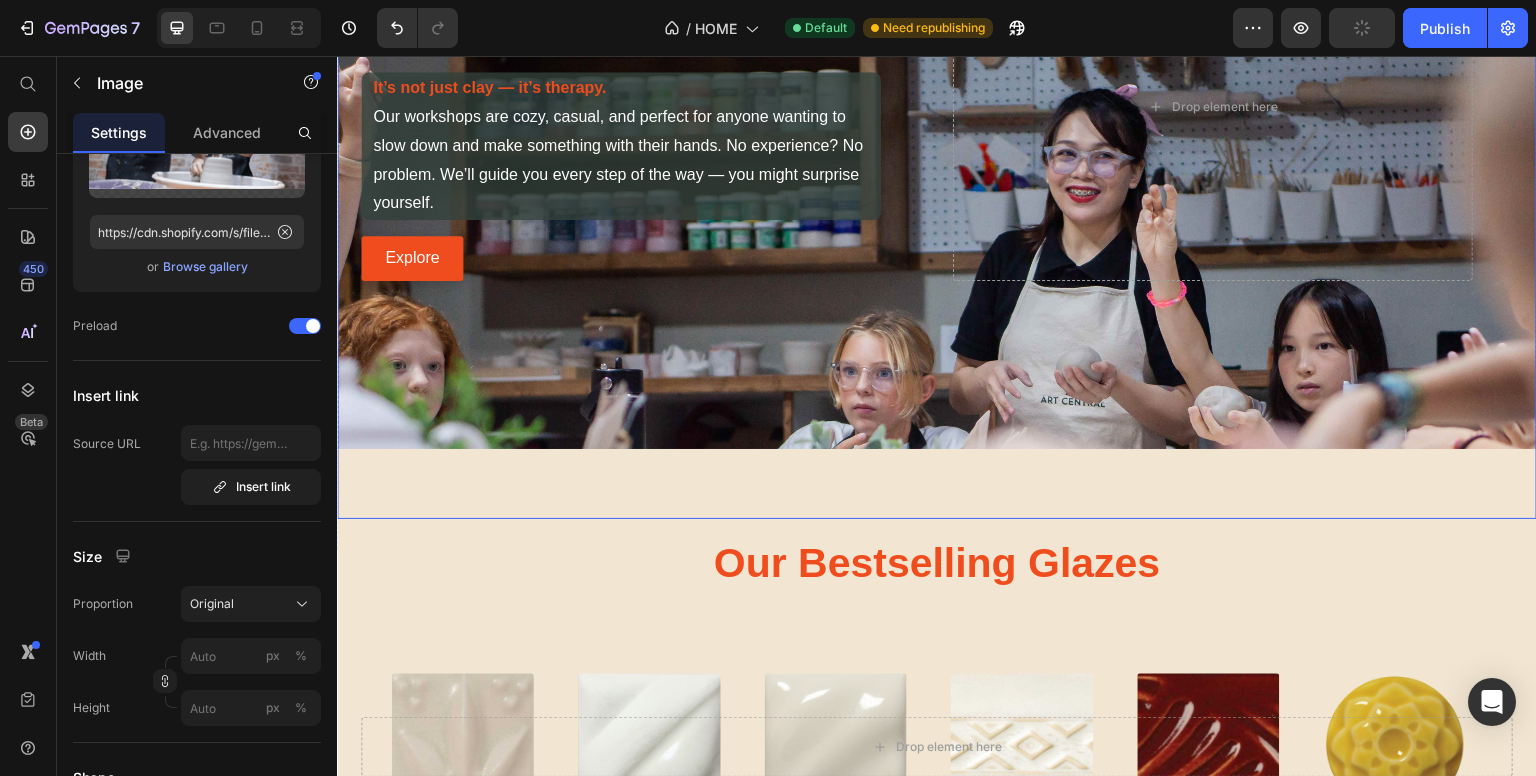 click on "Join our Pottery Workshops Heading It’s not just clay — it’s therapy. Our workshops are cozy, casual, and perfect for anyone wanting to slow down and make something with their hands. No experience? No problem. We’ll guide you every step of the way — you might surprise yourself. Text Block Row Explore Button
Drop element here" at bounding box center [937, 107] 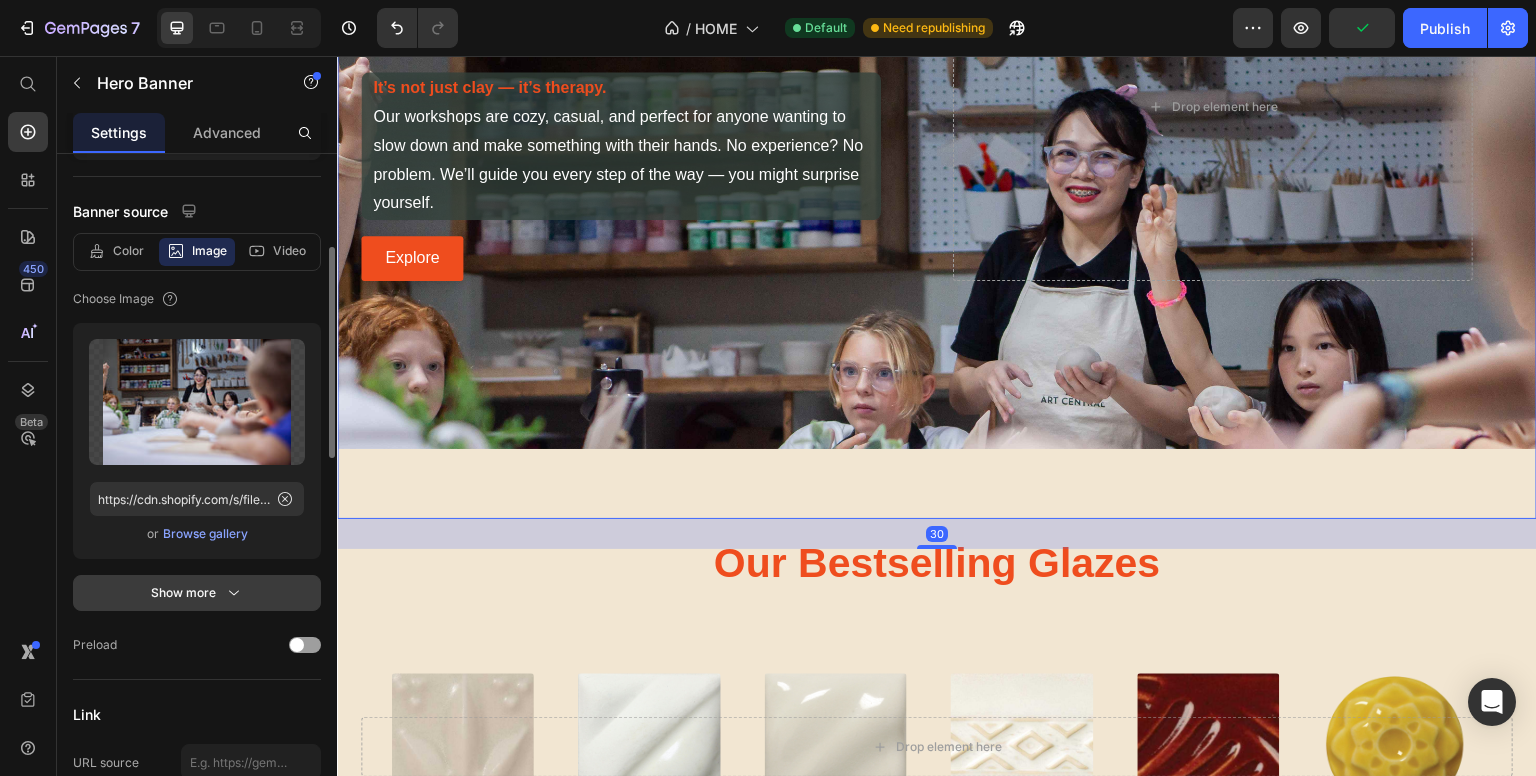 scroll, scrollTop: 500, scrollLeft: 0, axis: vertical 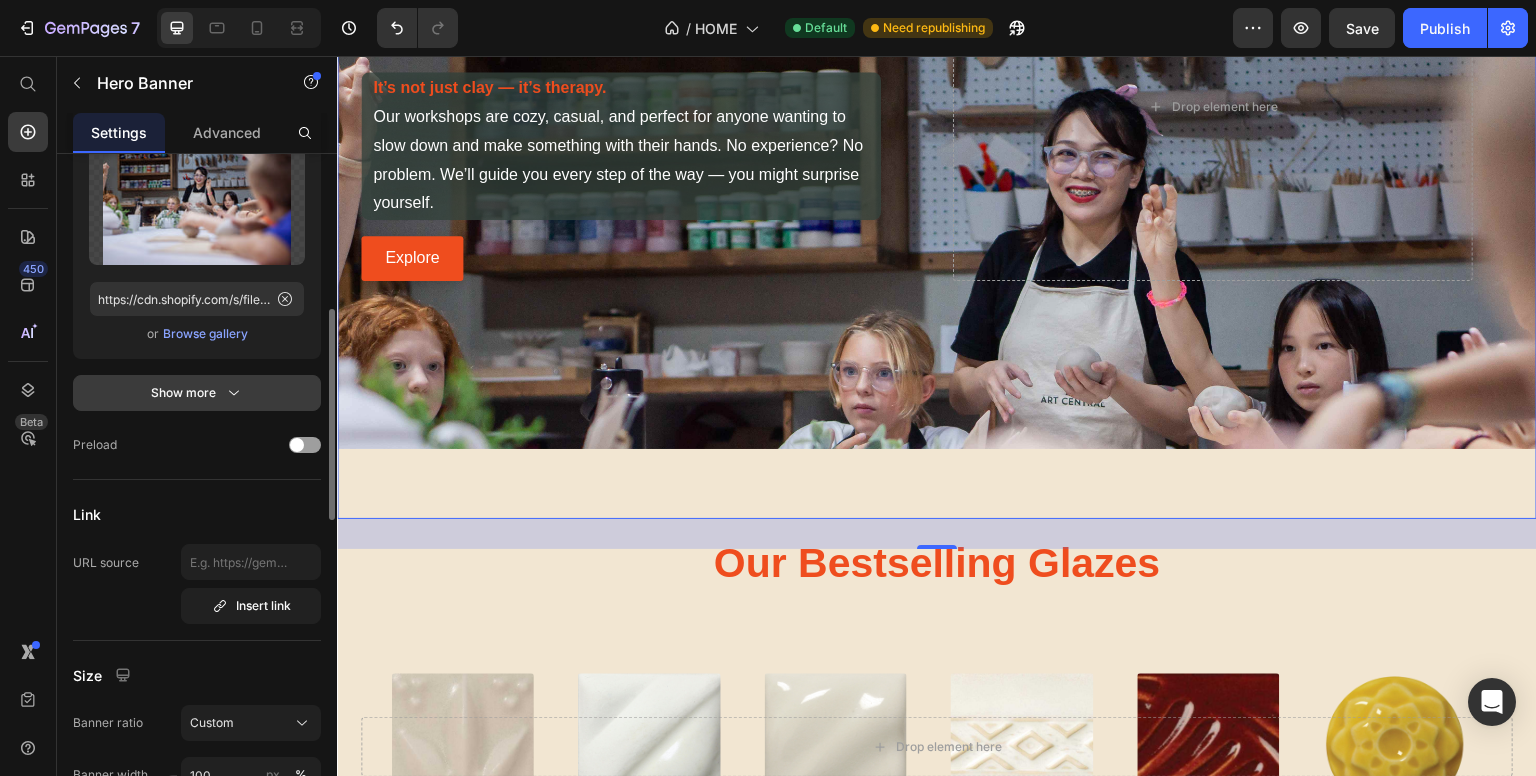 click on "Show more" at bounding box center (197, 393) 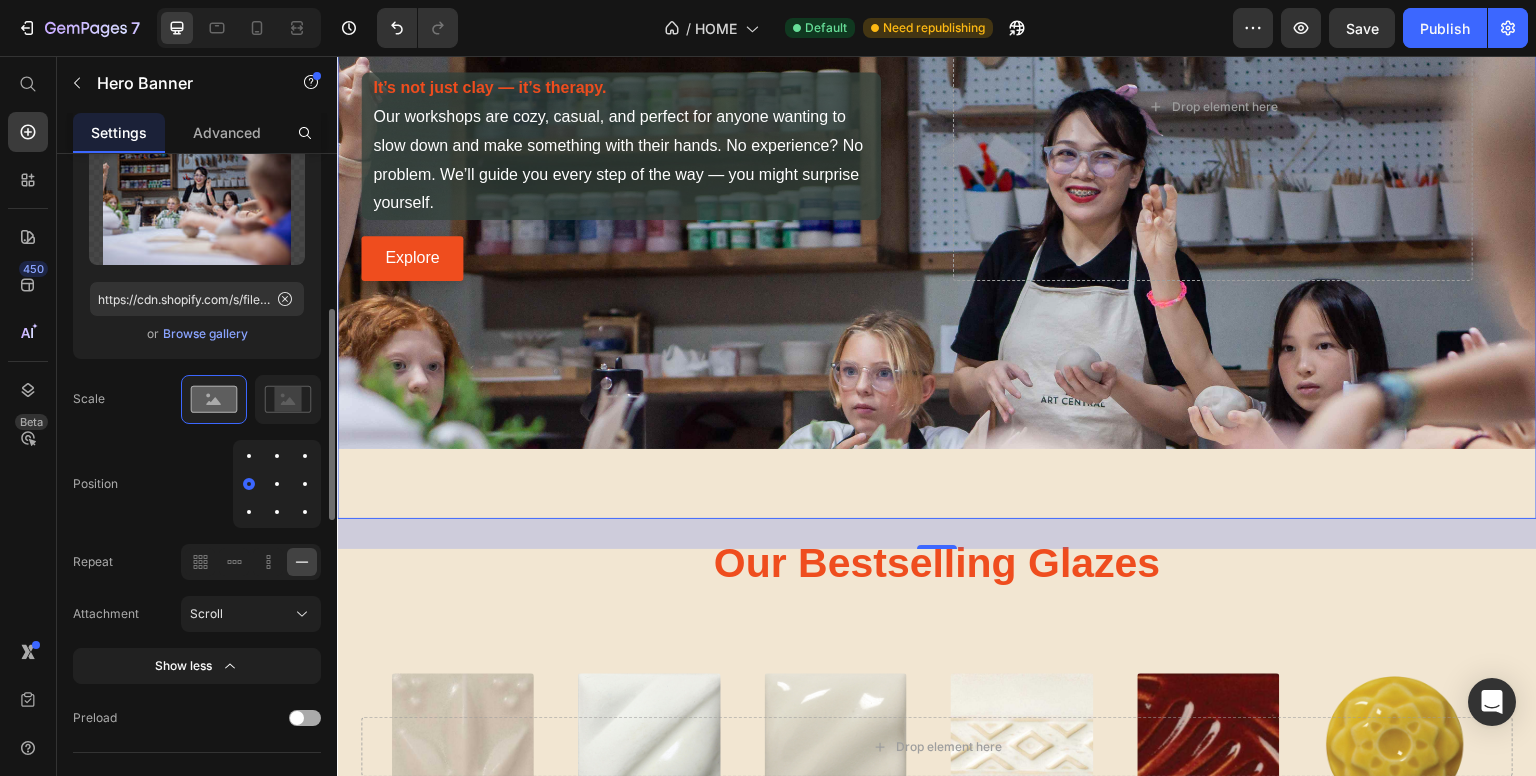 click at bounding box center (297, 718) 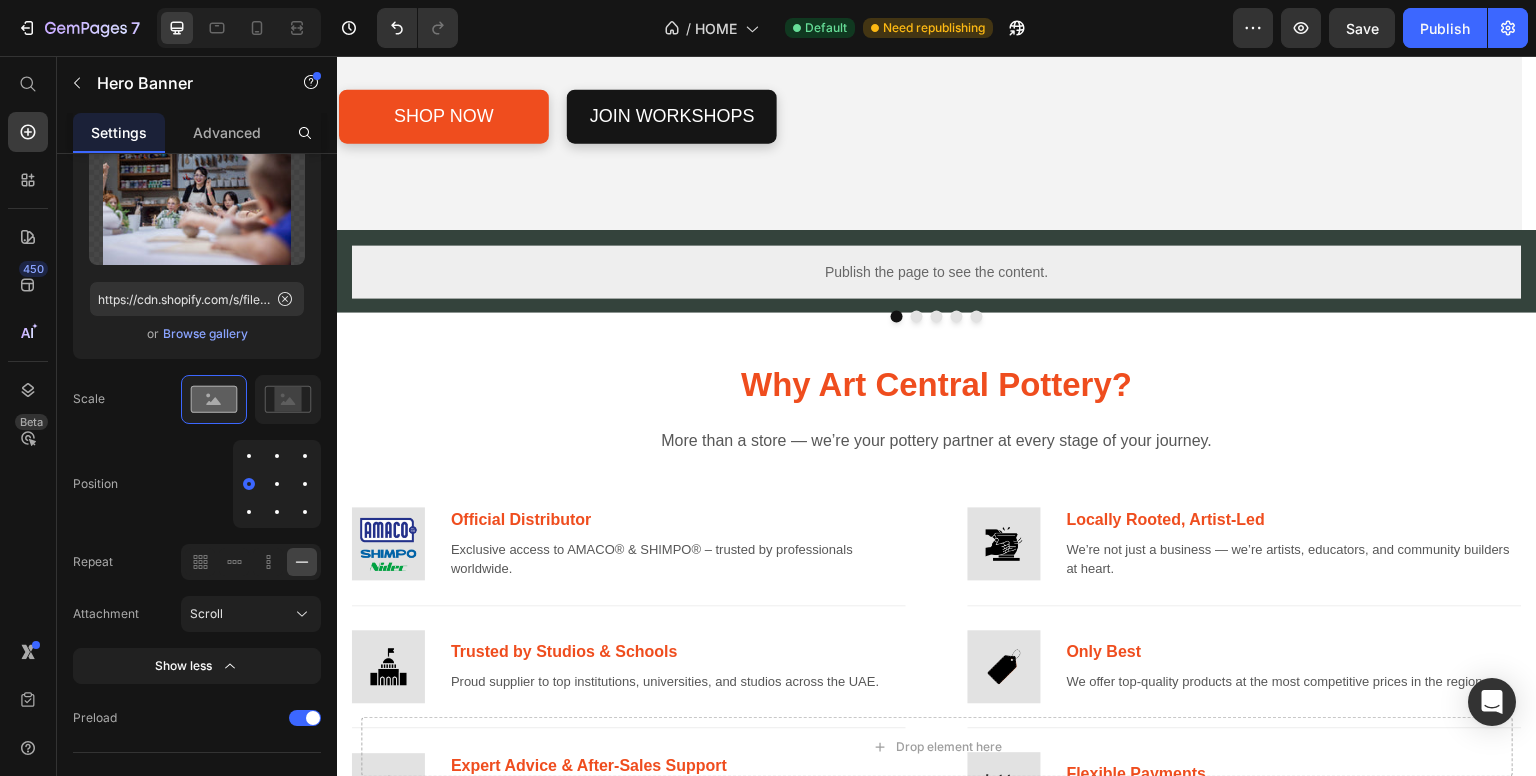 scroll, scrollTop: 0, scrollLeft: 0, axis: both 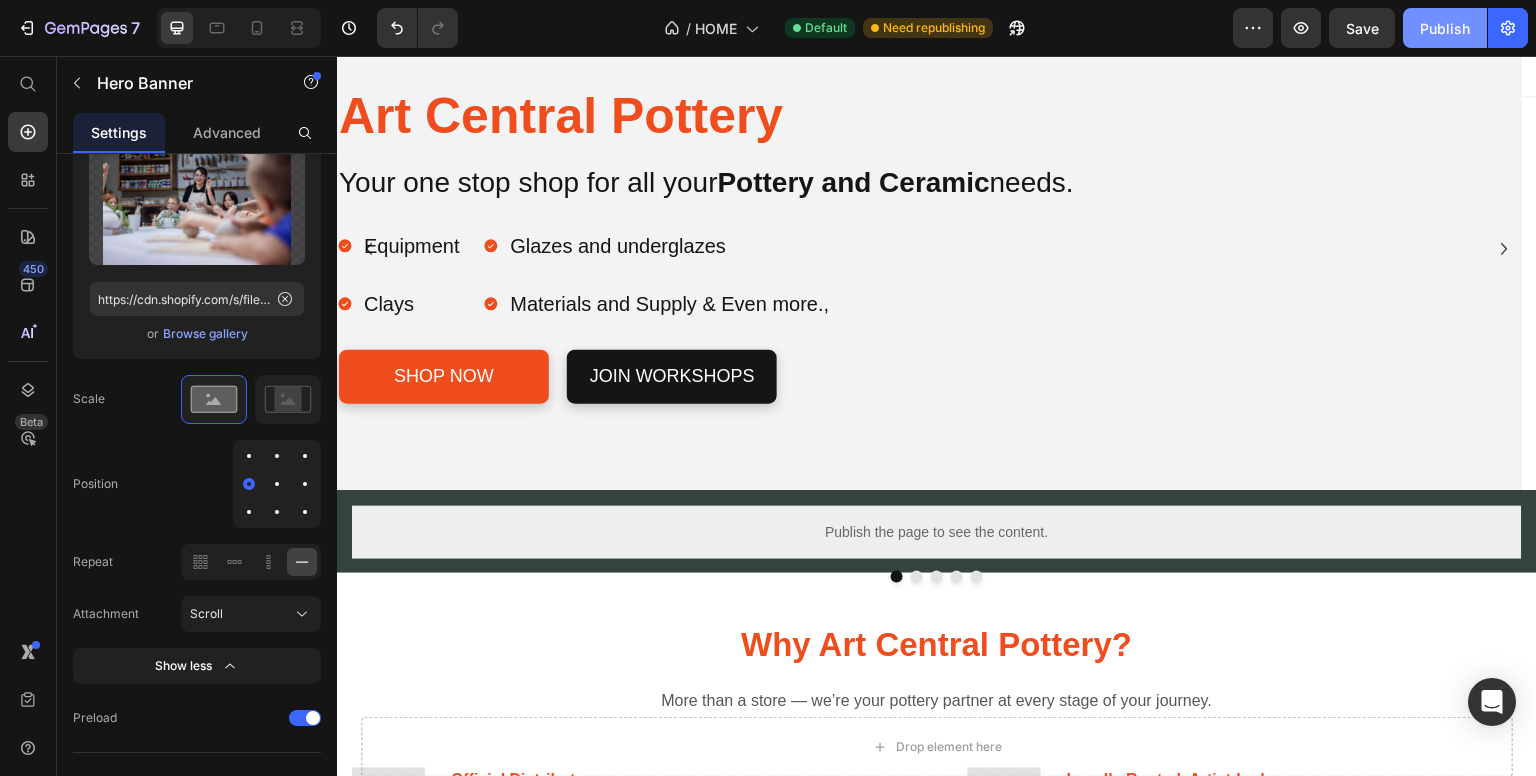 click on "Publish" at bounding box center (1445, 28) 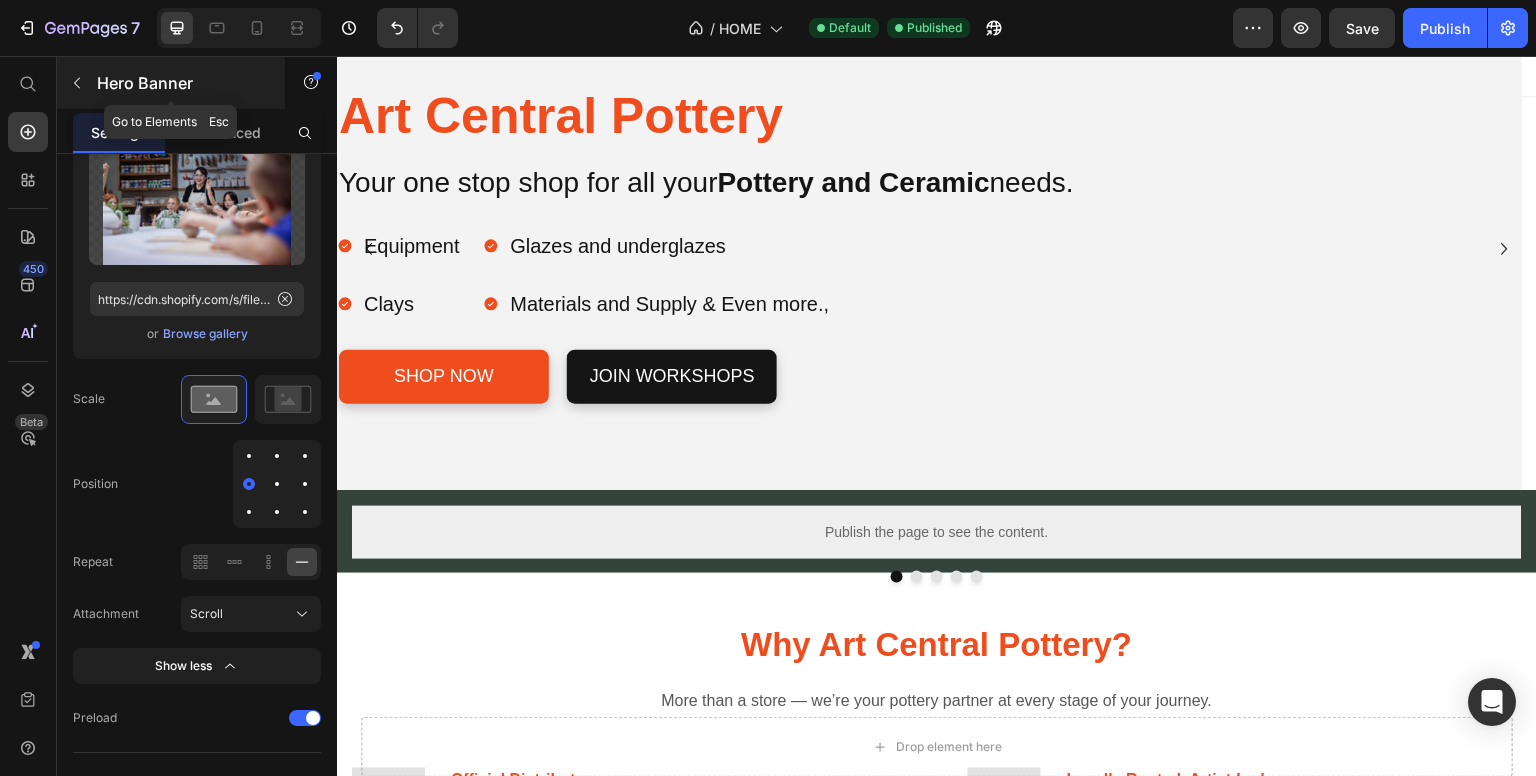 click at bounding box center (77, 83) 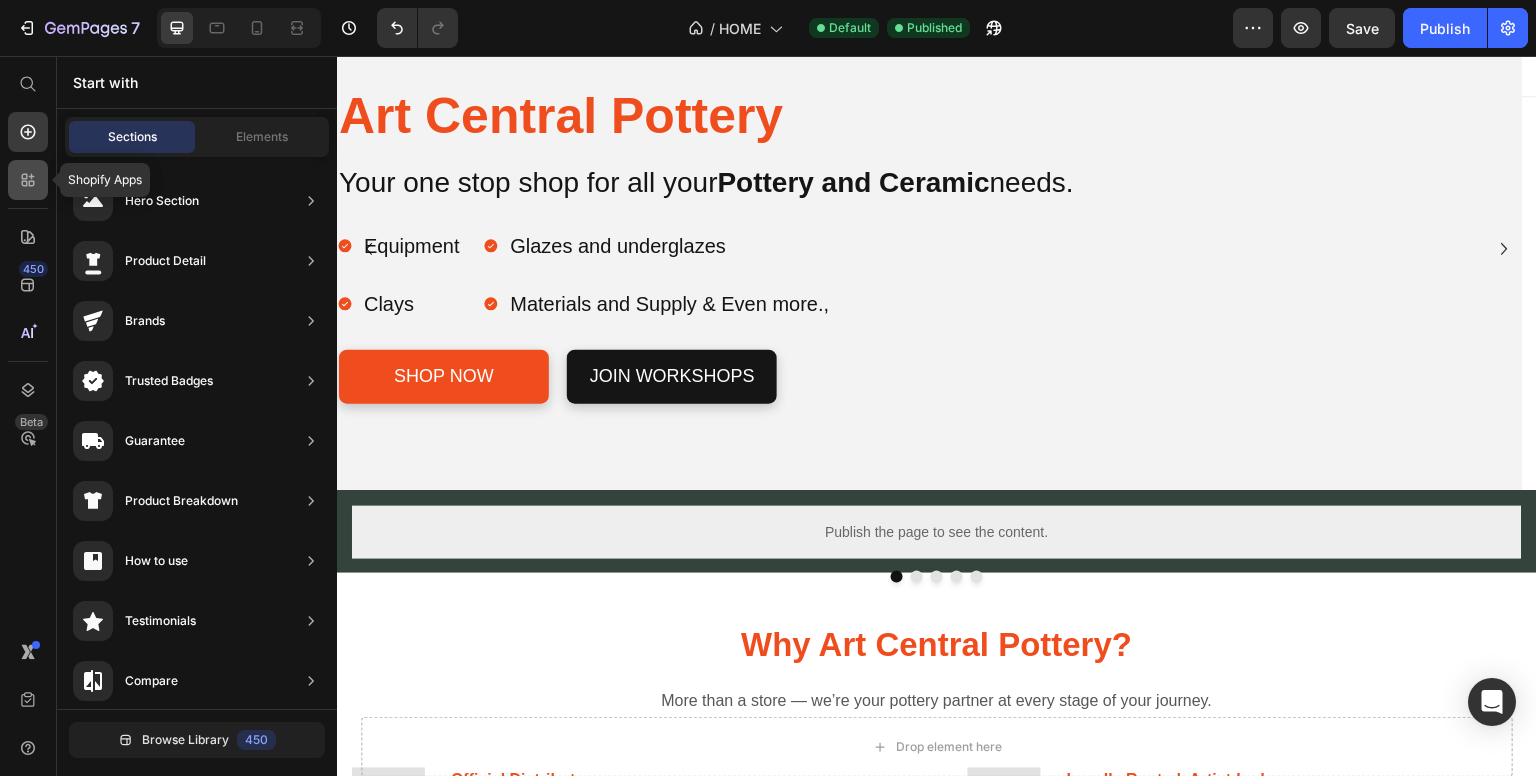 click 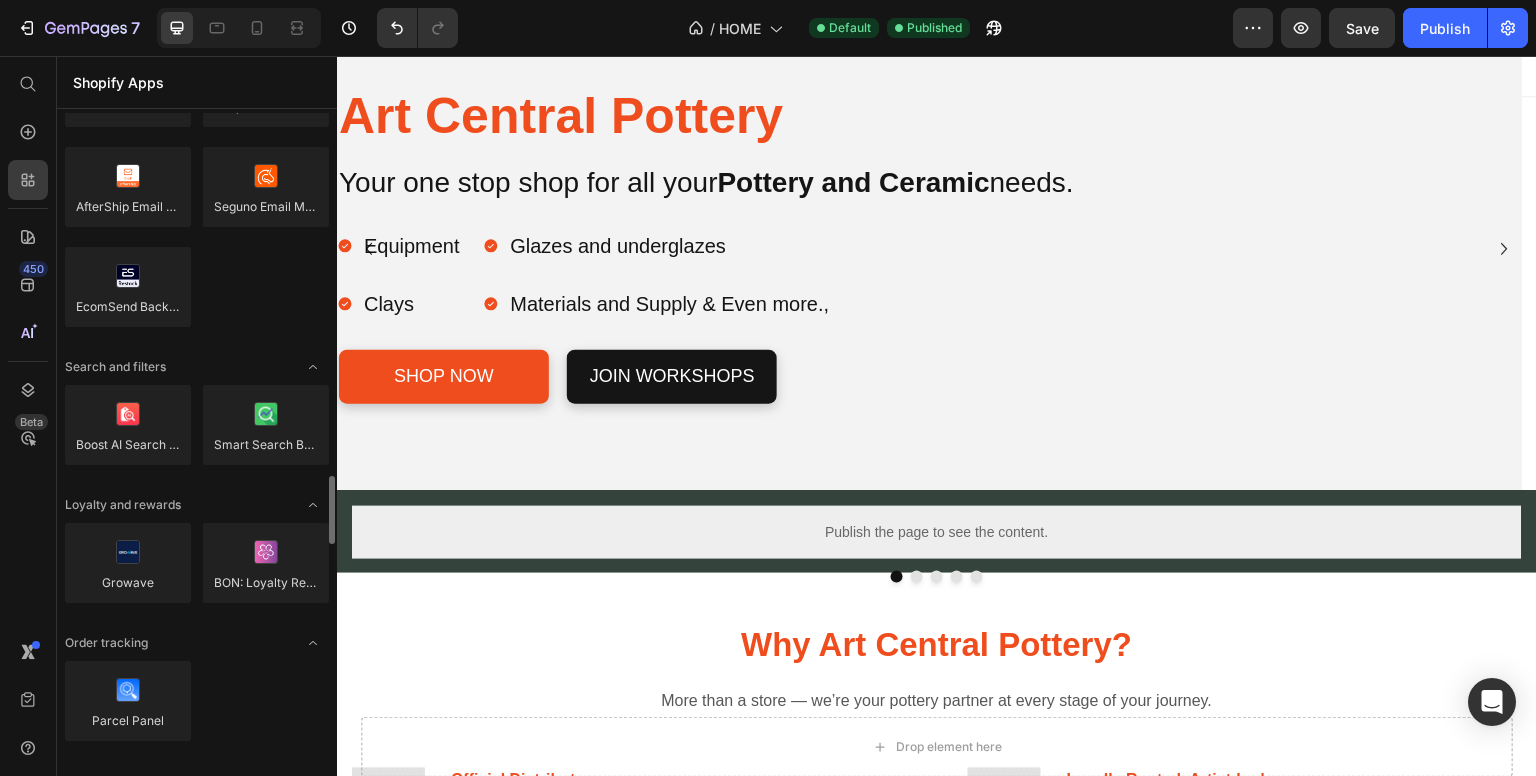 scroll, scrollTop: 3700, scrollLeft: 0, axis: vertical 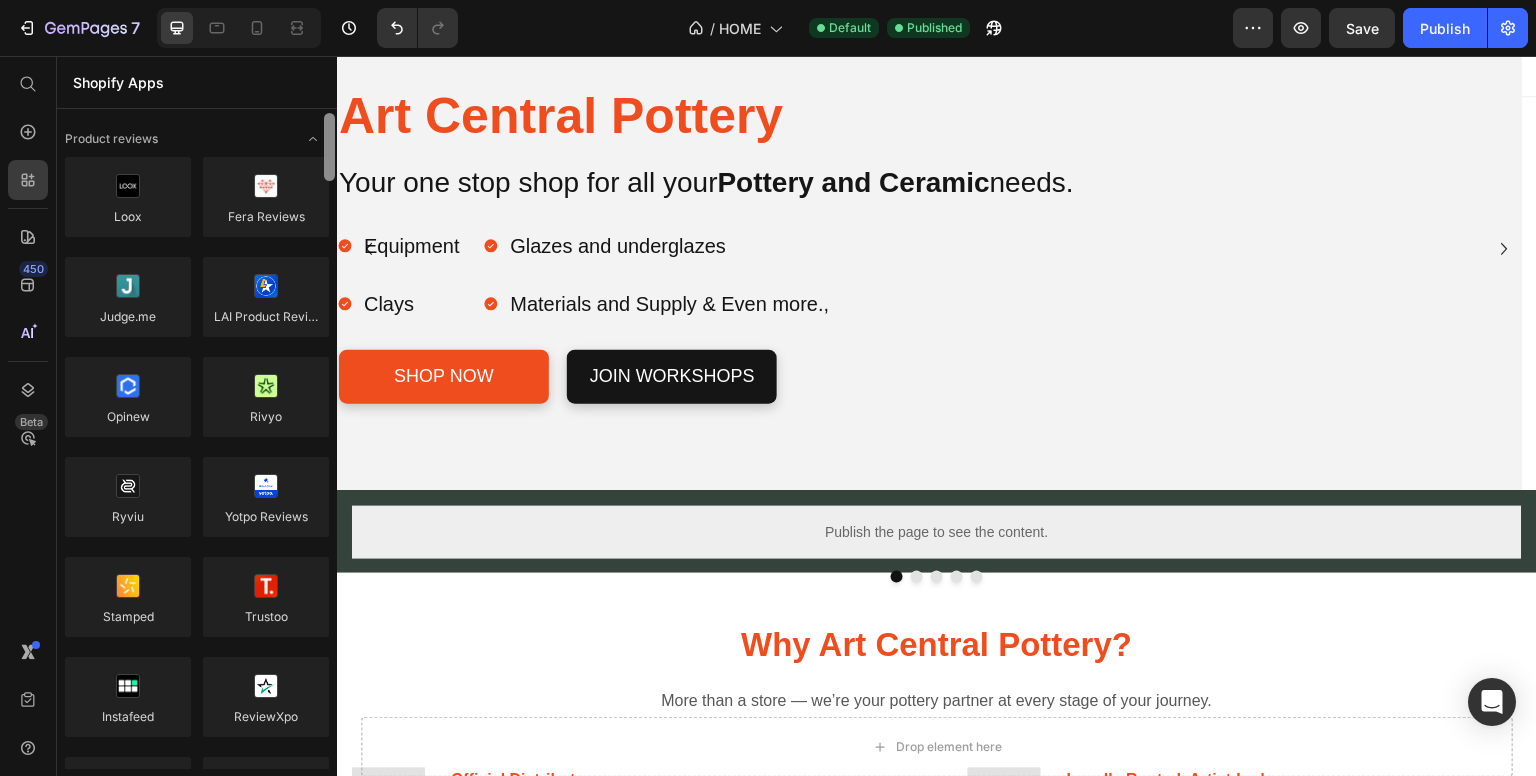 drag, startPoint x: 327, startPoint y: 537, endPoint x: 242, endPoint y: 59, distance: 485.49872 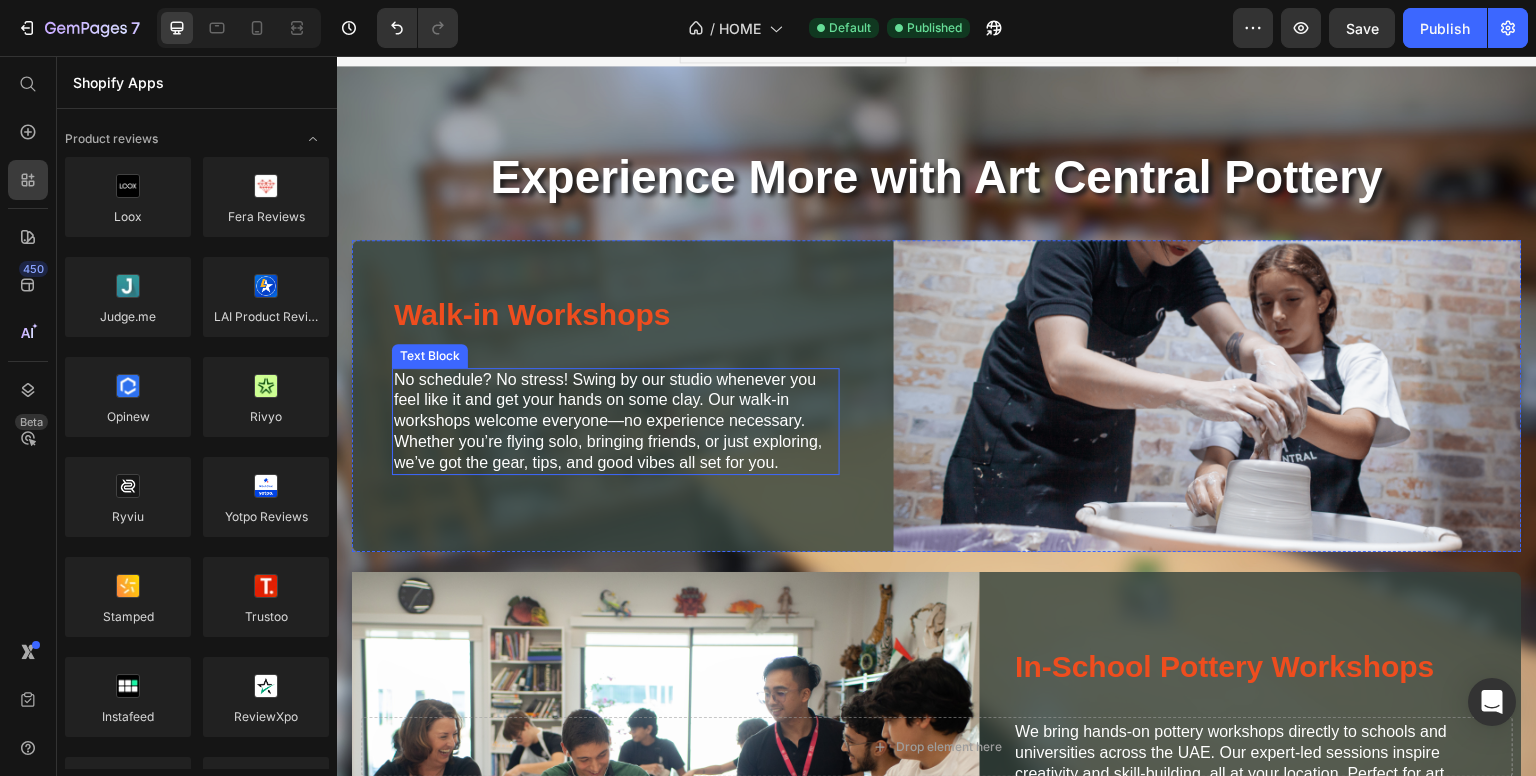 scroll, scrollTop: 3472, scrollLeft: 0, axis: vertical 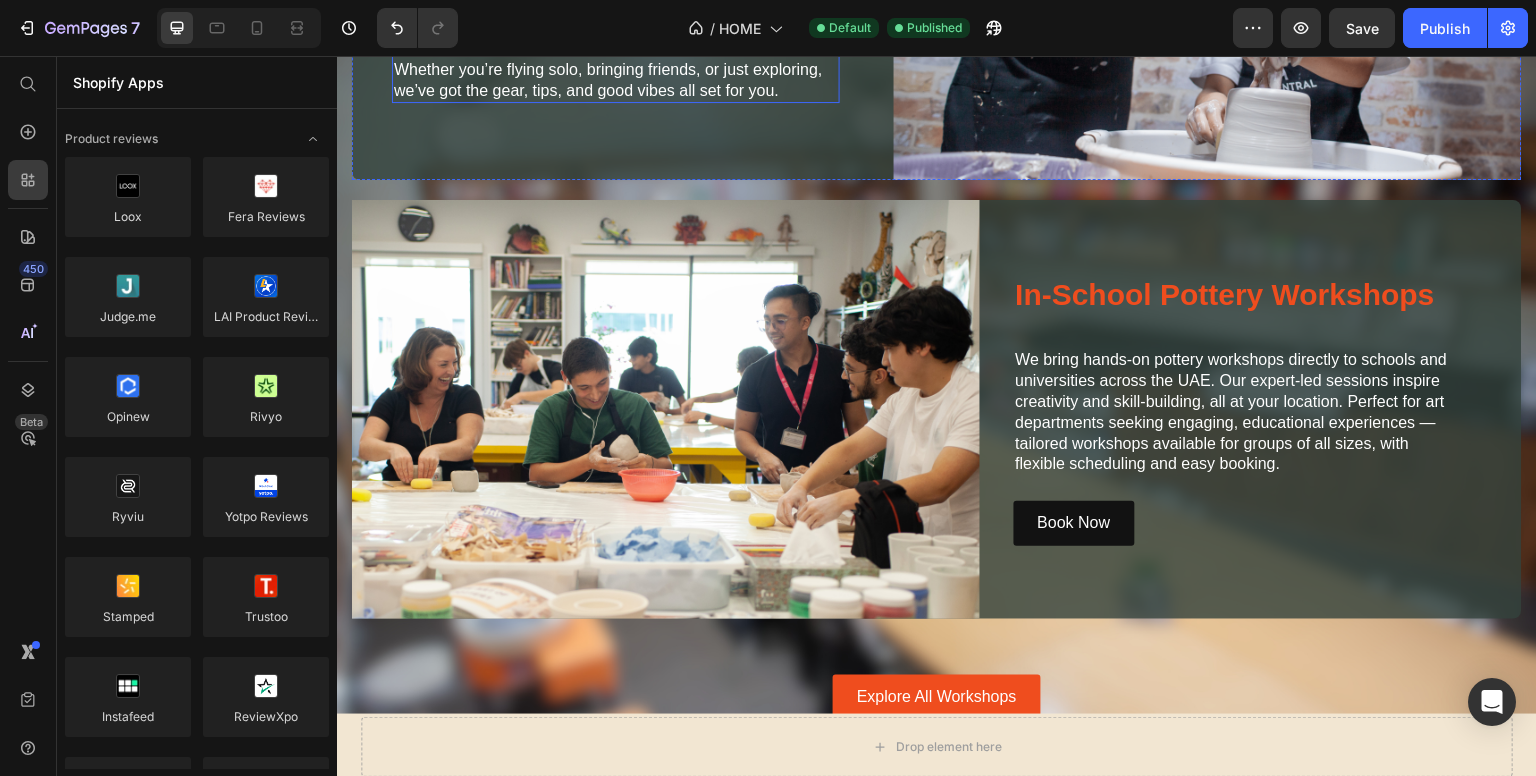 click at bounding box center (666, 409) 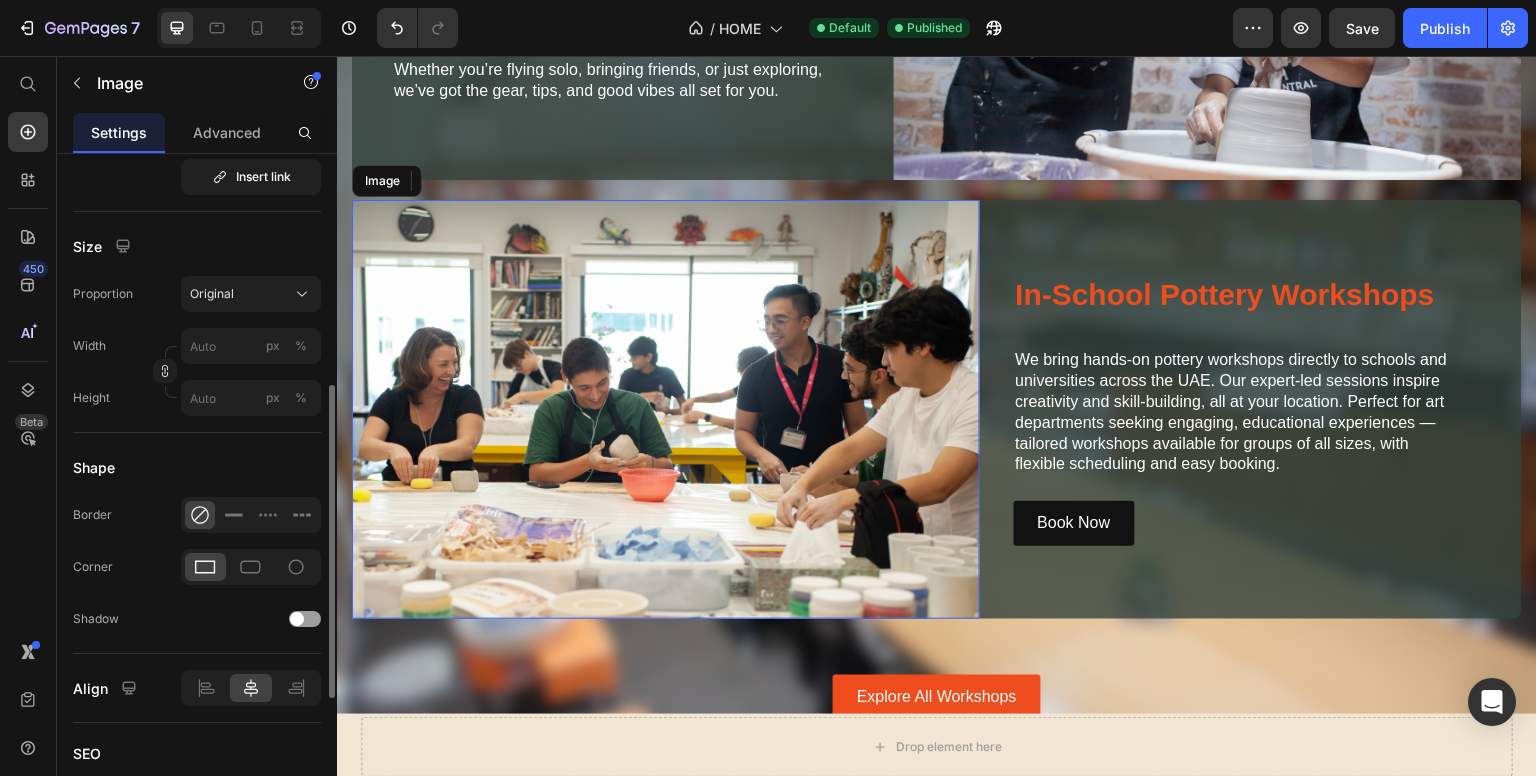 scroll, scrollTop: 3500, scrollLeft: 0, axis: vertical 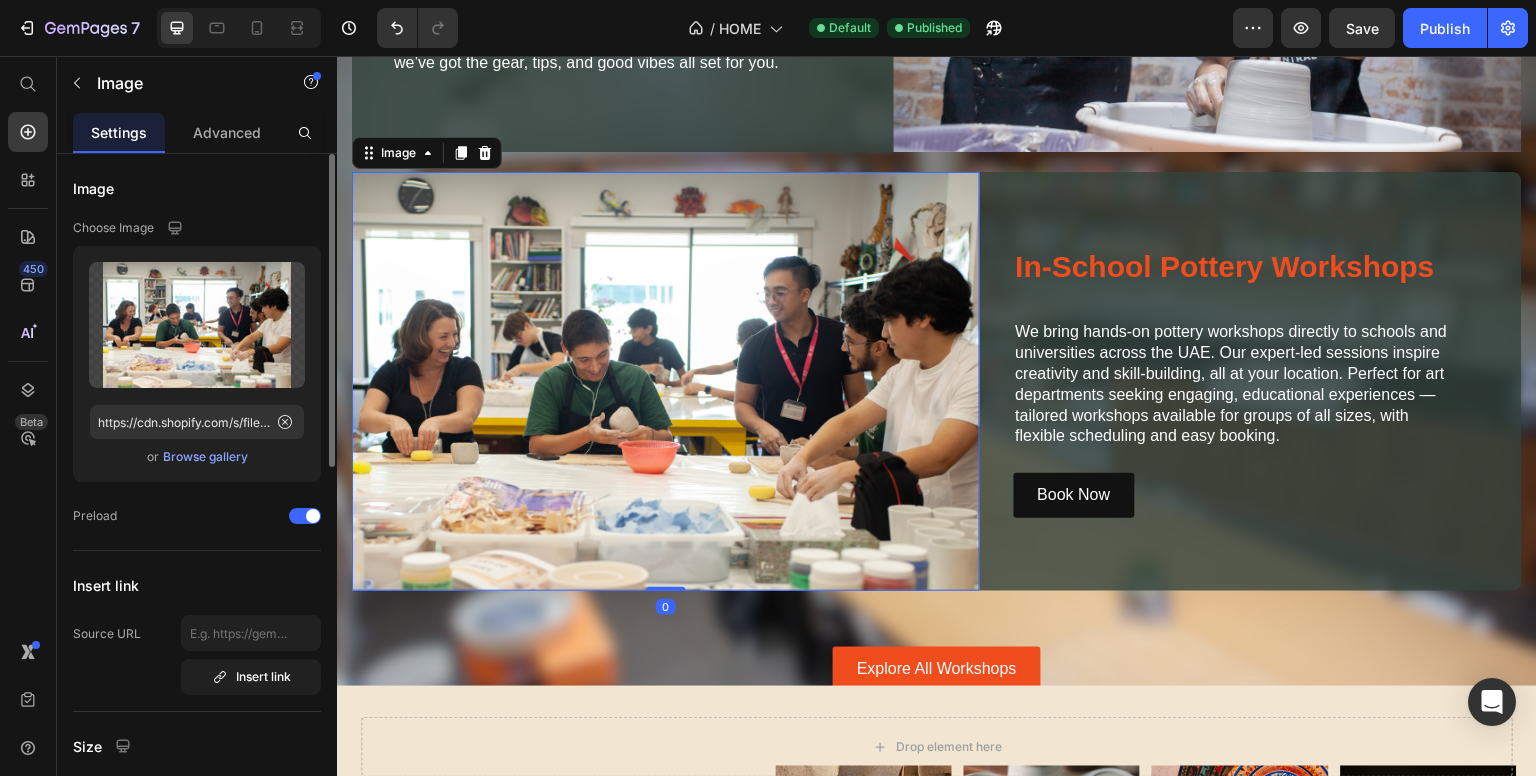 click at bounding box center (666, 381) 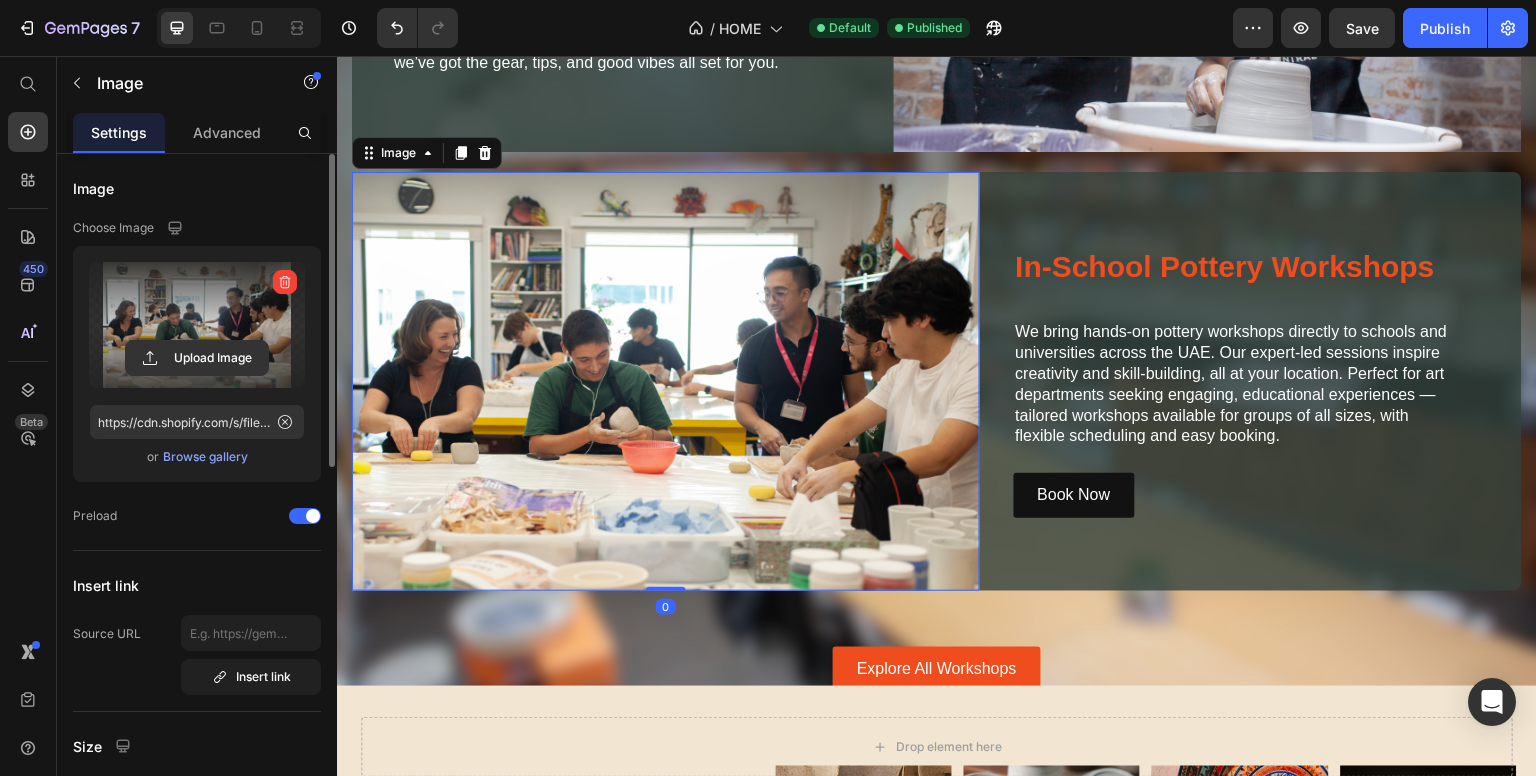 click at bounding box center [197, 325] 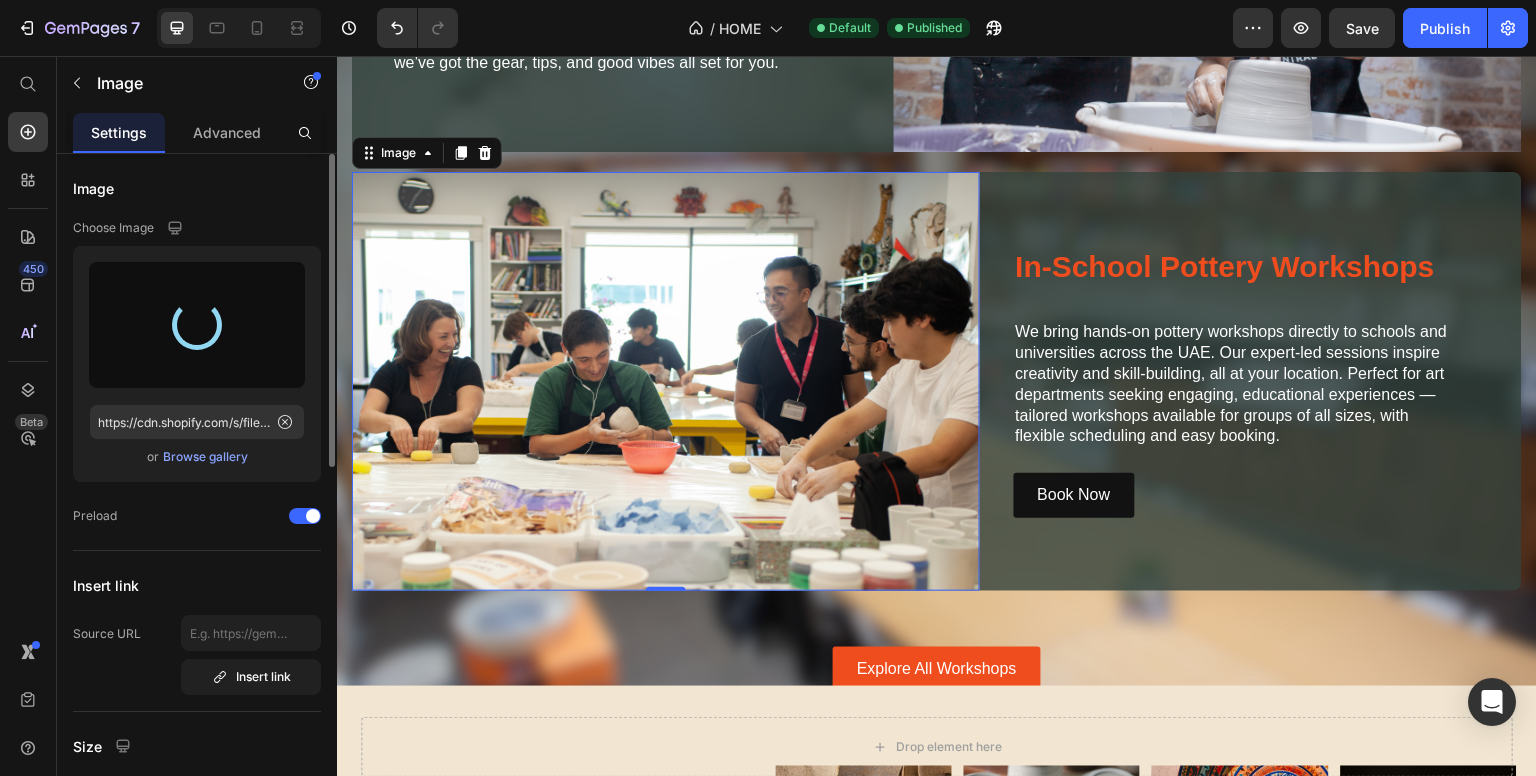 type on "https://cdn.shopify.com/s/files/1/0874/7335/7113/files/gempages_529503815028704385-aefa5453-1b74-4d53-b91e-67057cccb15f.jpg" 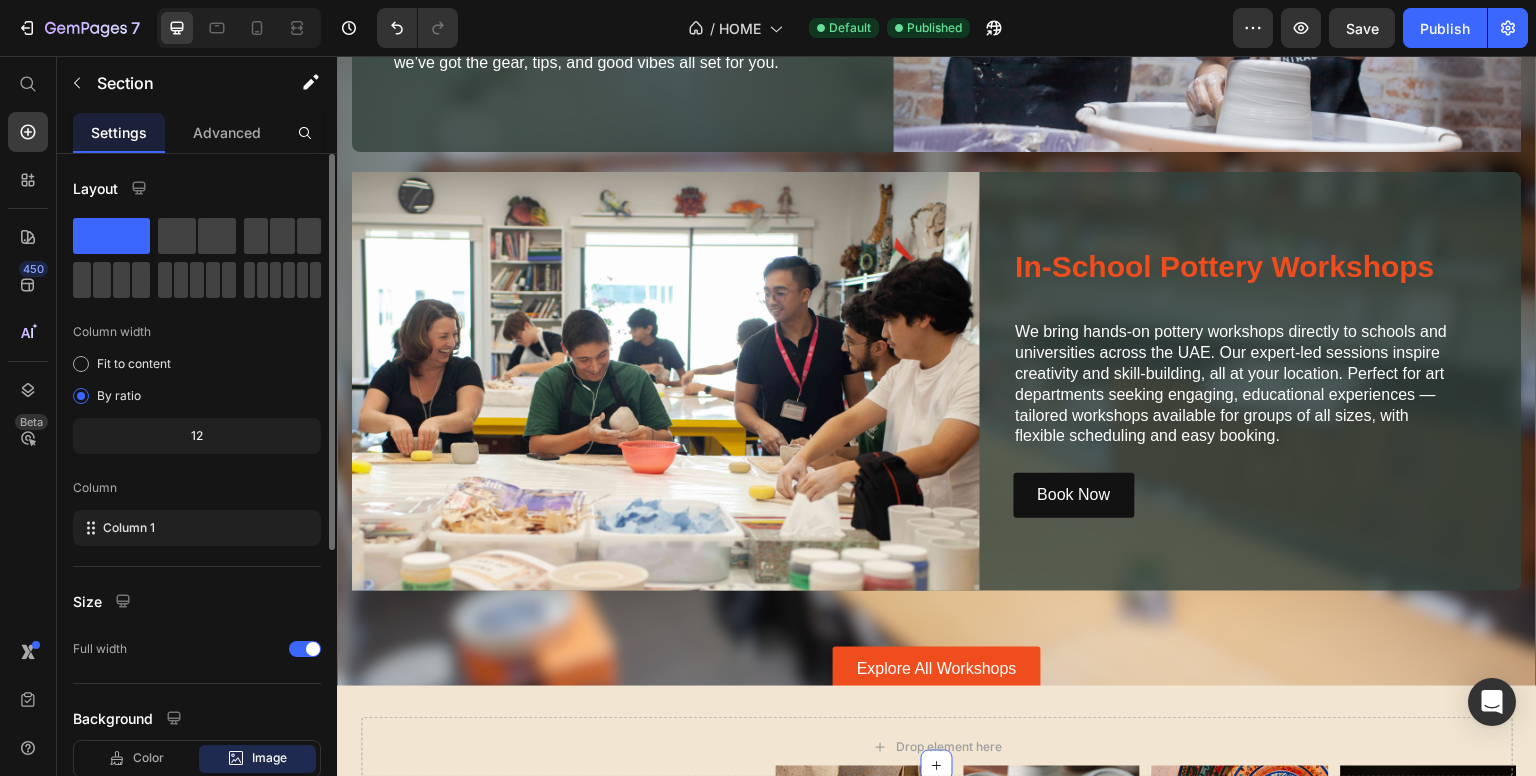 click on "Experience More with Art Central Pottery Heading Walk-in Workshops Heading No schedule? No stress! Swing by our studio whenever you feel like it and get your hands on some clay. Our walk-in workshops welcome everyone—no experience necessary. Whether you’re flying solo, bringing friends, or just exploring, we’ve got the gear, tips, and good vibes all set for you. Text Block Image Row Image In School Workshops Heading In-School Pottery Workshops Heading We bring hands-on pottery workshops directly to schools and universities across the UAE. Our expert-led sessions inspire creativity and skill-building, all at your location. Perfect for art departments seeking engaging, educational experiences — tailored workshops available for groups of all sizes, with flexible scheduling and easy booking. Text Block Book Now Button Row Row Explore All Workshops Button" at bounding box center (937, 224) 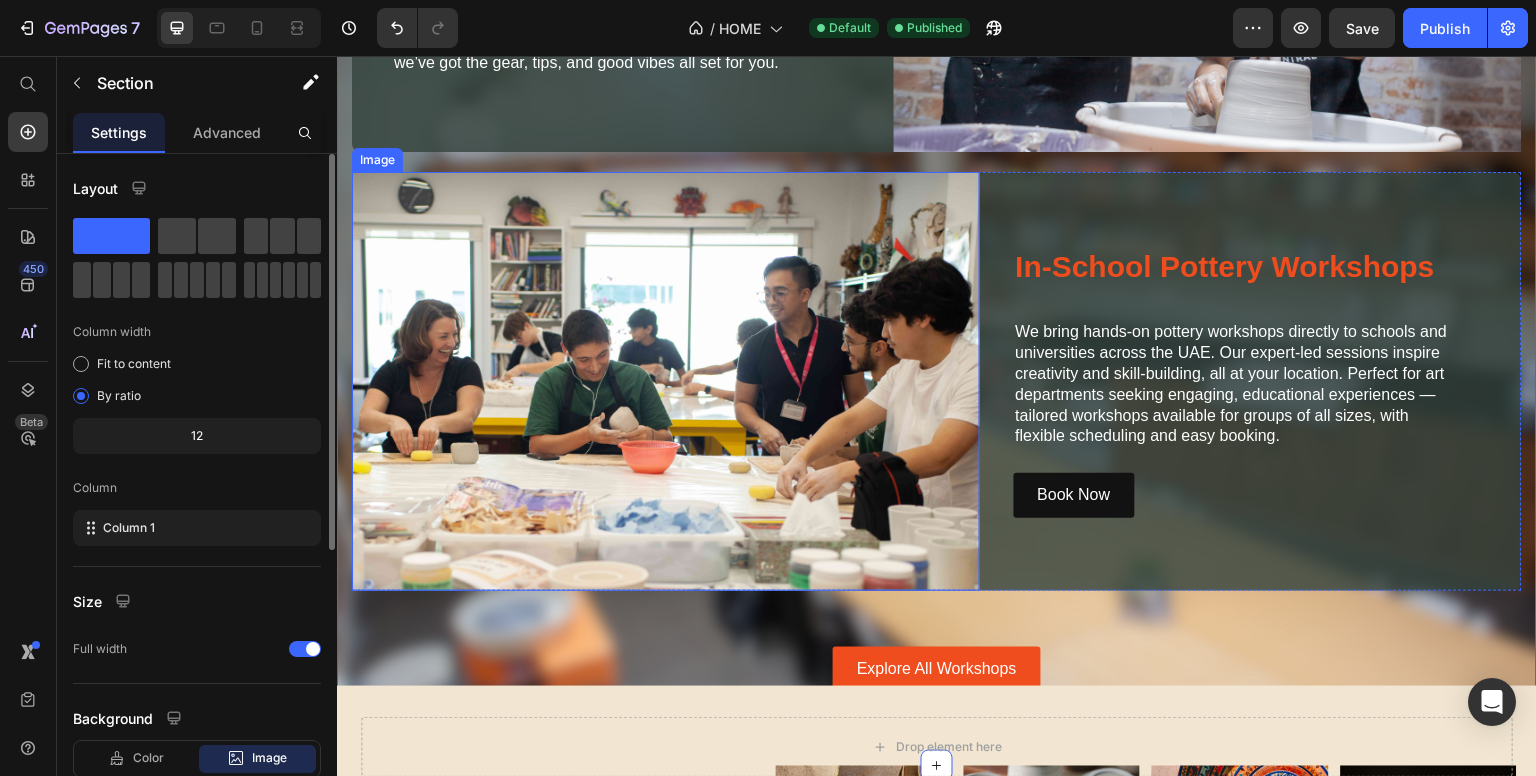 click at bounding box center [666, 381] 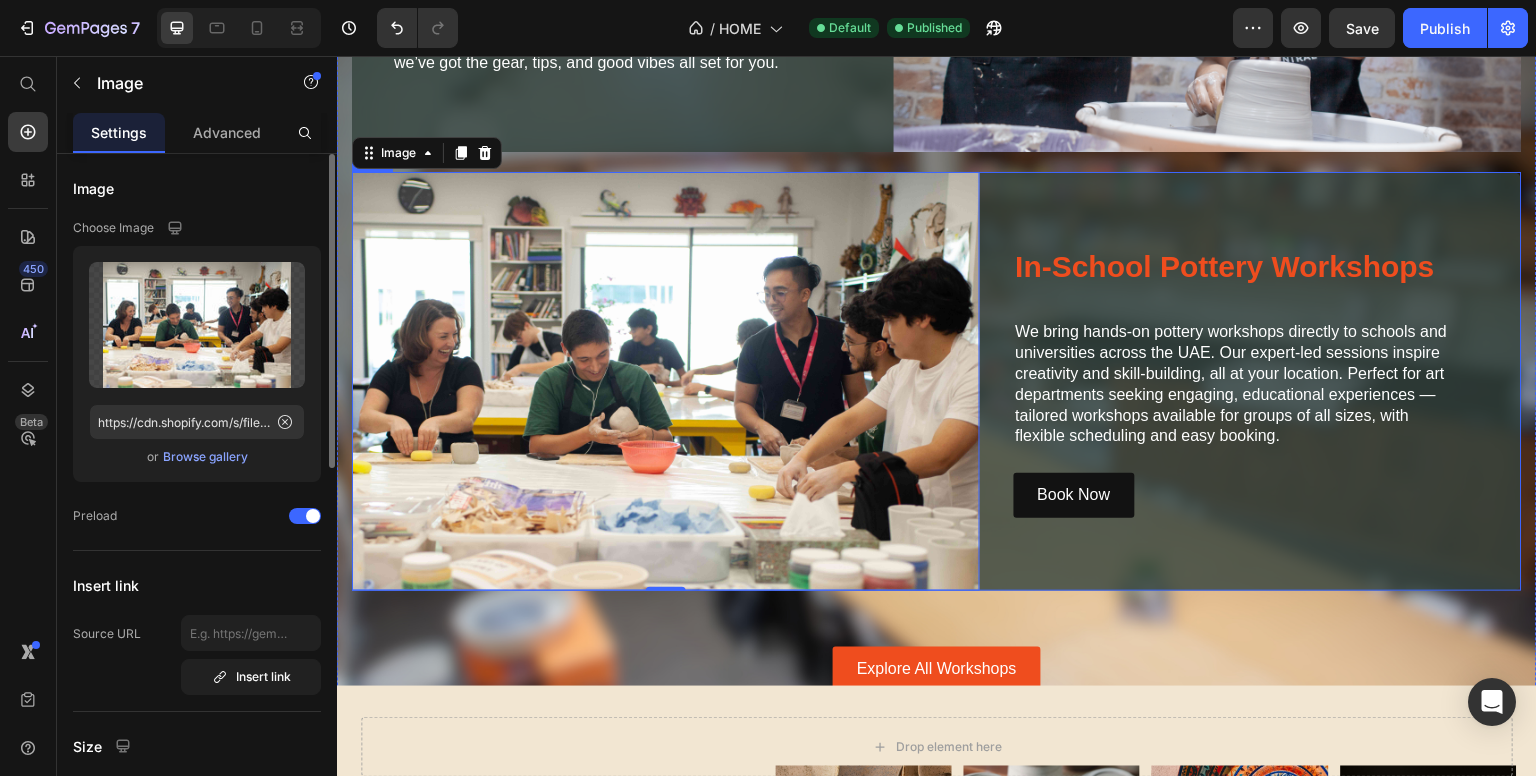 click on "In-School Pottery Workshops Heading We bring hands-on pottery workshops directly to schools and universities across the [COUNTRY]. Our expert-led sessions inspire creativity and skill-building, all at your location. Perfect for art departments seeking engaging, educational experiences — tailored workshops available for groups of all sizes, with flexible scheduling and easy booking. Text Block Book Now Button Row" at bounding box center (1298, 381) 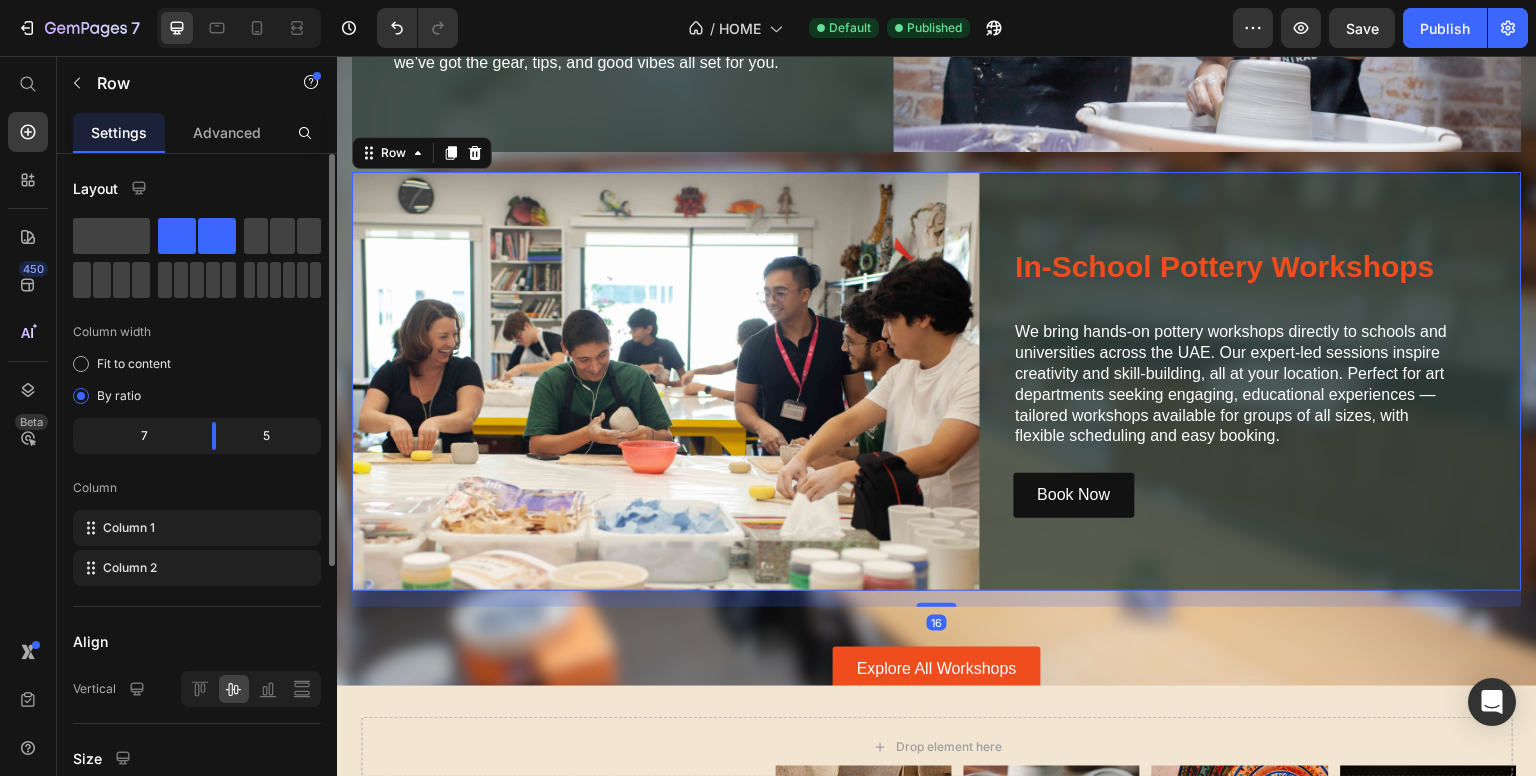 click at bounding box center (666, 381) 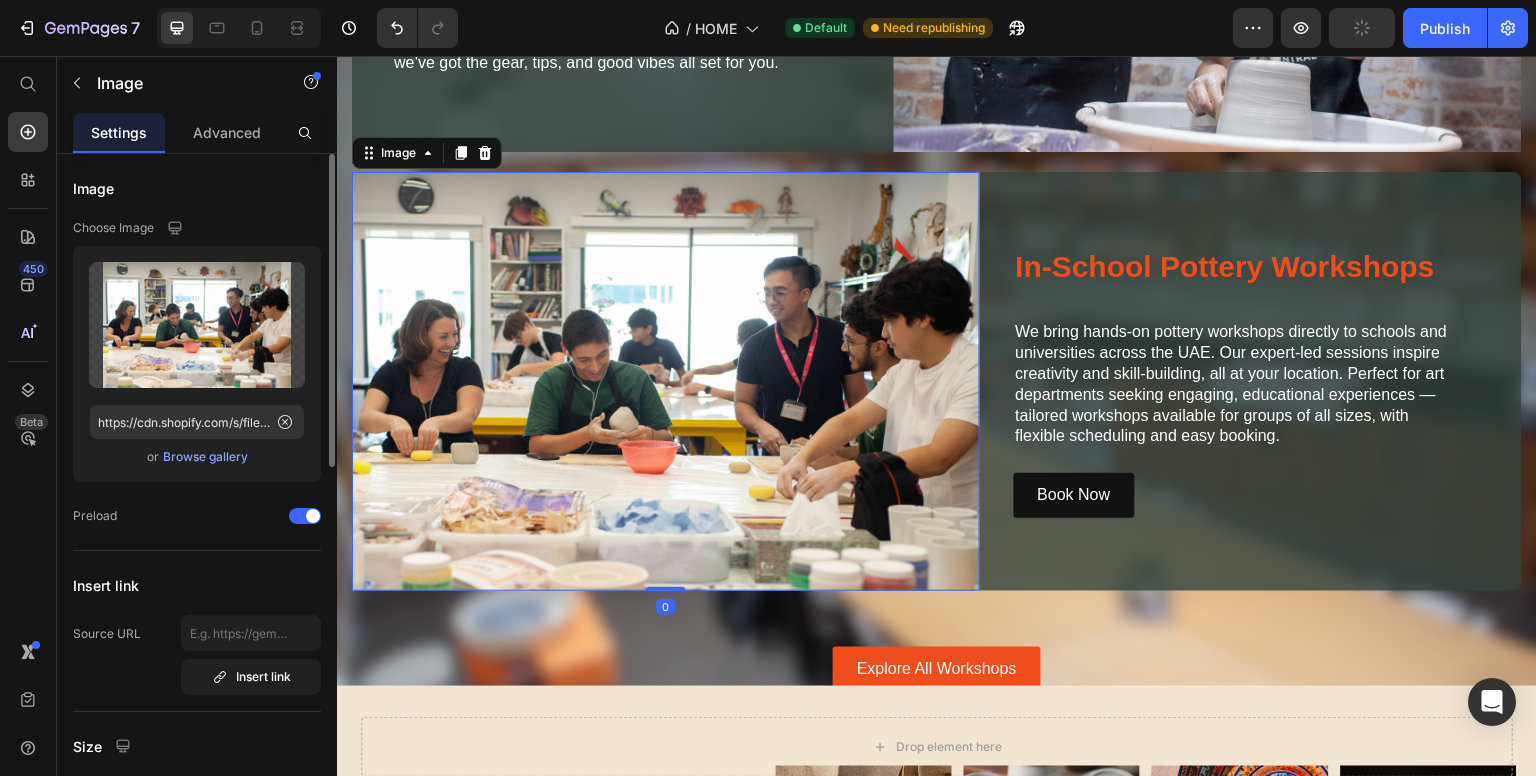 click 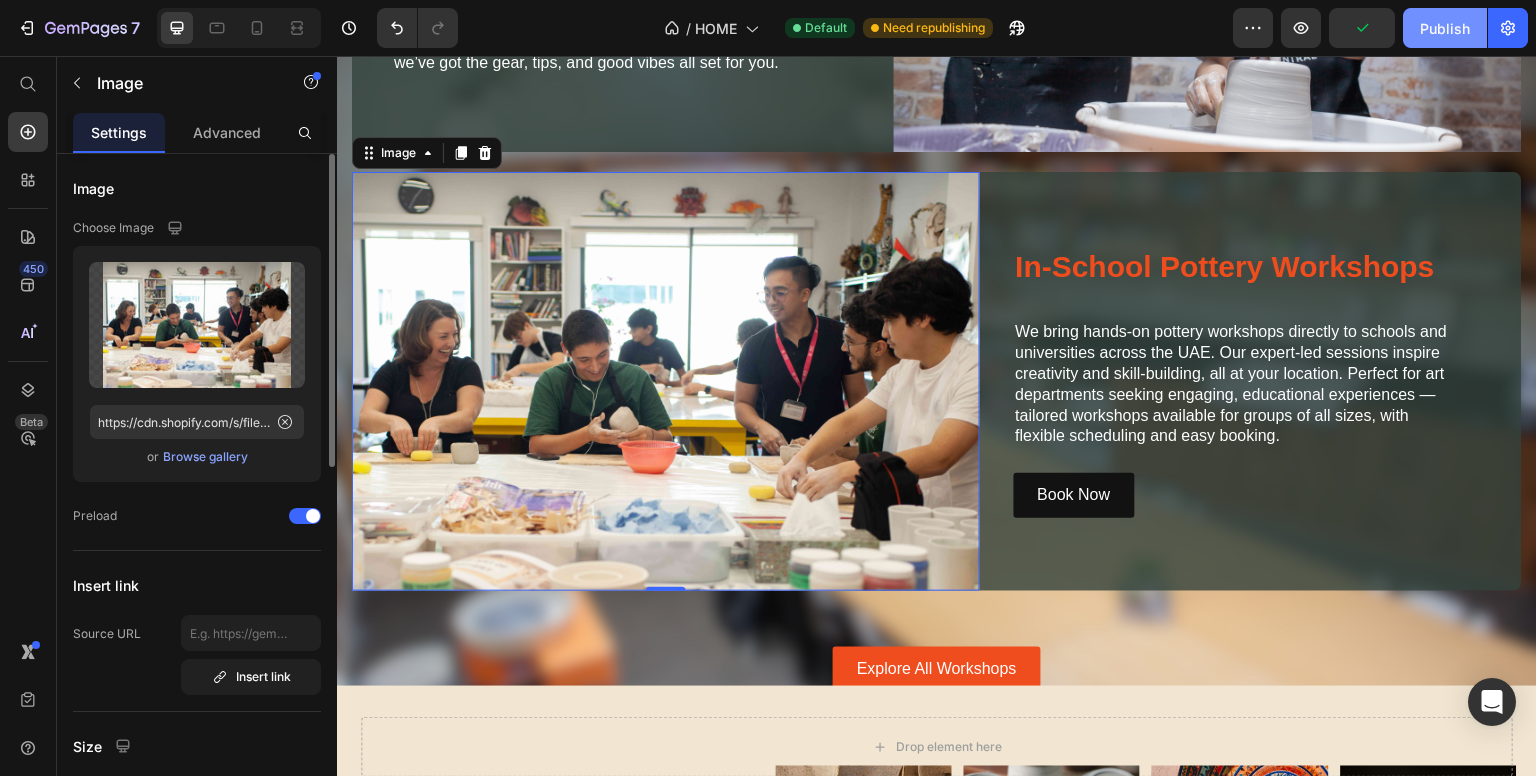 click on "Publish" at bounding box center (1445, 28) 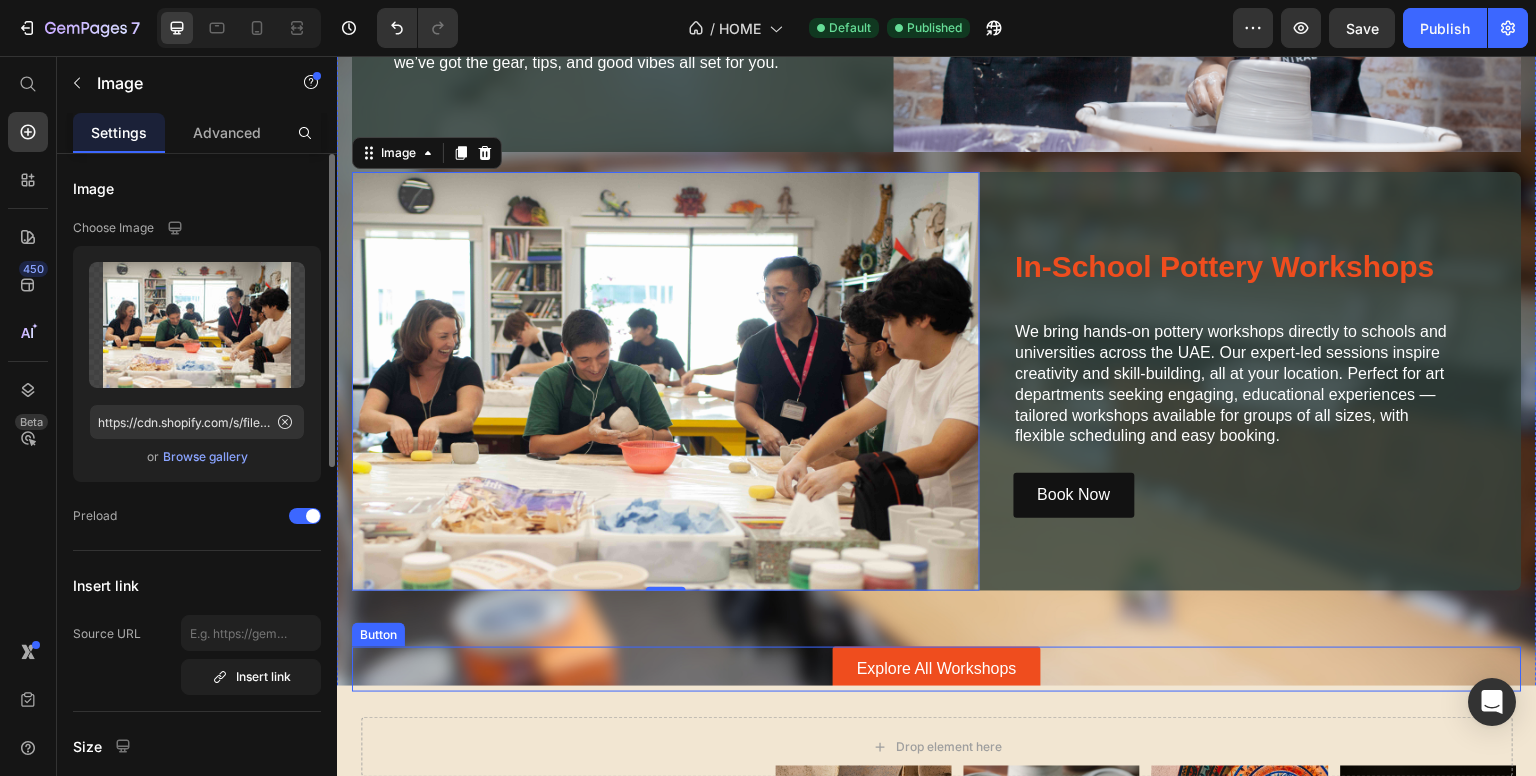 click on "Explore All Workshops Button" at bounding box center [937, 669] 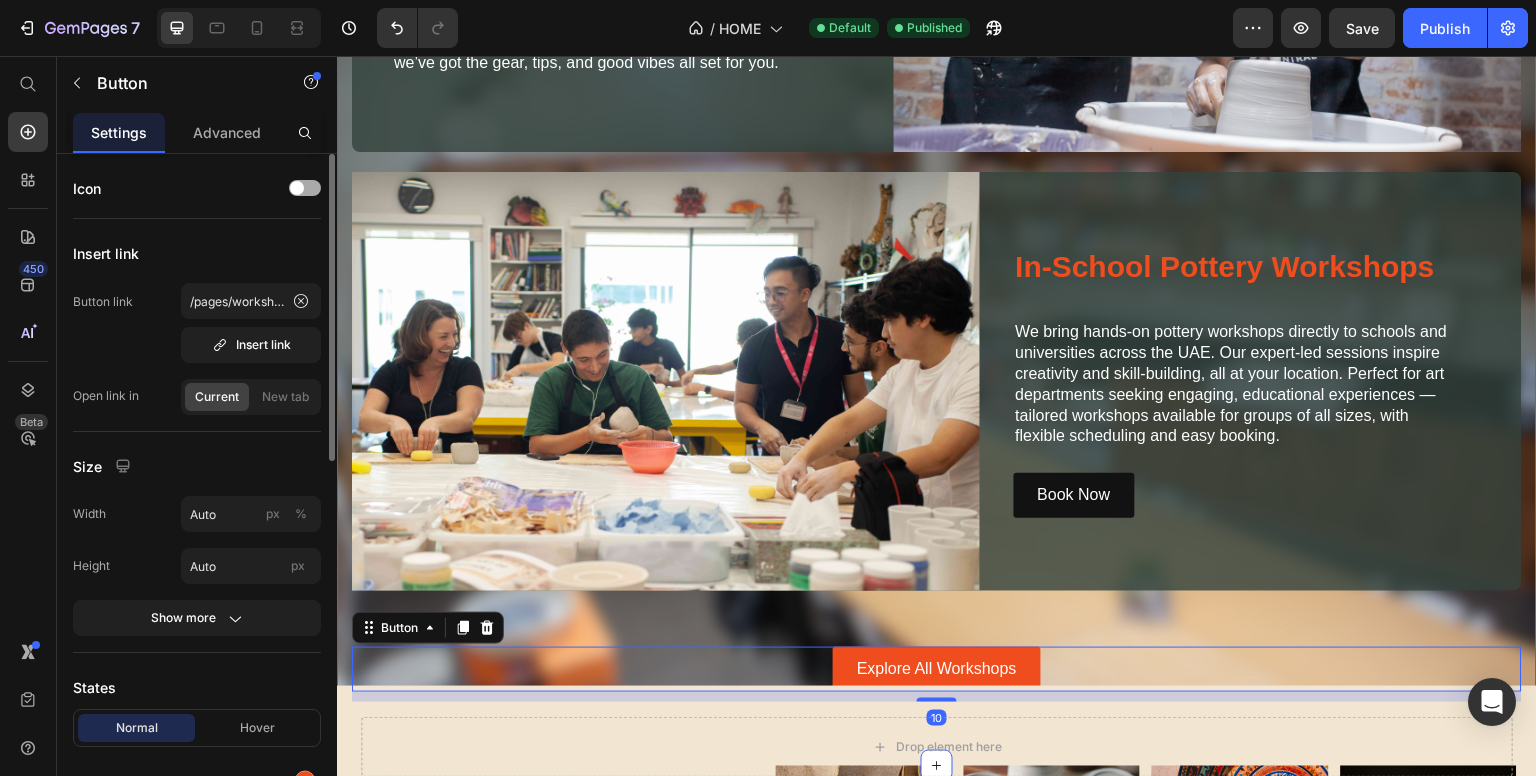 click on "Experience More with Art Central Pottery Heading Walk-in Workshops Heading No schedule? No stress! Swing by our studio whenever you feel like it and get your hands on some clay. Our walk-in workshops welcome everyone—no experience necessary. Whether you’re flying solo, bringing friends, or just exploring, we’ve got the gear, tips, and good vibes all set for you. Text Block Image Row Image In School Workshops Heading In-School Pottery Workshops Heading We bring hands-on pottery workshops directly to schools and universities across the [COUNTRY]. Our expert-led sessions inspire creativity and skill-building, all at your location. Perfect for art departments seeking engaging, educational experiences — tailored workshops available for groups of all sizes, with flexible scheduling and easy booking. Text Block Book Now Button Row Row Explore All Workshops Button 10" at bounding box center [937, 224] 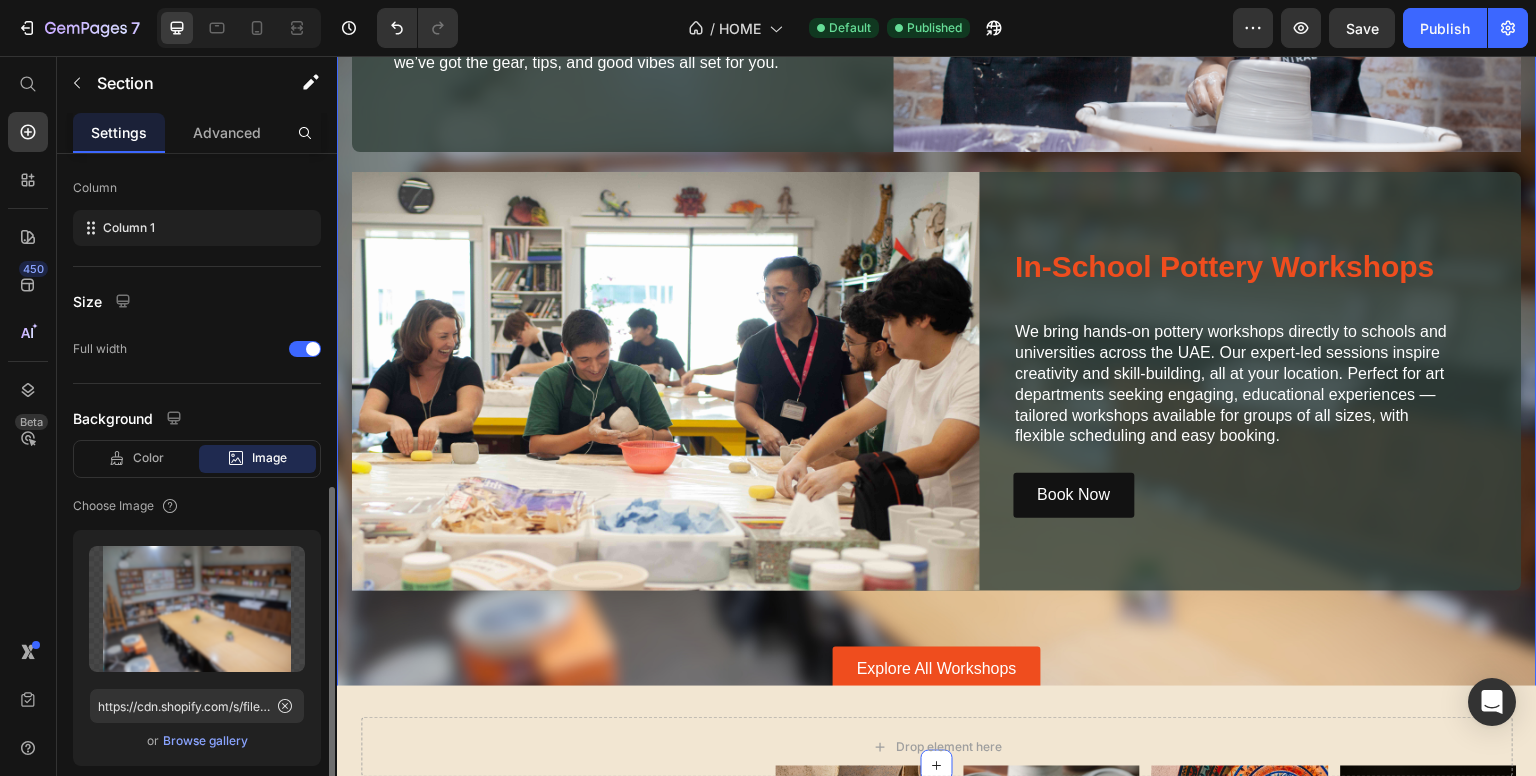 scroll, scrollTop: 483, scrollLeft: 0, axis: vertical 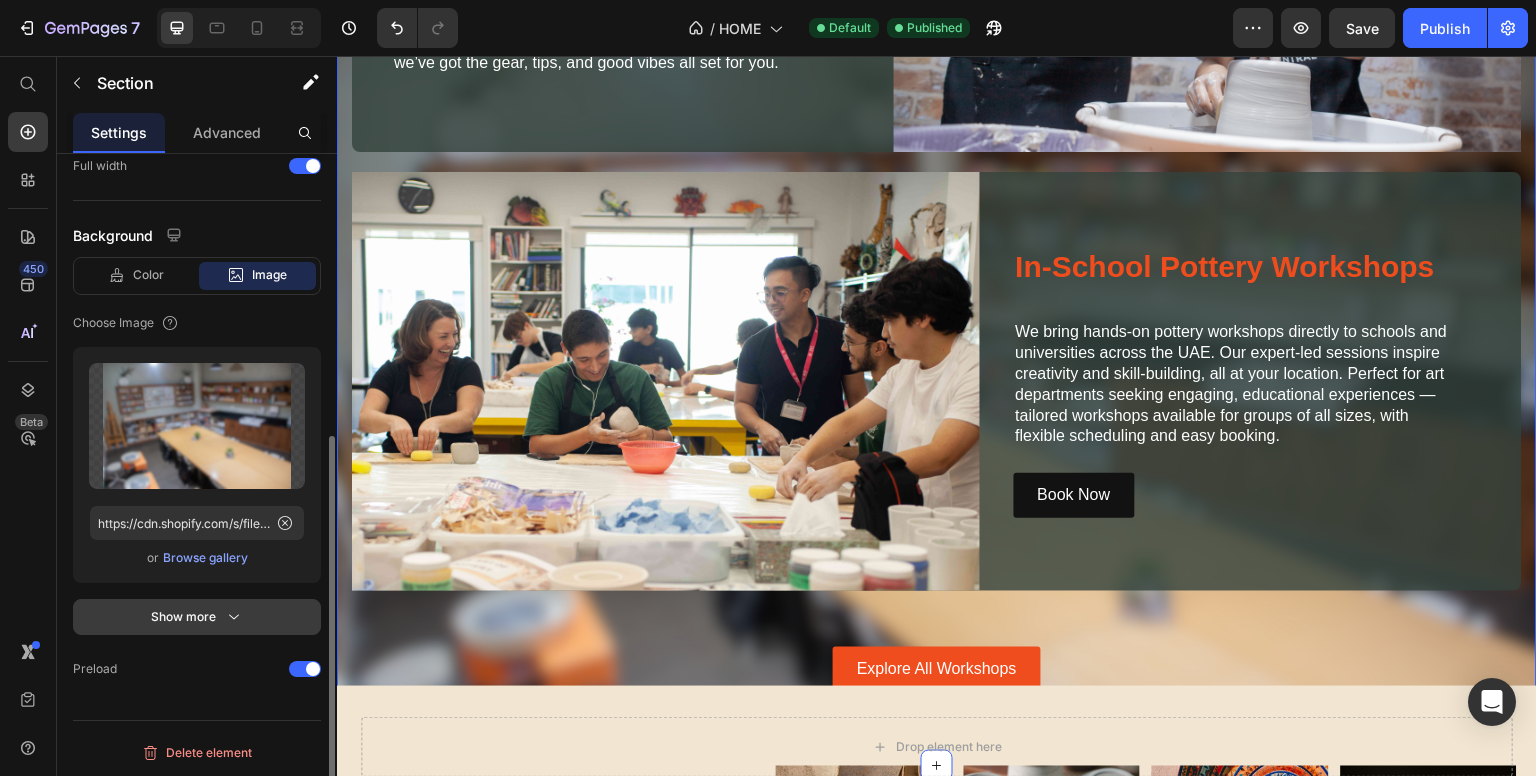 click on "Show more" at bounding box center (197, 617) 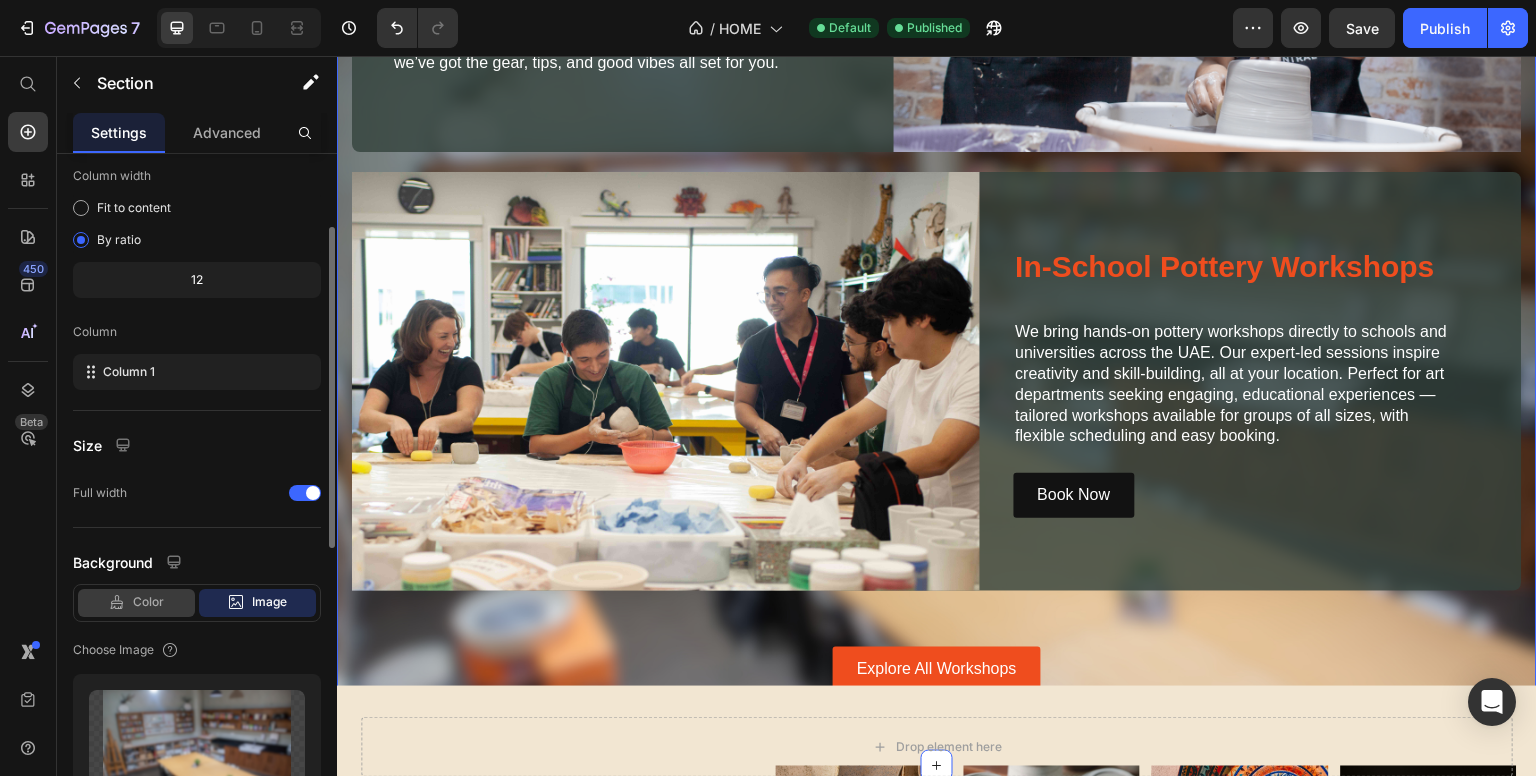 scroll, scrollTop: 0, scrollLeft: 0, axis: both 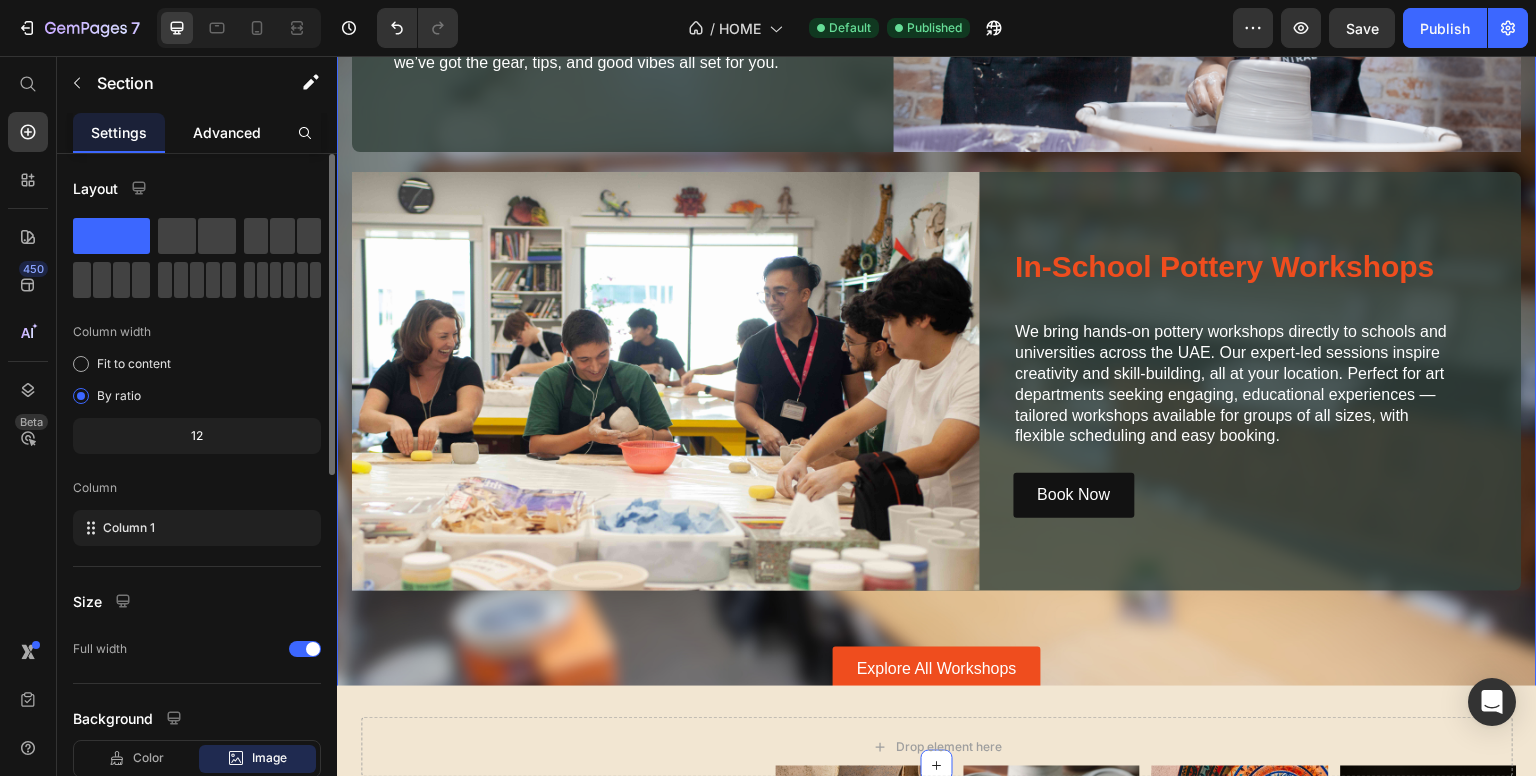 click on "Advanced" 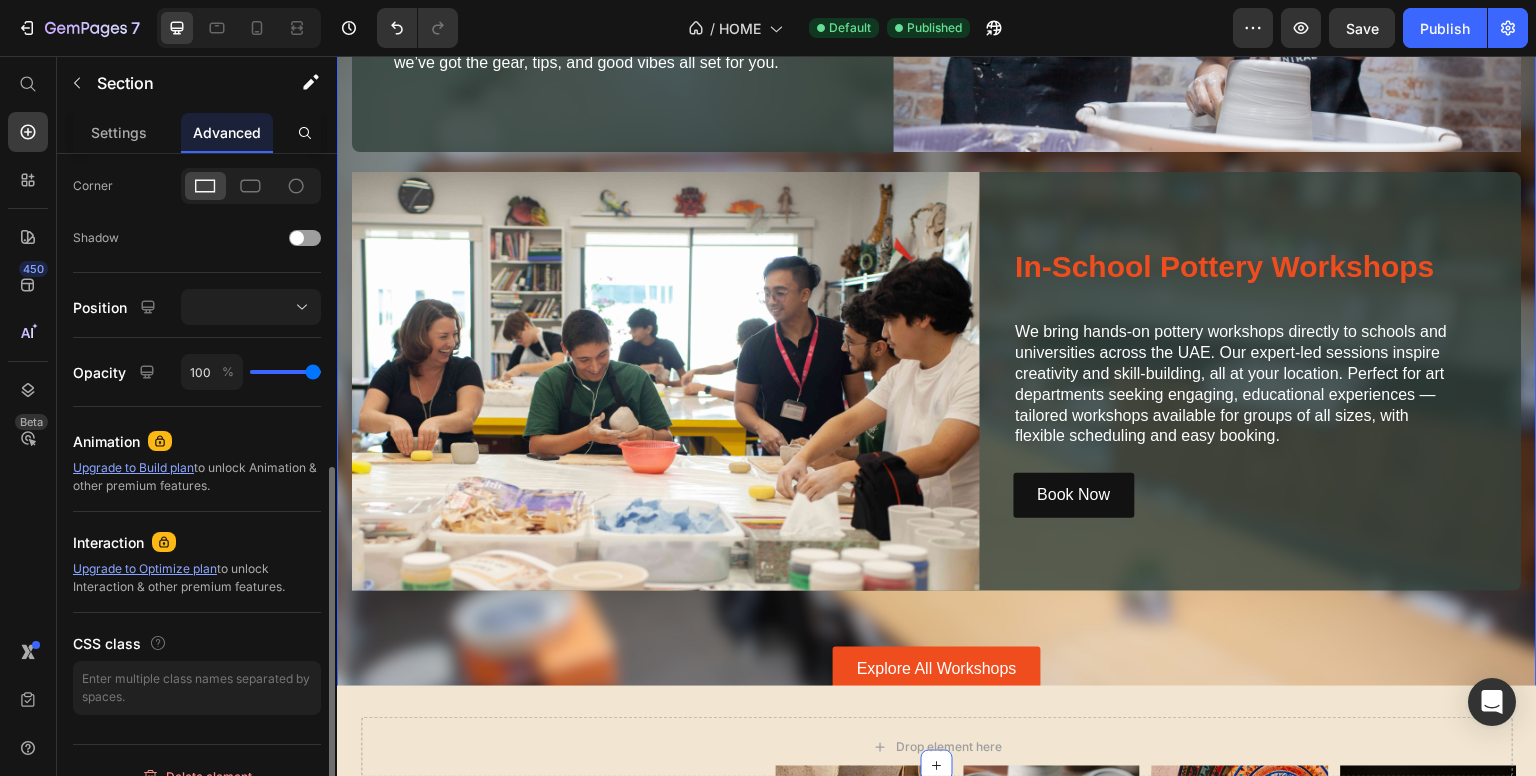 scroll, scrollTop: 624, scrollLeft: 0, axis: vertical 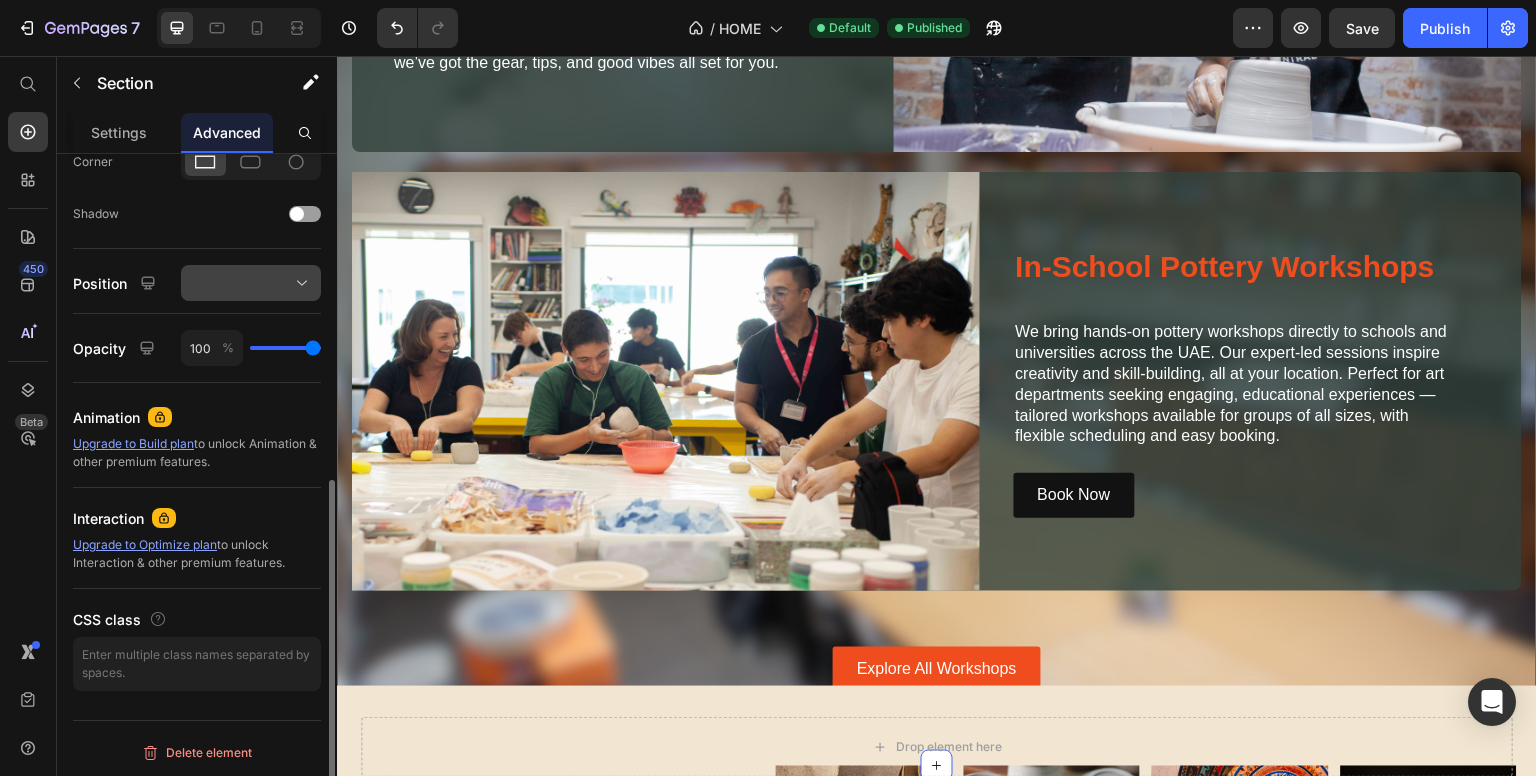 click at bounding box center (251, 283) 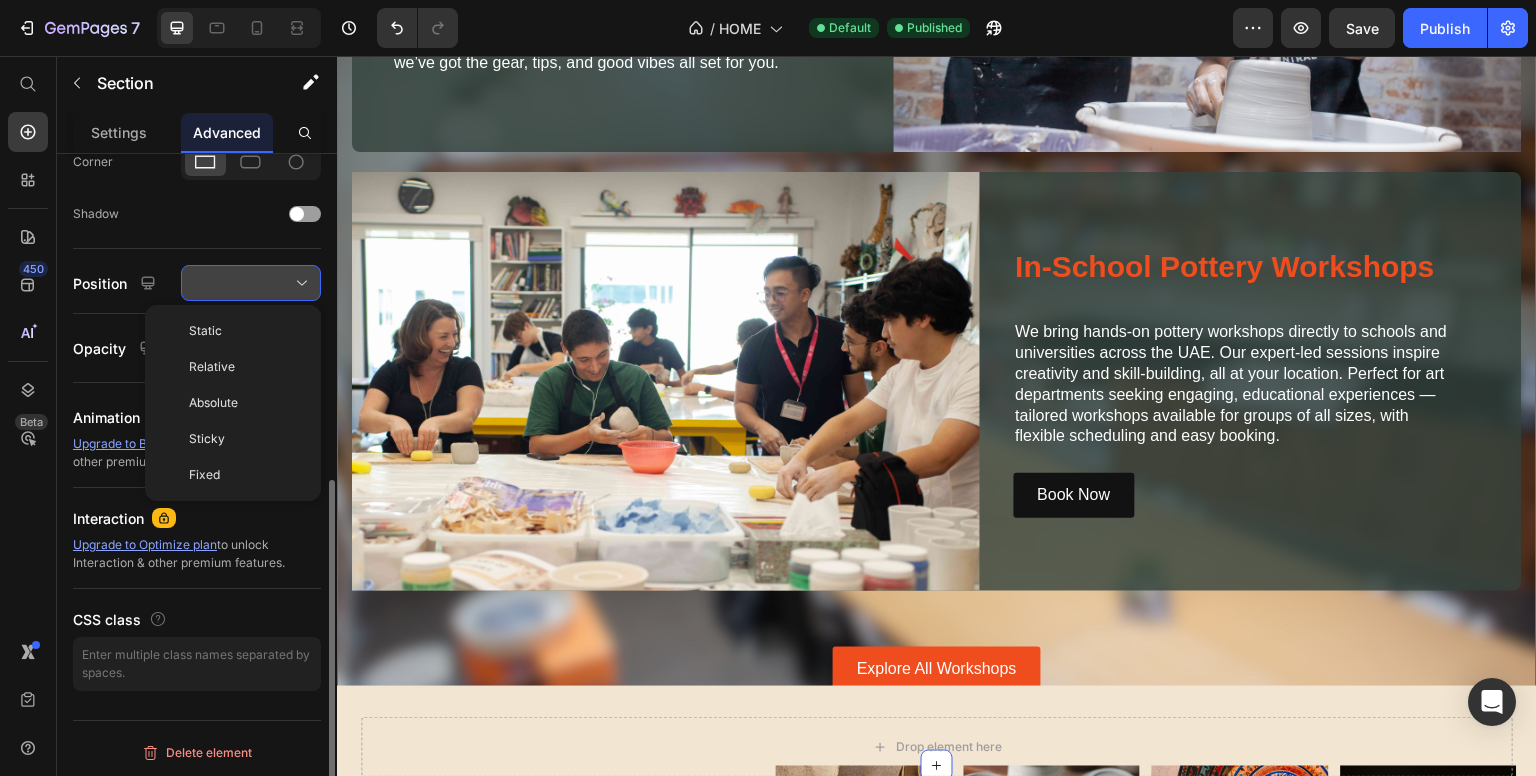 click at bounding box center (251, 283) 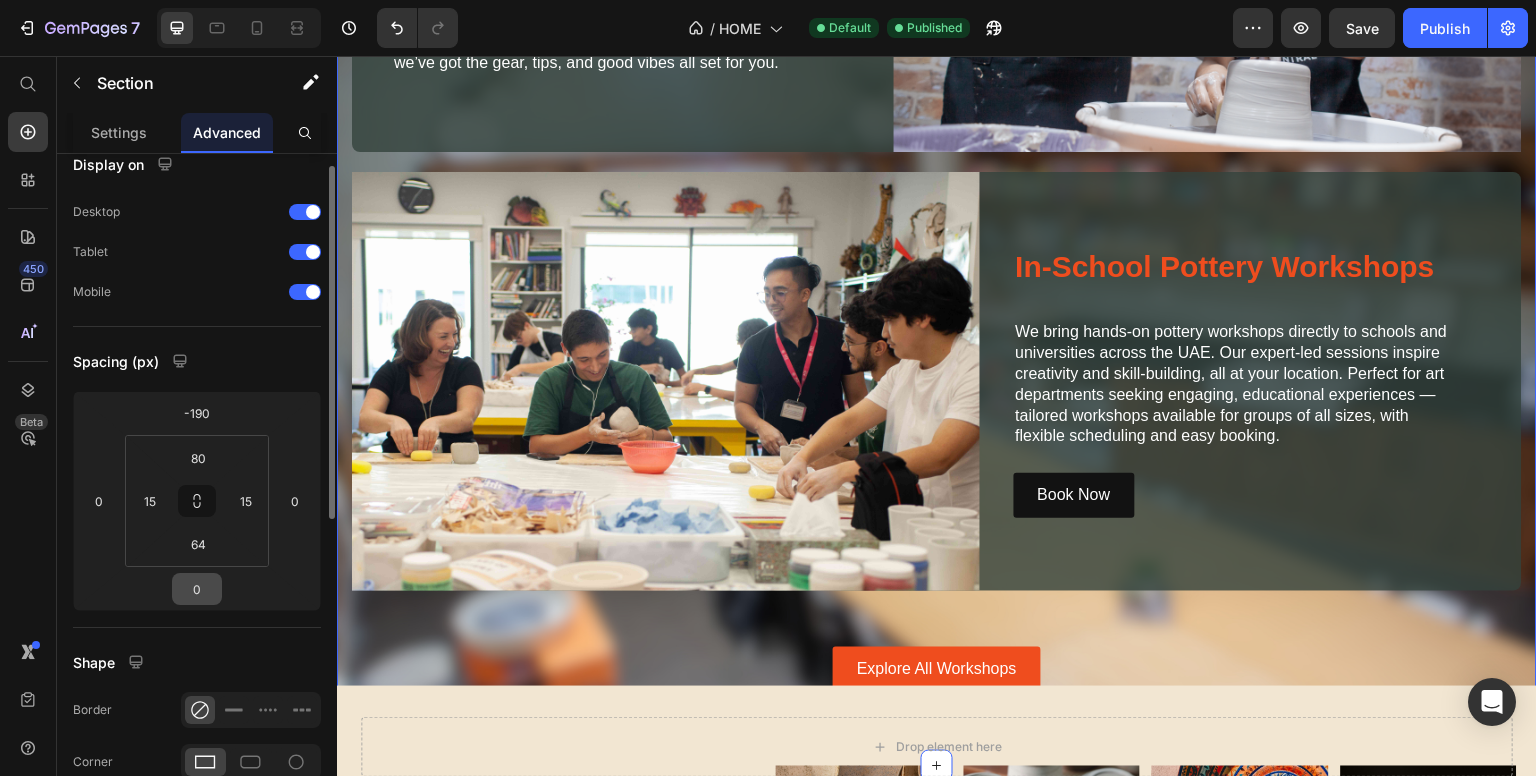 scroll, scrollTop: 0, scrollLeft: 0, axis: both 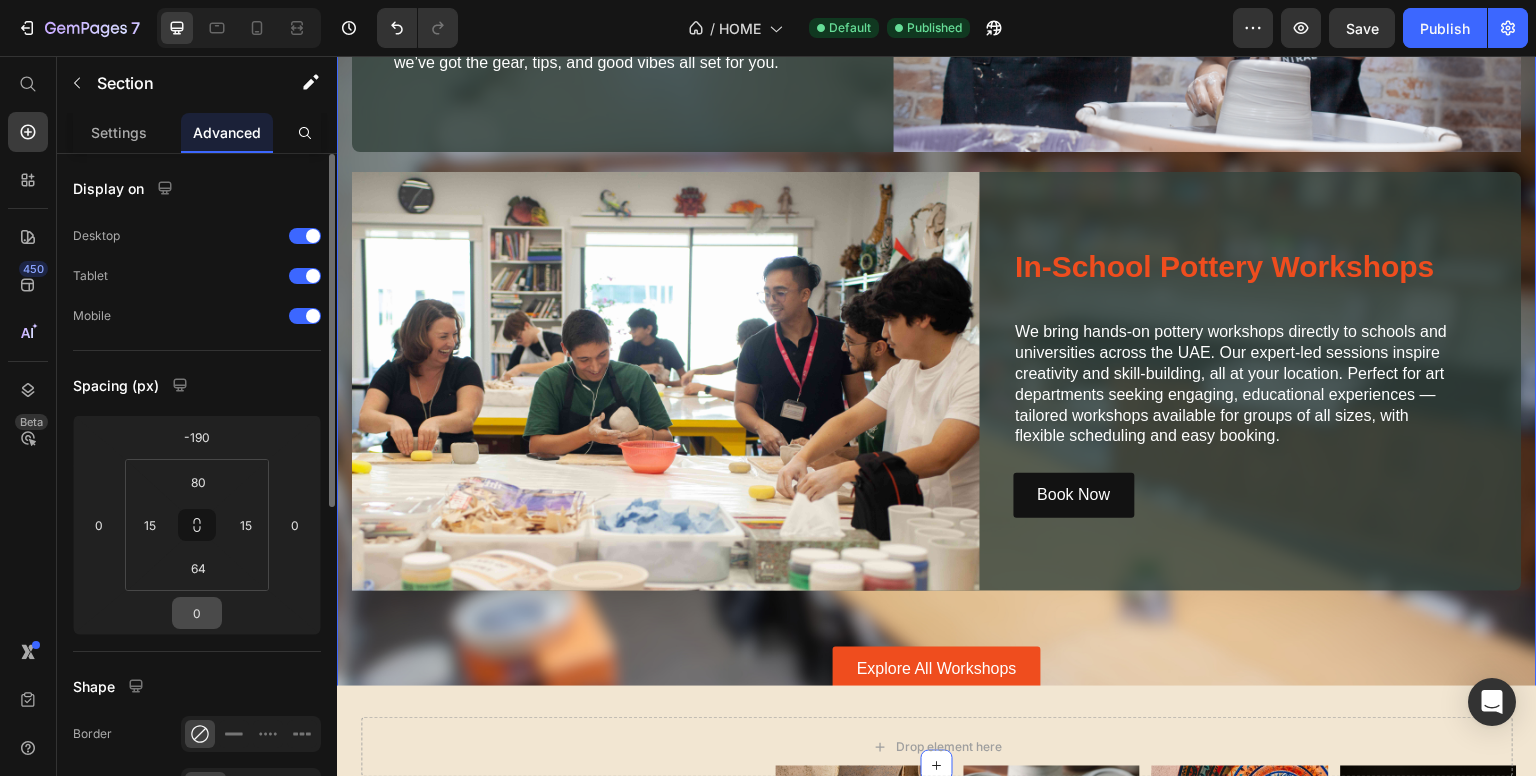 type 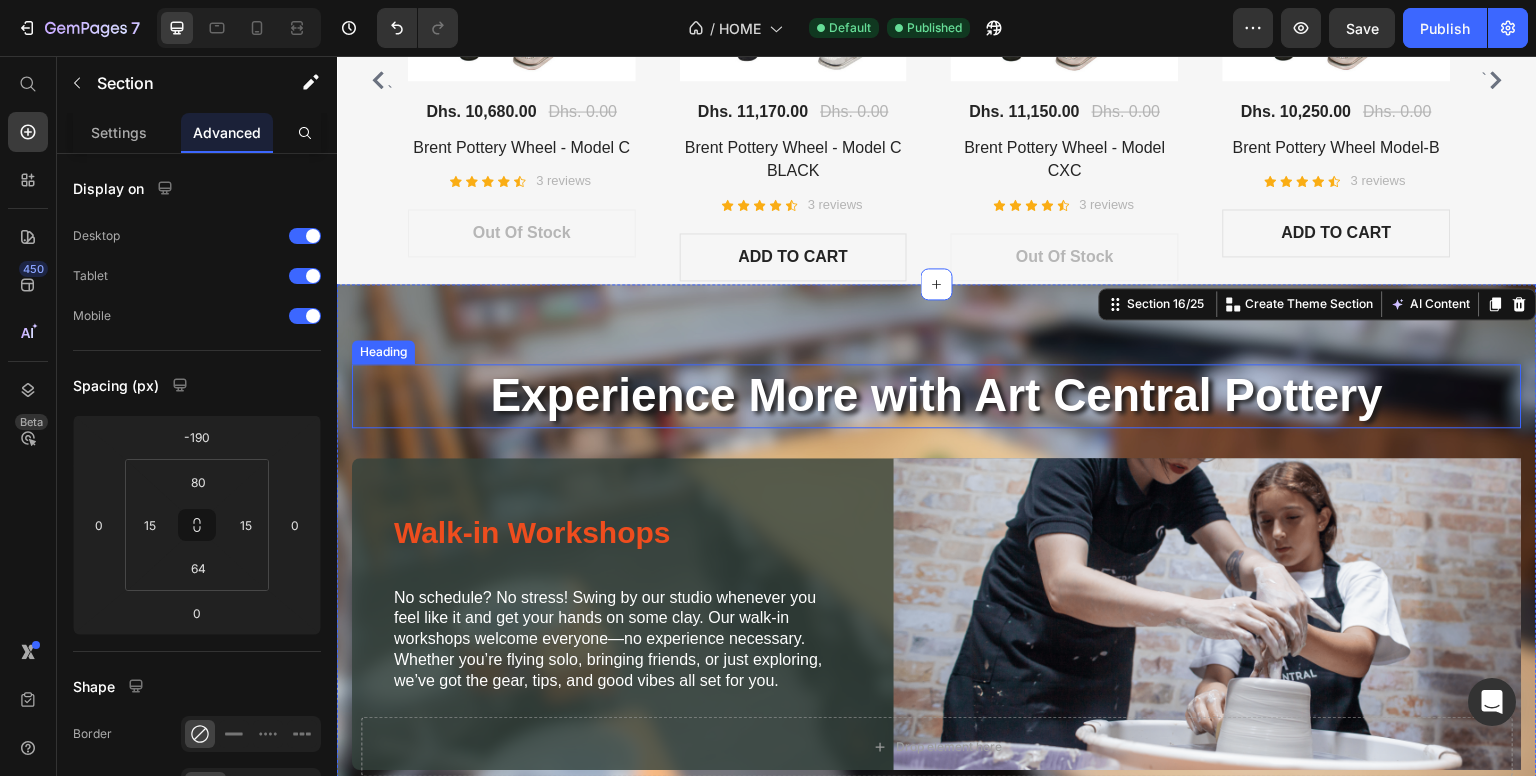scroll, scrollTop: 2887, scrollLeft: 0, axis: vertical 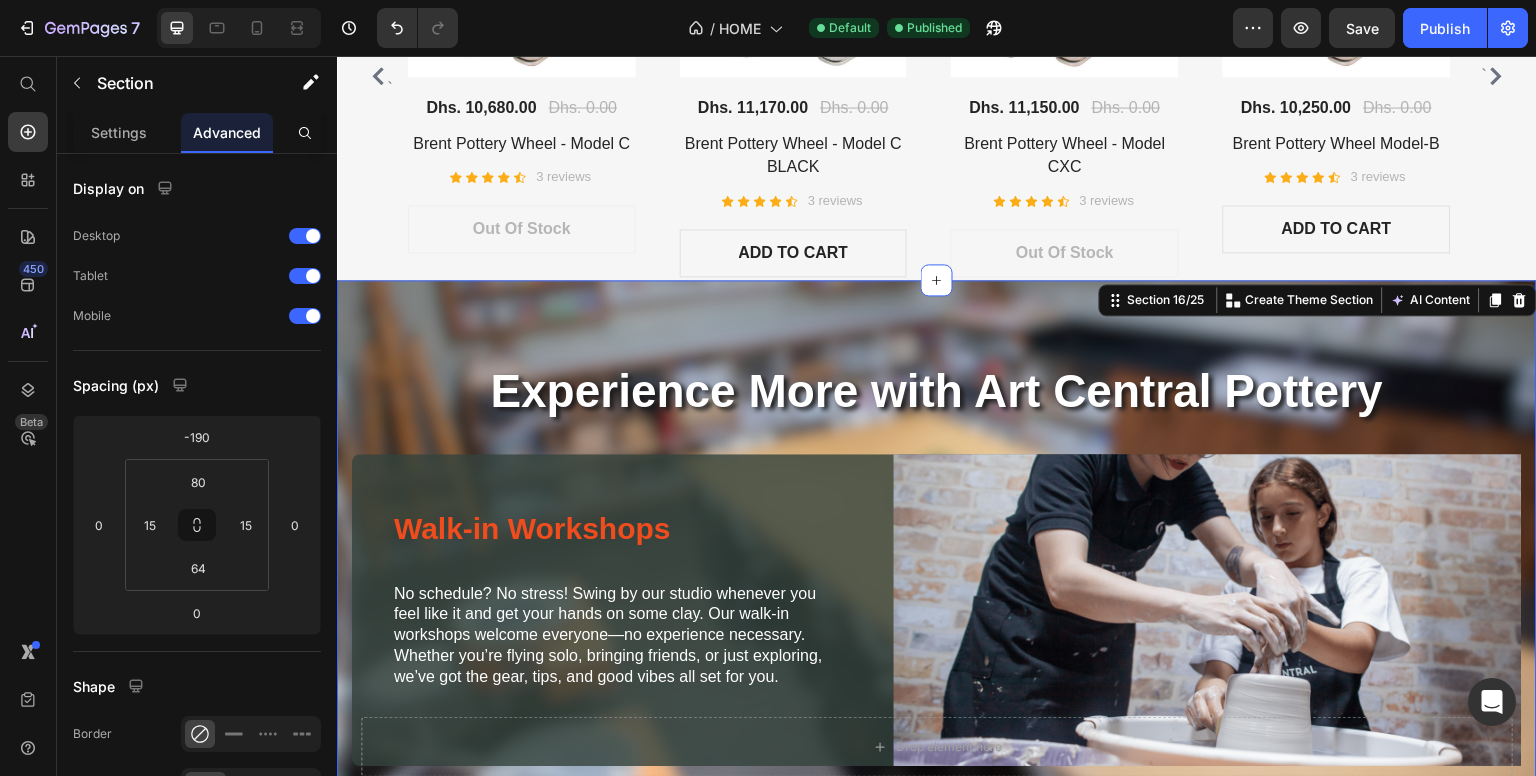 click on "Experience More with Art Central Pottery Heading Walk-in Workshops Heading No schedule? No stress! Swing by our studio whenever you feel like it and get your hands on some clay. Our walk-in workshops welcome everyone—no experience necessary. Whether you’re flying solo, bringing friends, or just exploring, we’ve got the gear, tips, and good vibes all set for you. Text Block Image Row Image In School Workshops Heading In-School Pottery Workshops Heading We bring hands-on pottery workshops directly to schools and universities across the [COUNTRY]. Our expert-led sessions inspire creativity and skill-building, all at your location. Perfect for art departments seeking engaging, educational experiences — tailored workshops available for groups of all sizes, with flexible scheduling and easy booking. Text Block Book Now Button Row Row Explore All Workshops Button [NUMBER]/[NUMBER] You can create reusable sections Create Theme Section AI Content Write with GemAI What would you like to describe here? Tone and Voice" at bounding box center (937, 830) 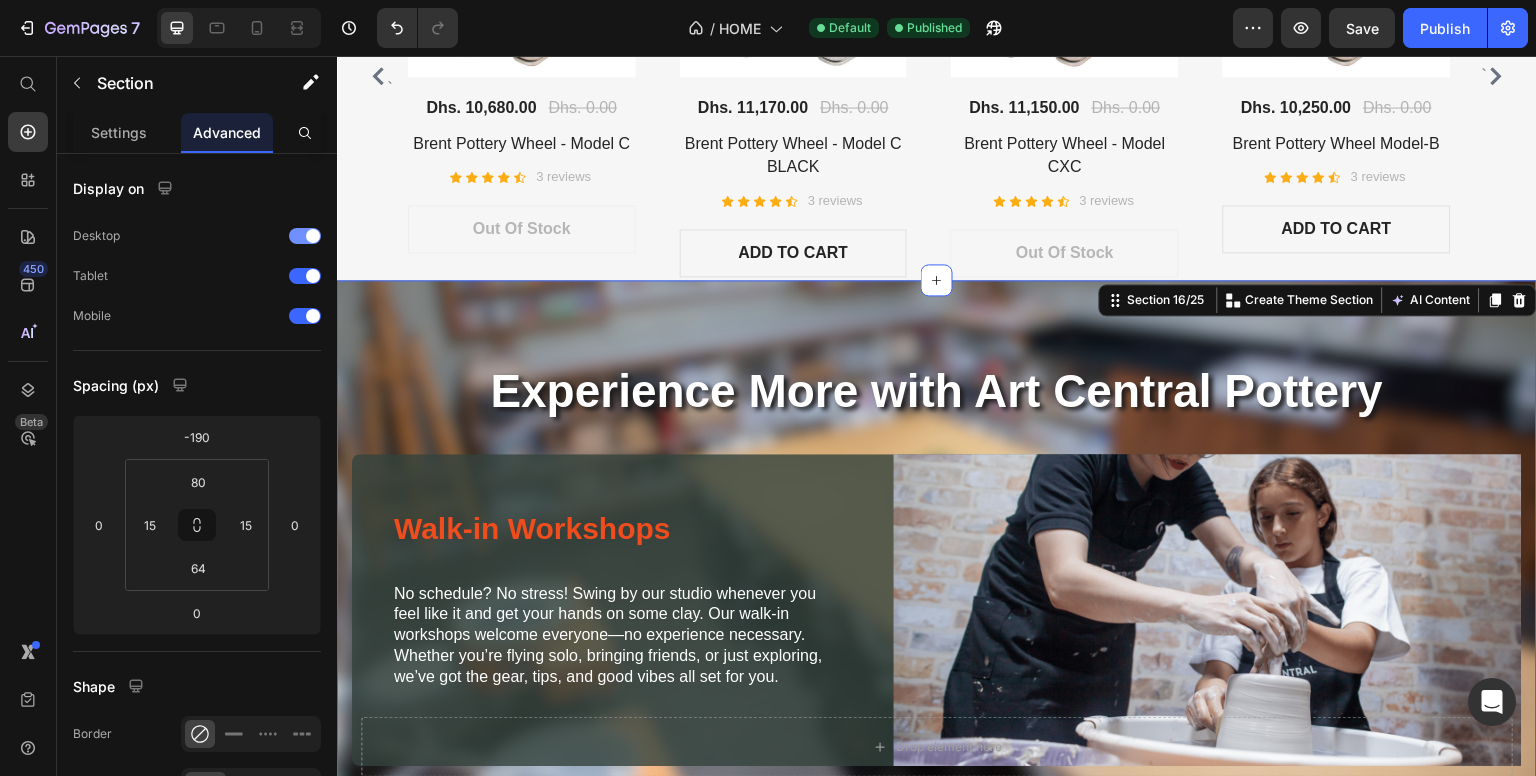 click at bounding box center (305, 236) 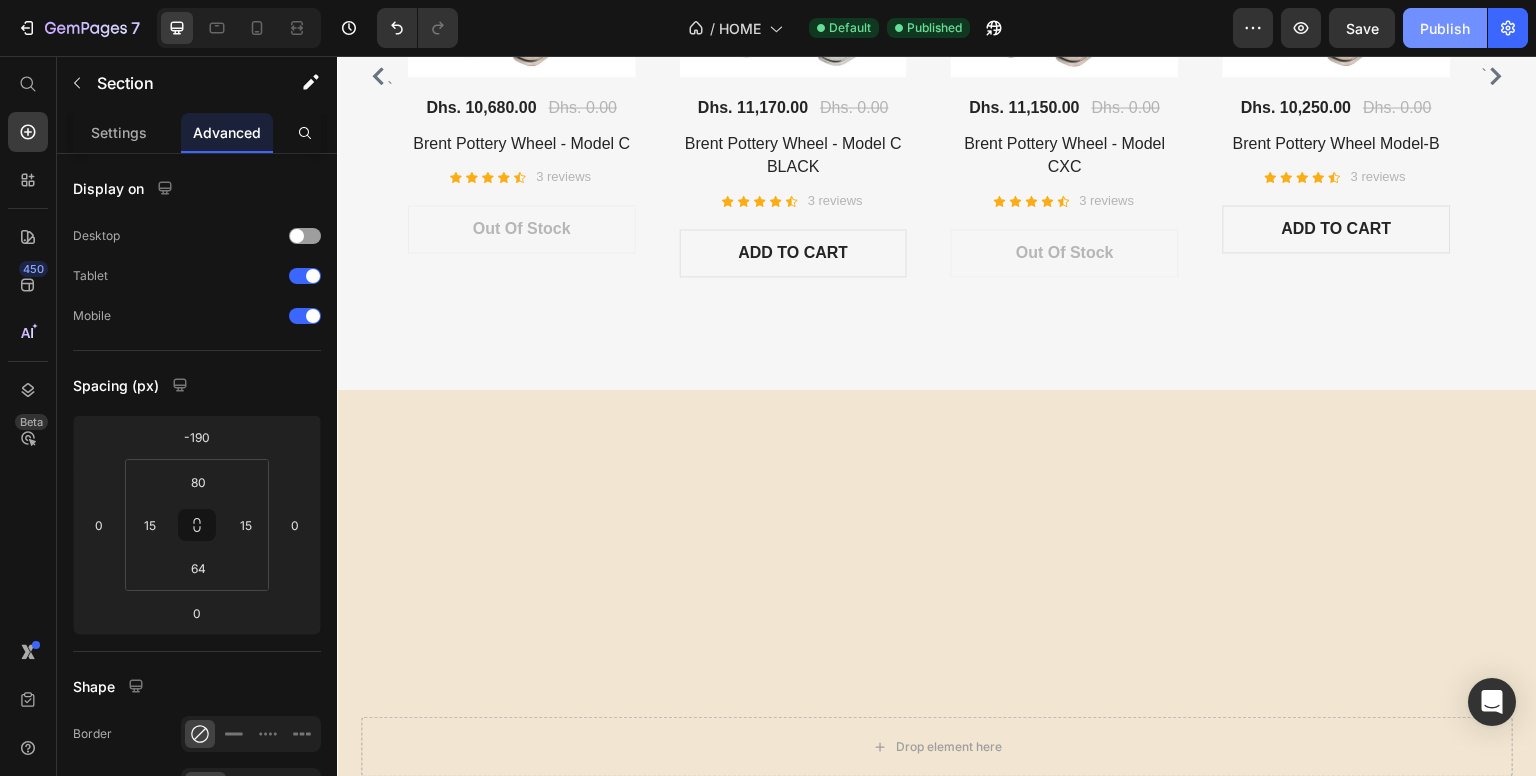 click on "Publish" at bounding box center (1445, 28) 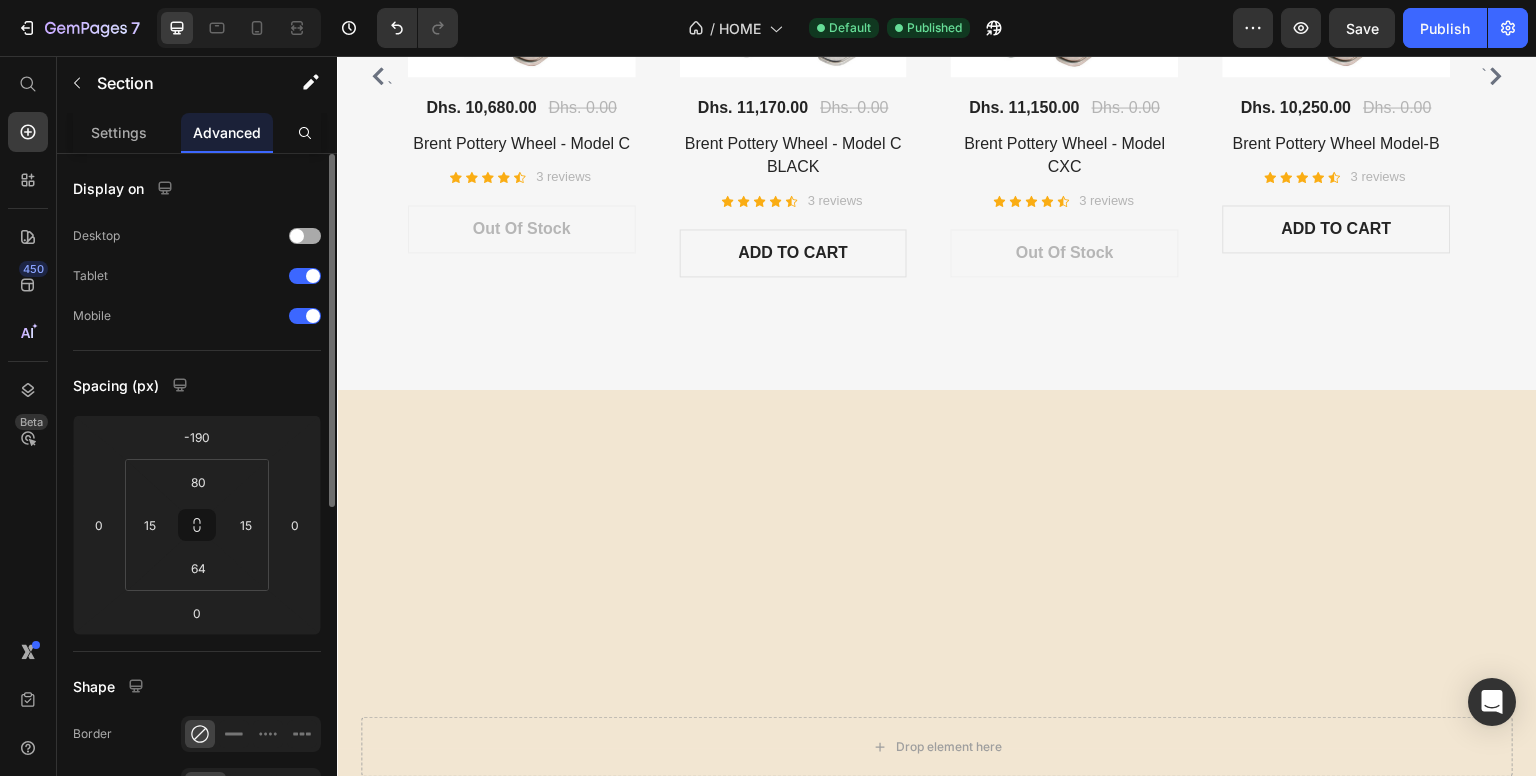 click at bounding box center [297, 236] 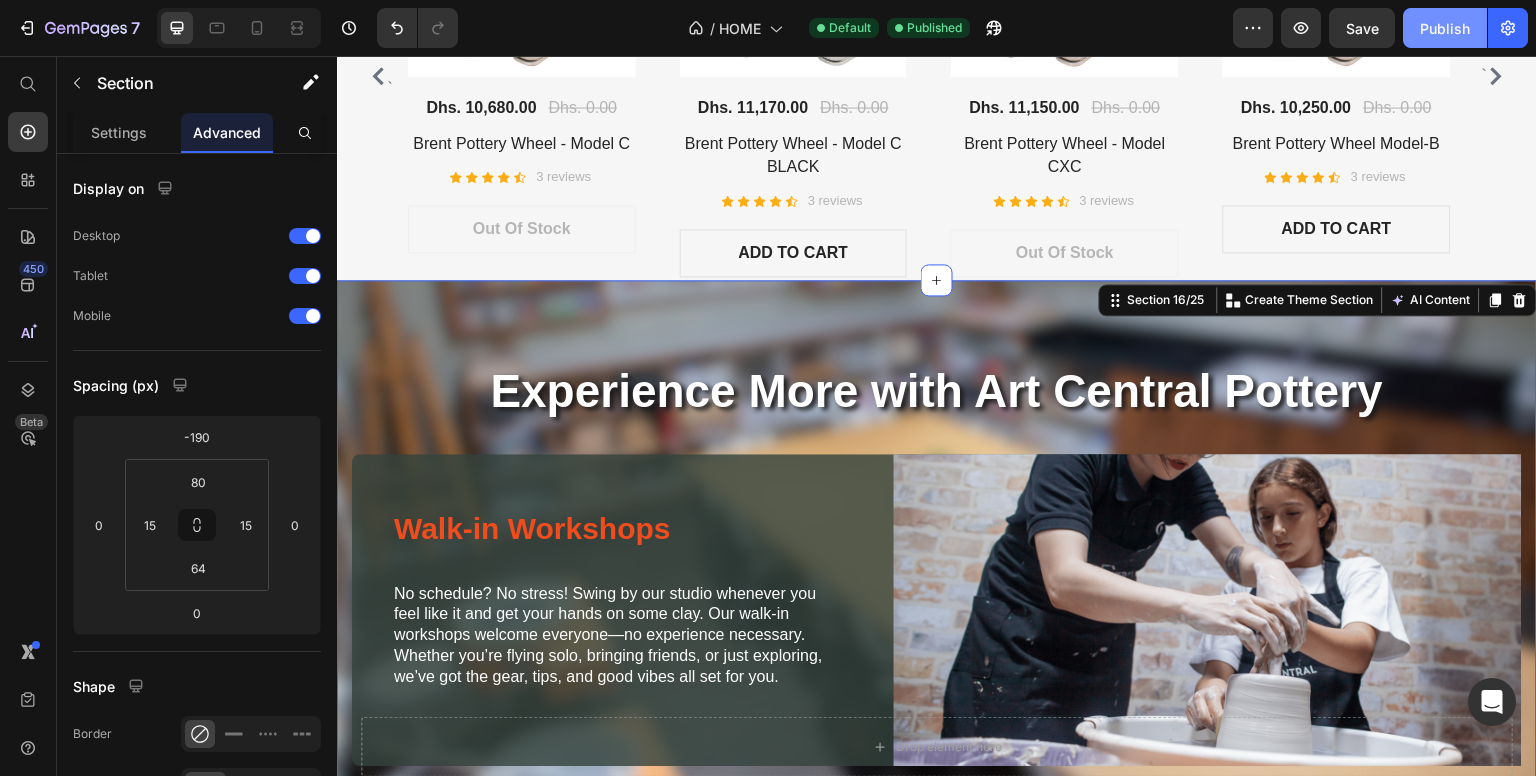 drag, startPoint x: 1432, startPoint y: 38, endPoint x: 979, endPoint y: 32, distance: 453.03973 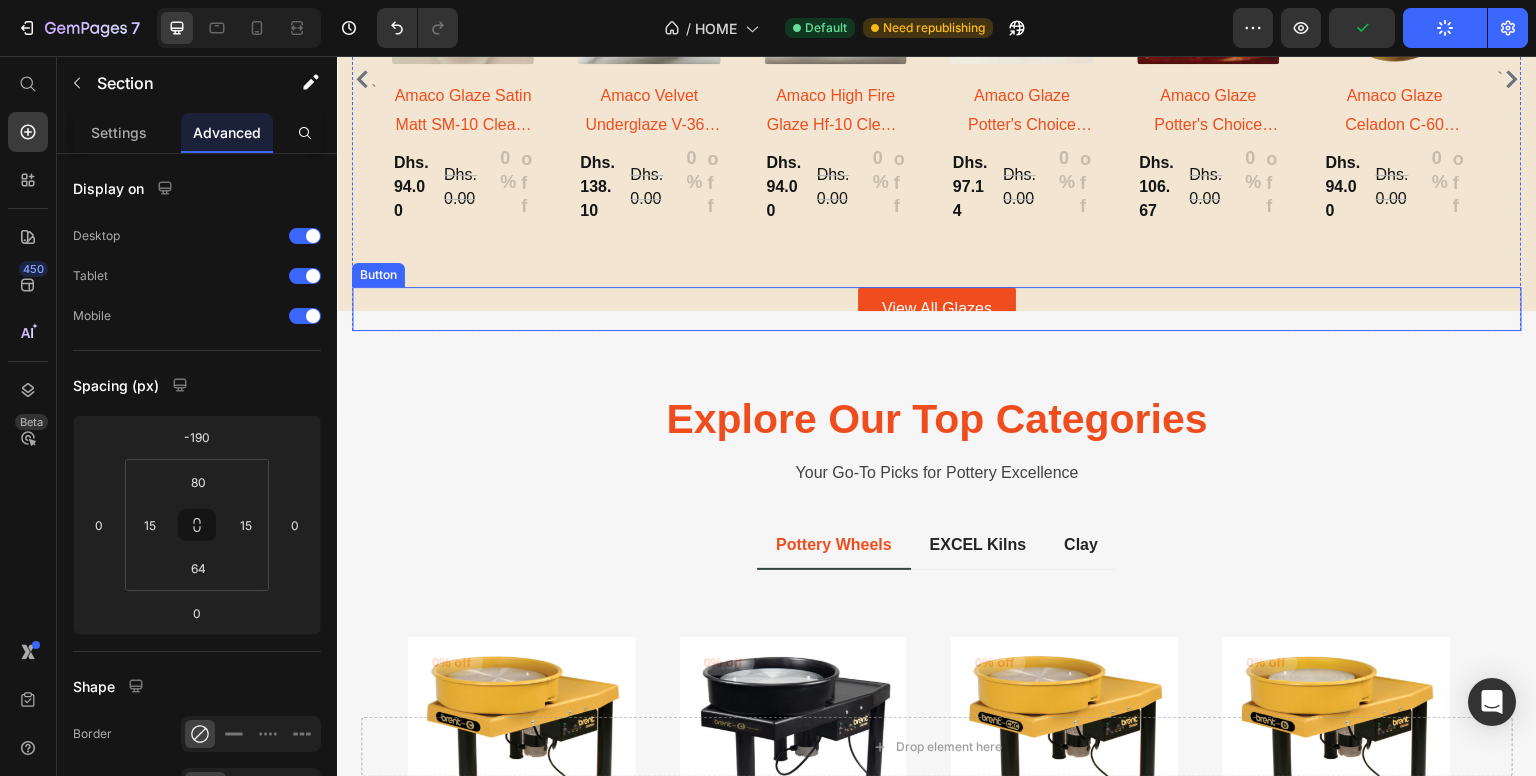 scroll, scrollTop: 2087, scrollLeft: 0, axis: vertical 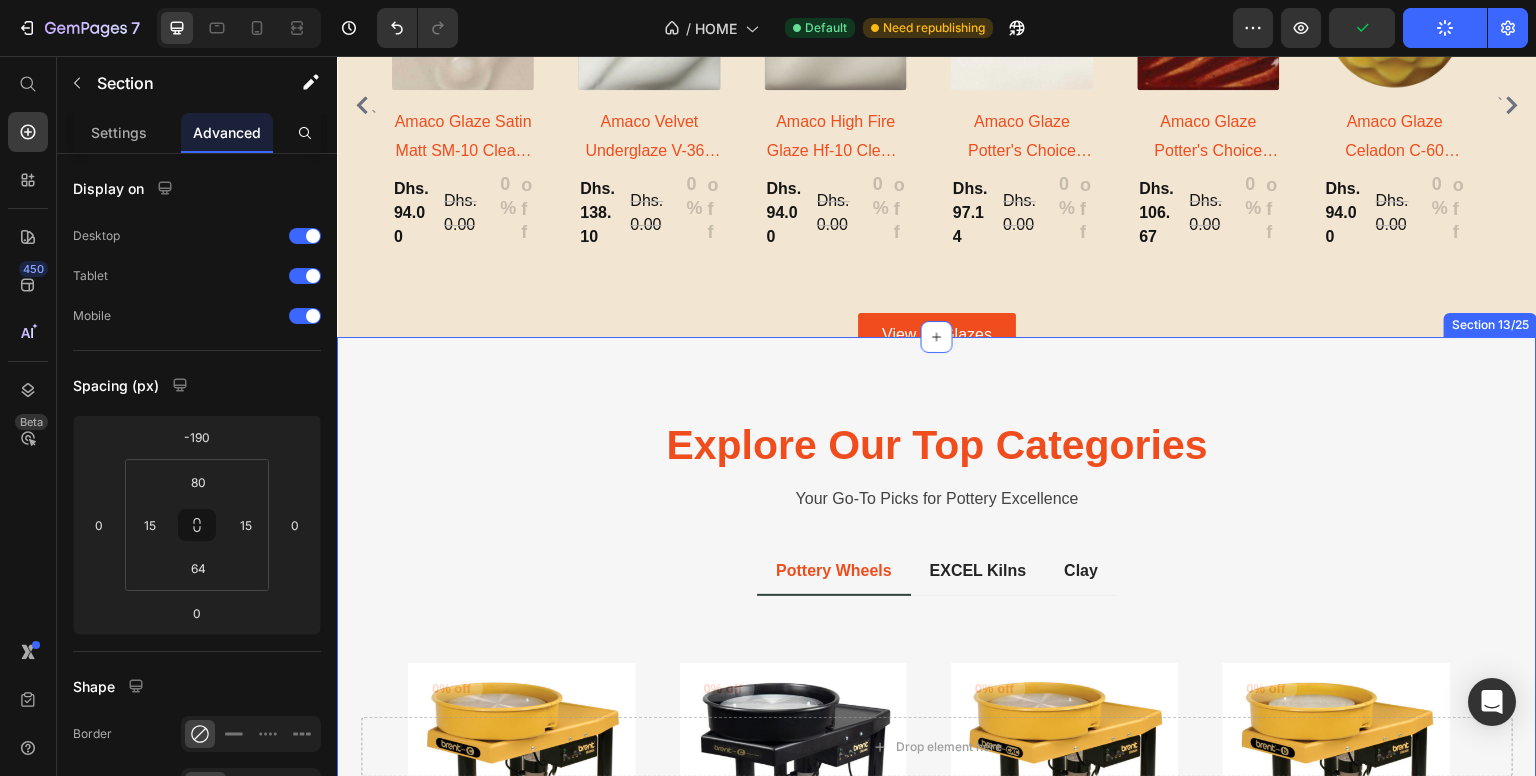 click on "Explore Our Top Categories Heading Your Go-To Picks for Pottery Excellence Text block Row Pottery Wheels EXCEL Kilns Clay Title Line ` 0% off Product Badge (P) Images Dhs. 10,680.00 (P) Price Dhs. 0.00 (P) Price Row Brent Pottery Wheel - Model C (P) Title Icon Icon Icon Icon Icon Icon Icon List Hoz 3 reviews Text block Row Out Of Stock (P) Cart Button Row 0% off Product Badge (P) Images Dhs. 11,170.00 (P) Price Dhs. 0.00 (P) Price Row Brent Pottery Wheel - Model C BLACK (P) Title Icon Icon Icon Icon Icon Icon Icon List Hoz 3 reviews Text block Row ADD TO CART (P) Cart Button Row 0% off Product Badge (P) Images Dhs. 11,150.00 (P) Price Dhs. 0.00 (P) Price Row Brent Pottery Wheel - Model CXC (P) Title Icon Icon Icon Icon Icon Icon Icon List Hoz 3 reviews Text block Row Out Of Stock Row `" at bounding box center (937, 768) 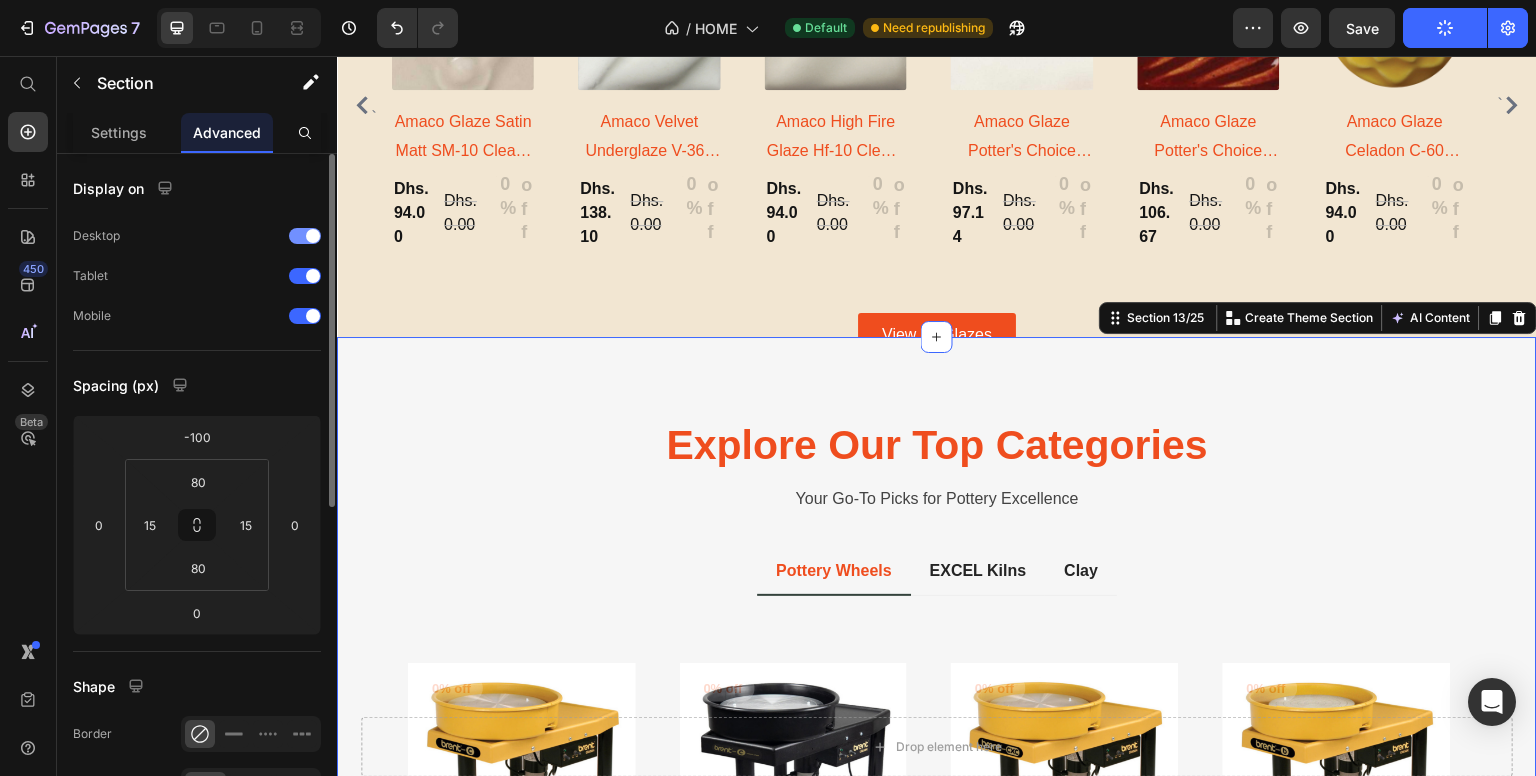 click at bounding box center (305, 236) 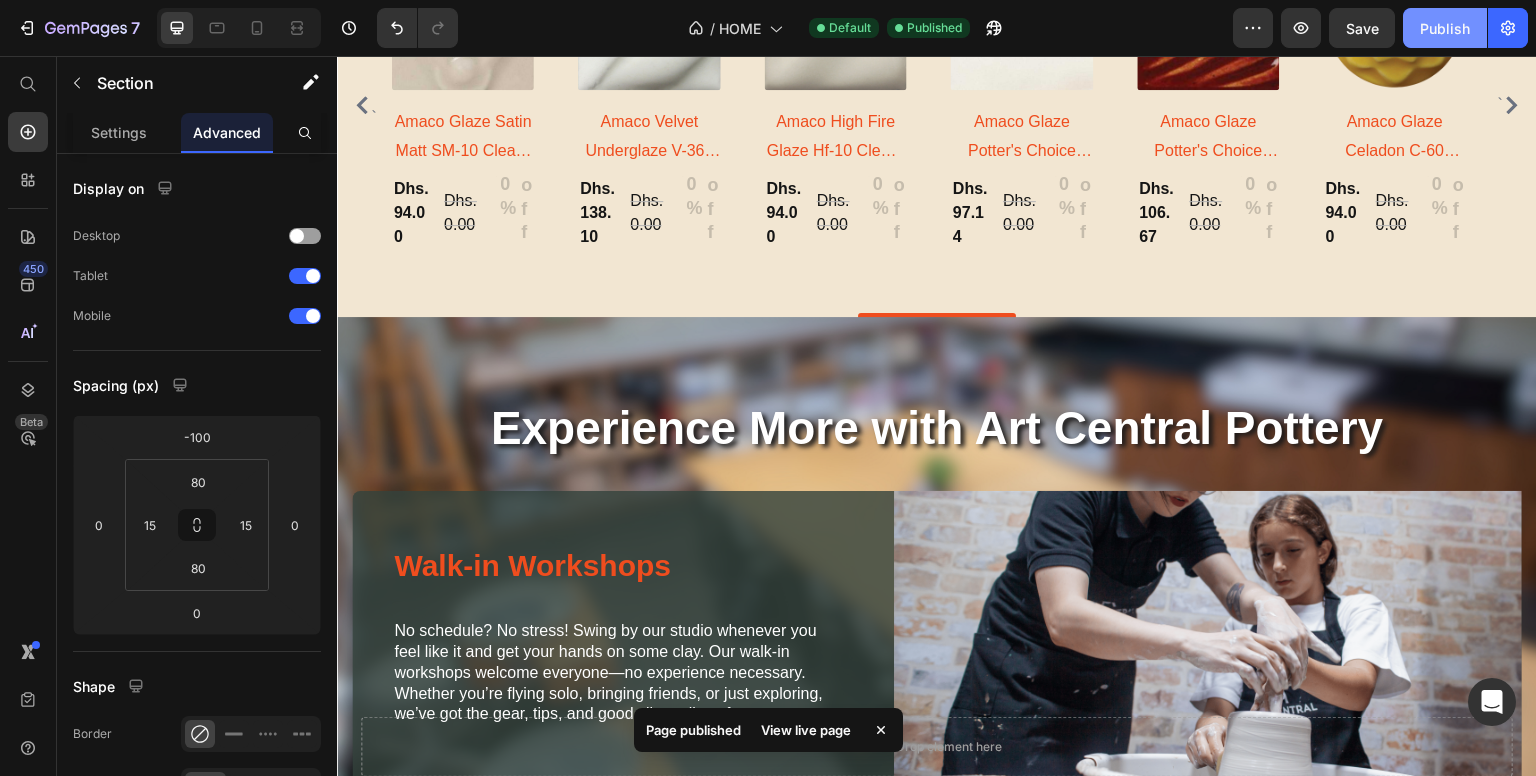 click on "Publish" at bounding box center (1445, 28) 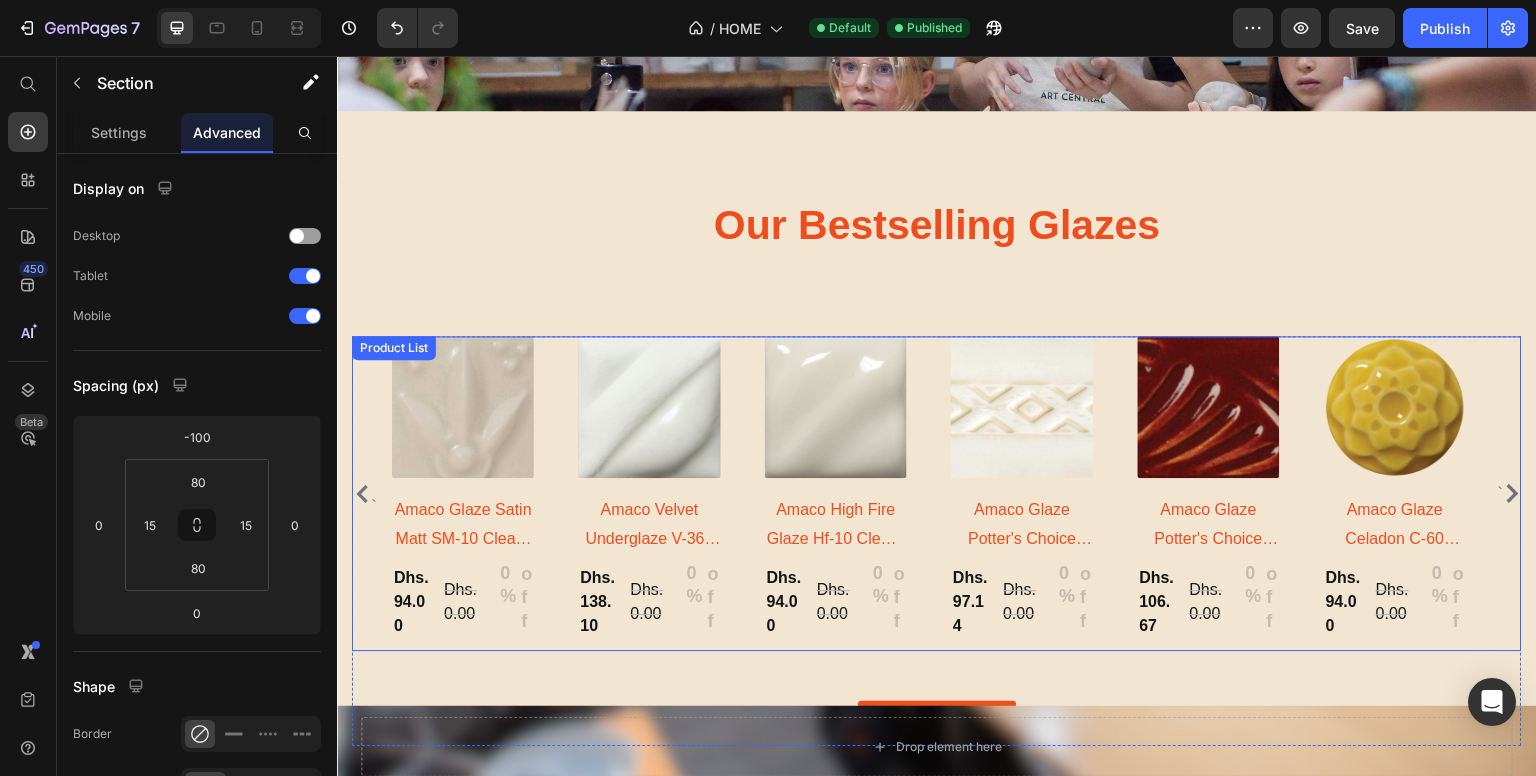 scroll, scrollTop: 1687, scrollLeft: 0, axis: vertical 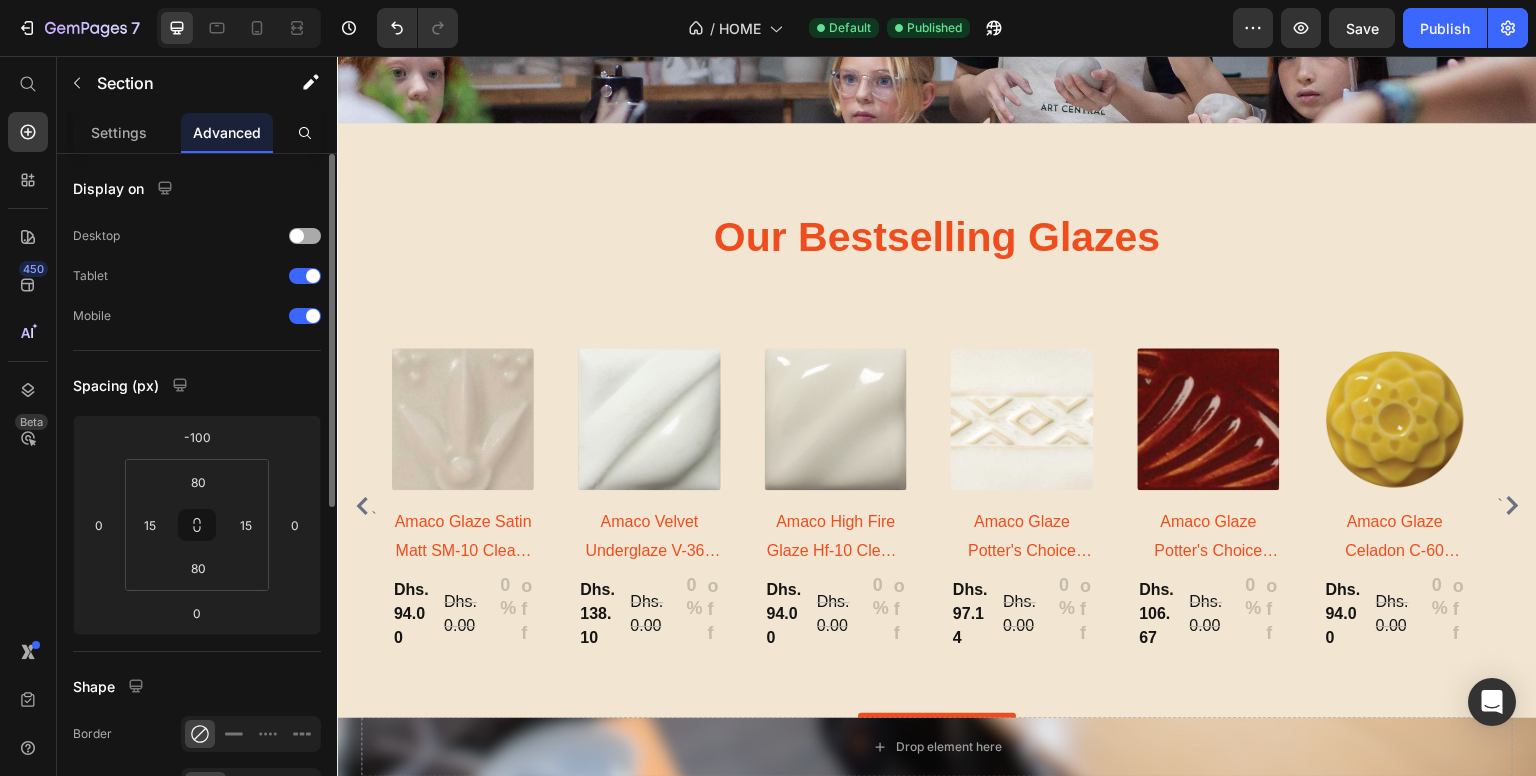 click at bounding box center (297, 236) 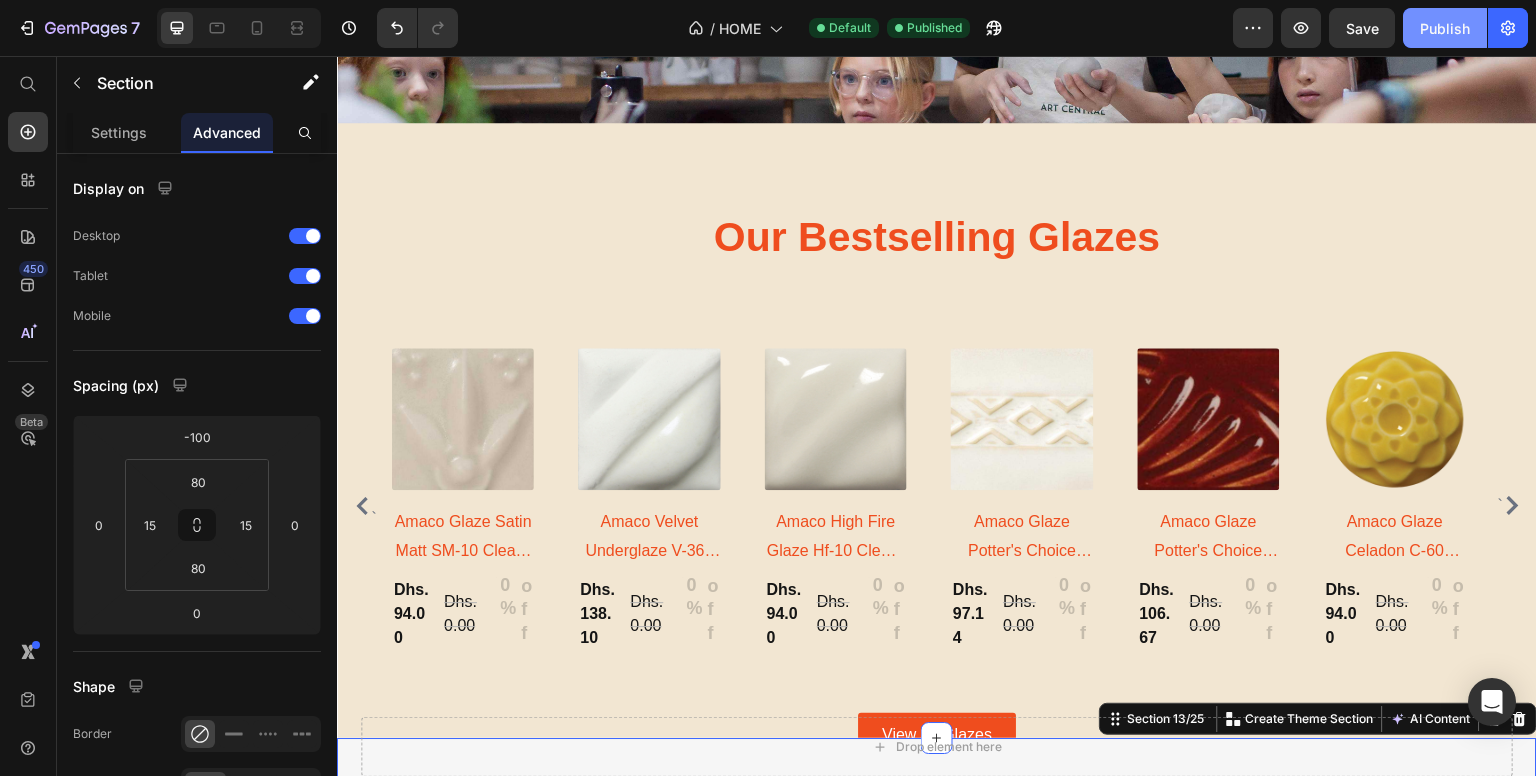 click on "Publish" 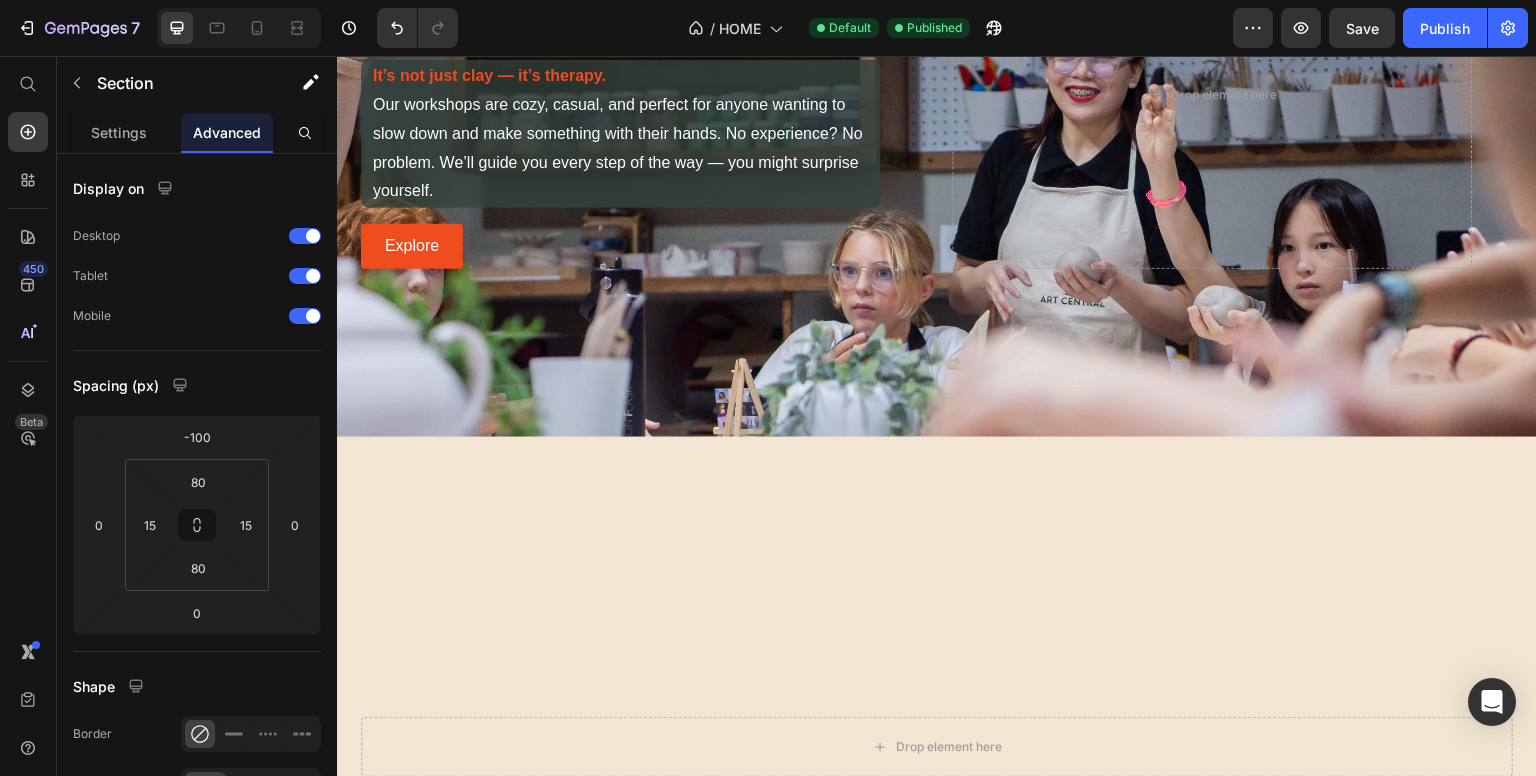 scroll, scrollTop: 487, scrollLeft: 0, axis: vertical 